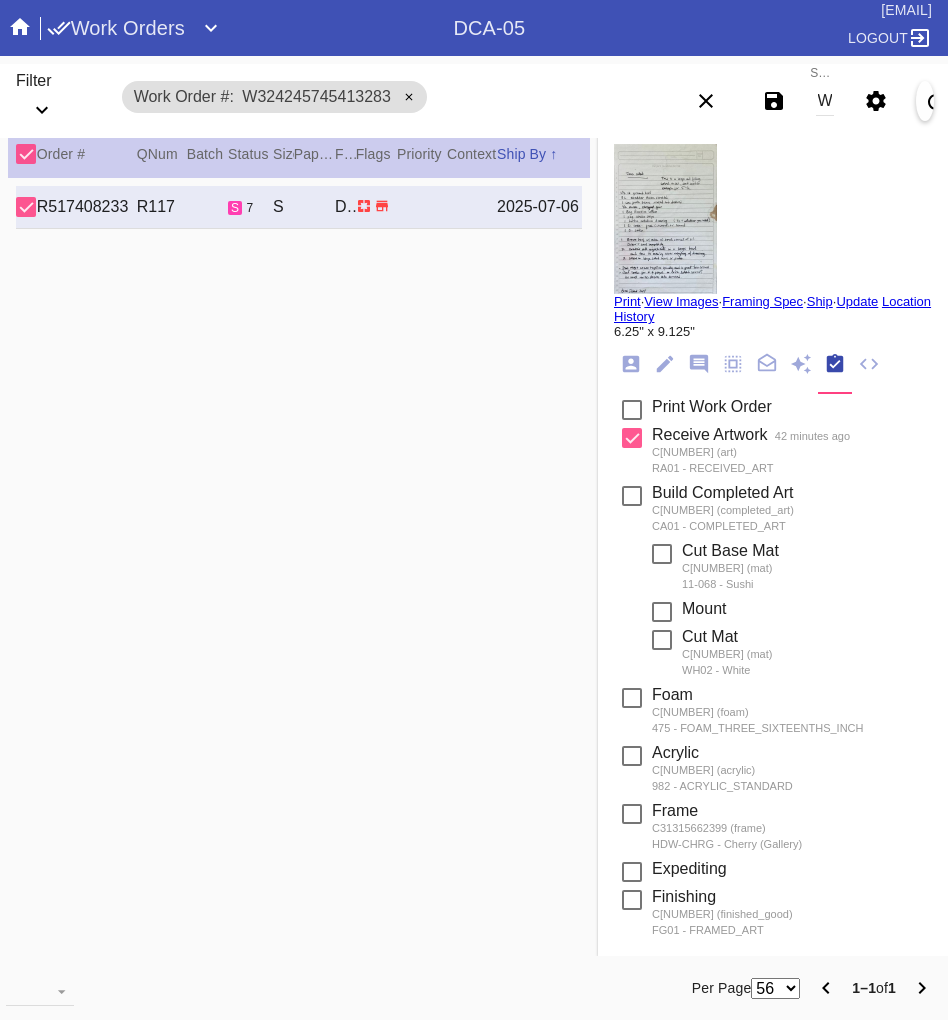 scroll, scrollTop: 0, scrollLeft: 0, axis: both 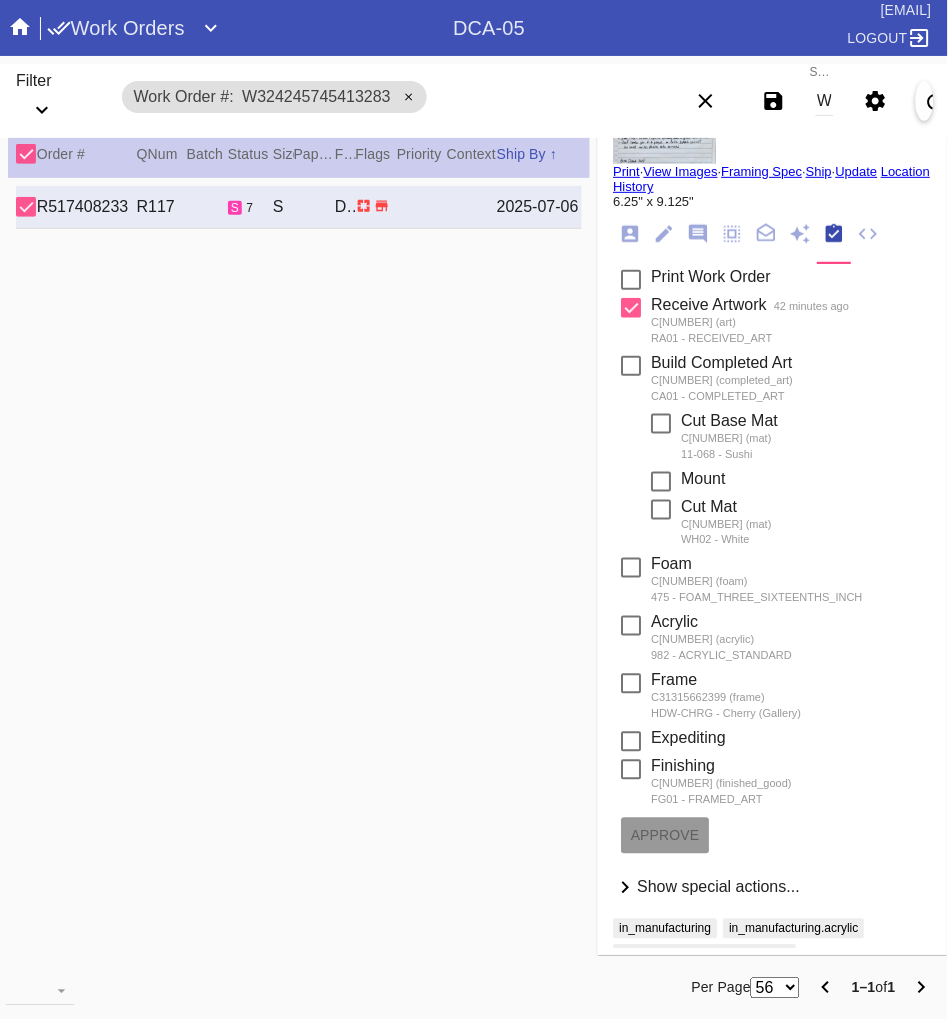 click on "W324245745413283" at bounding box center [825, 101] 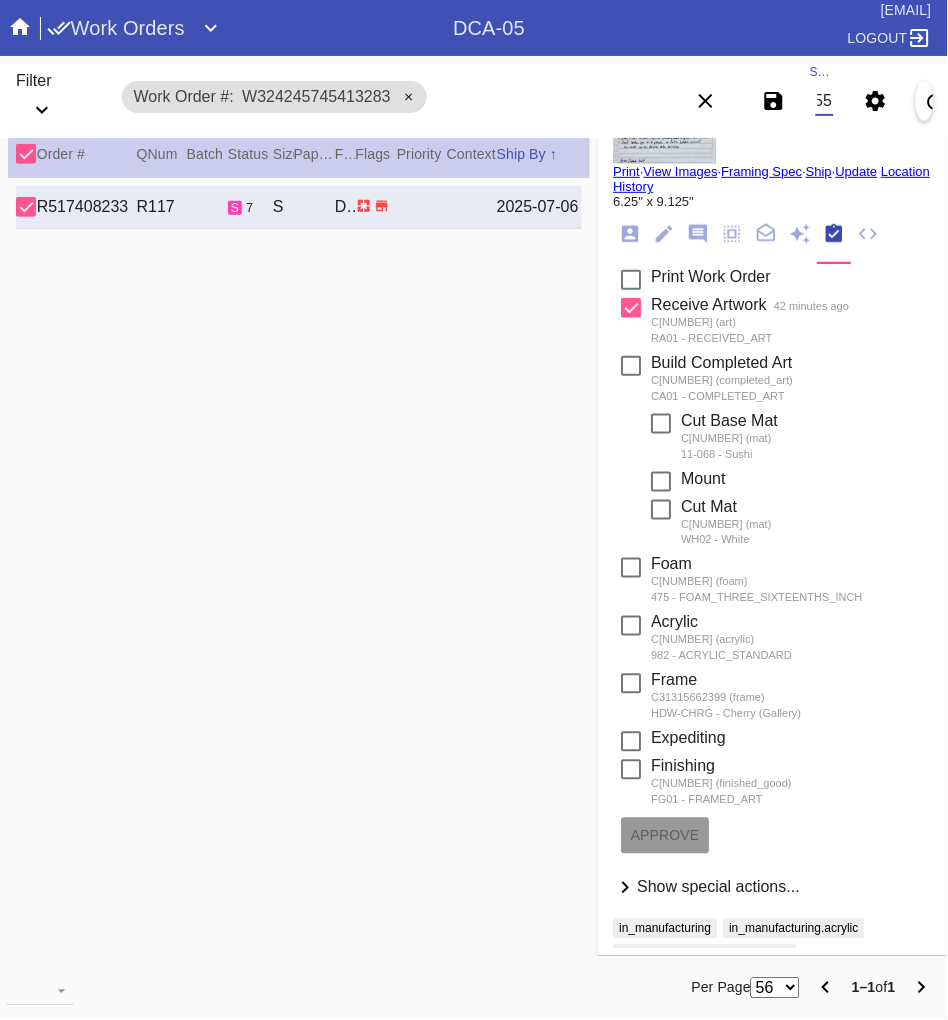 scroll, scrollTop: 0, scrollLeft: 134, axis: horizontal 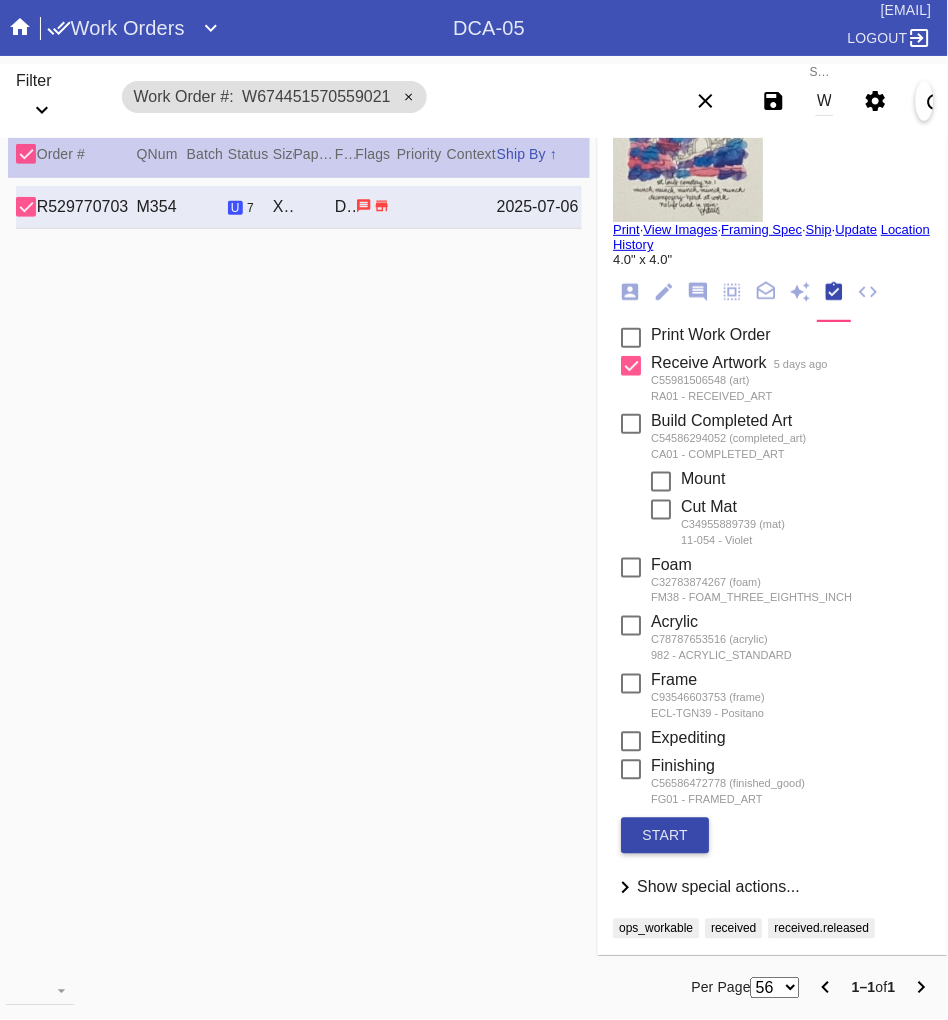 drag, startPoint x: 611, startPoint y: 831, endPoint x: 630, endPoint y: 834, distance: 19.235384 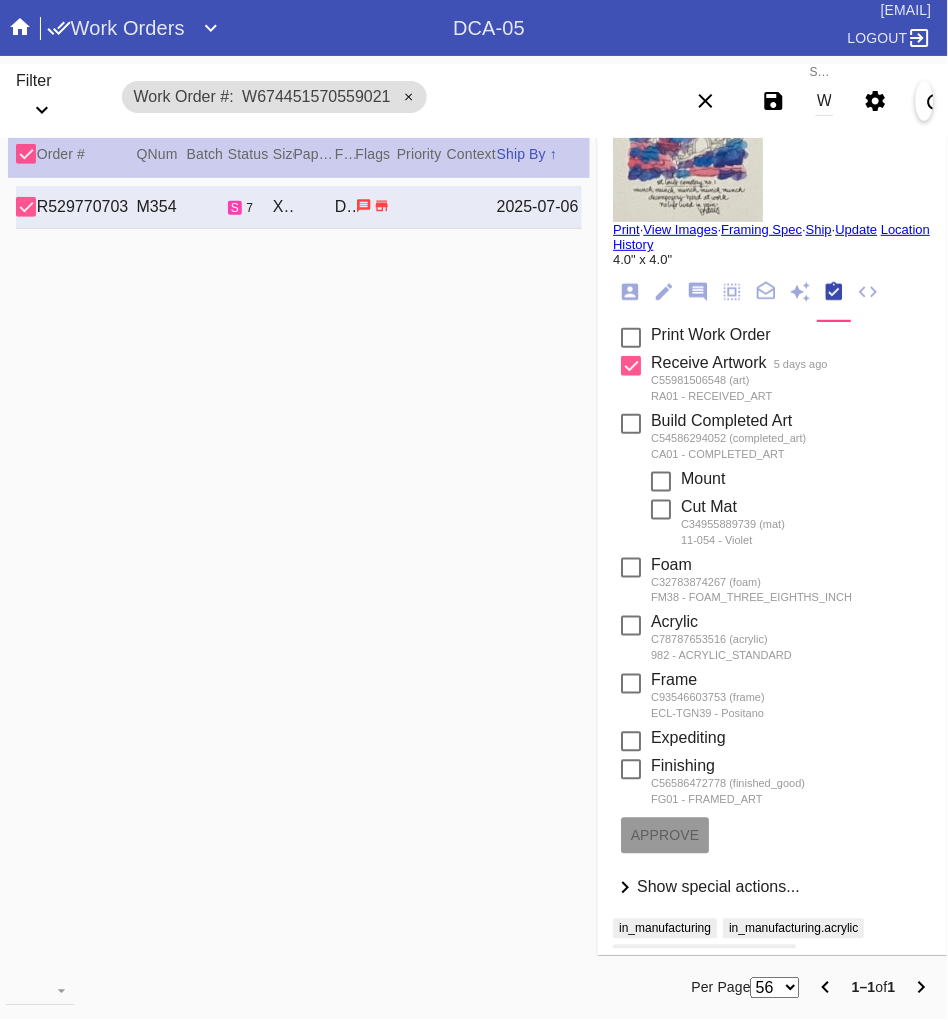 click on "W674451570559021" at bounding box center [825, 101] 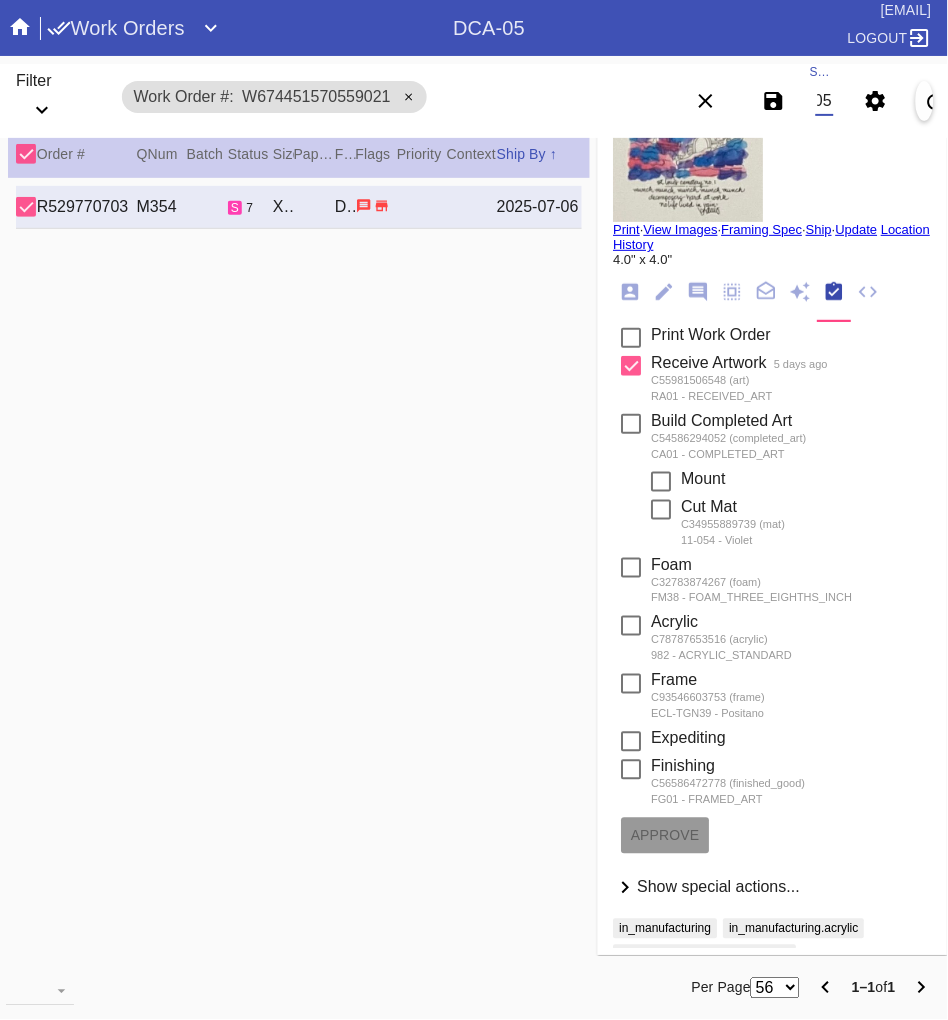 scroll, scrollTop: 0, scrollLeft: 134, axis: horizontal 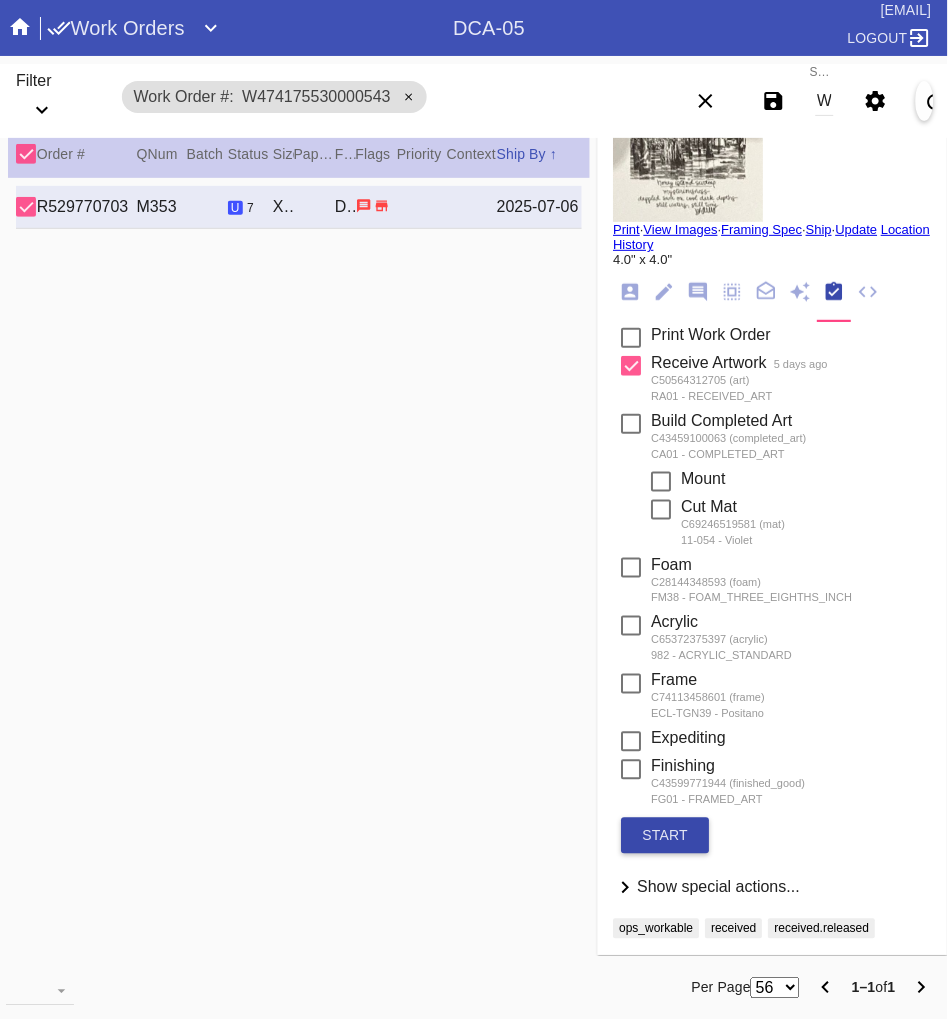 drag, startPoint x: 653, startPoint y: 834, endPoint x: 641, endPoint y: 835, distance: 12.0415945 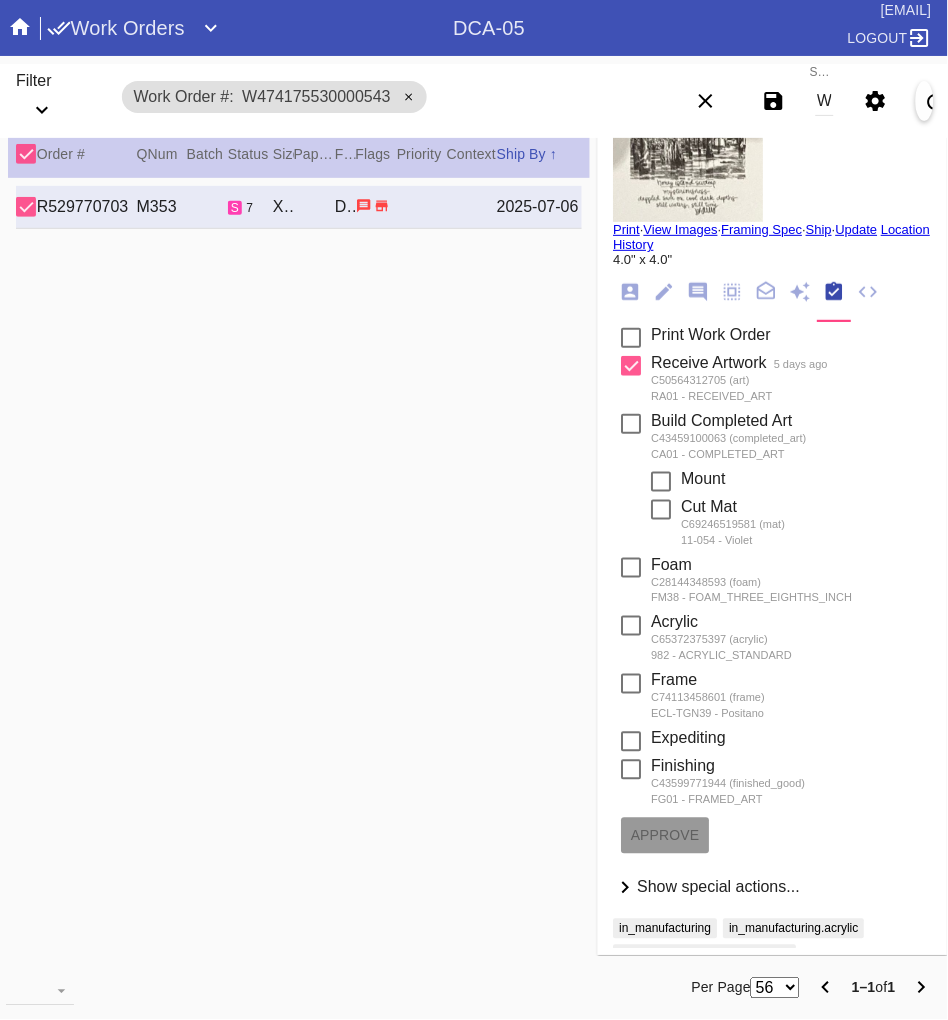 click on "Print" at bounding box center (627, 229) 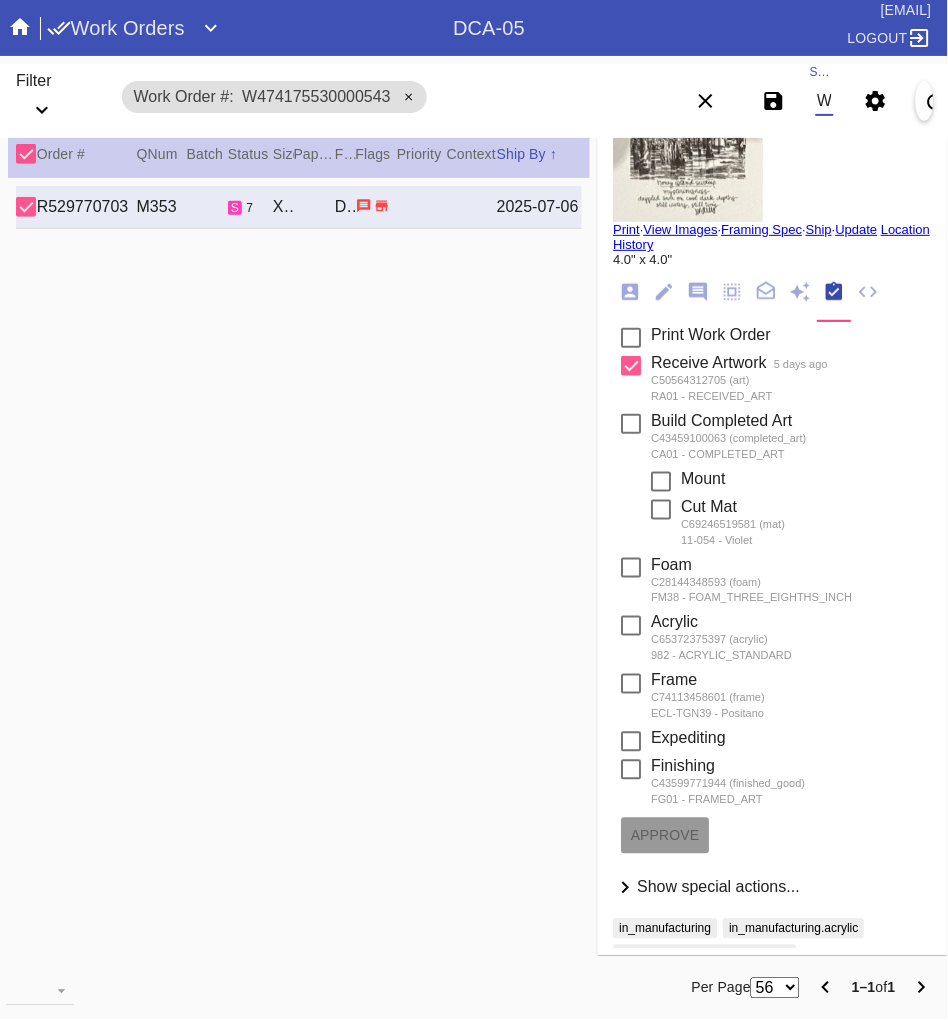 click on "W474175530000543" at bounding box center [825, 101] 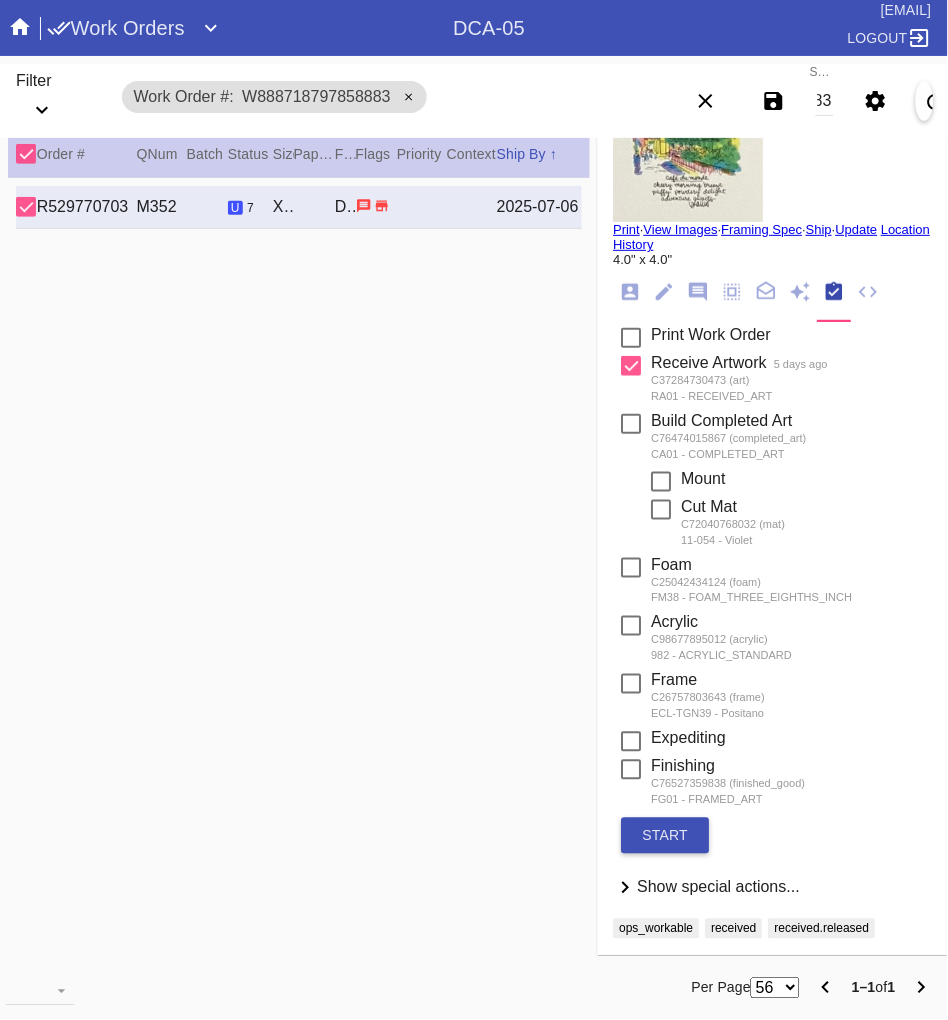 scroll, scrollTop: 0, scrollLeft: 0, axis: both 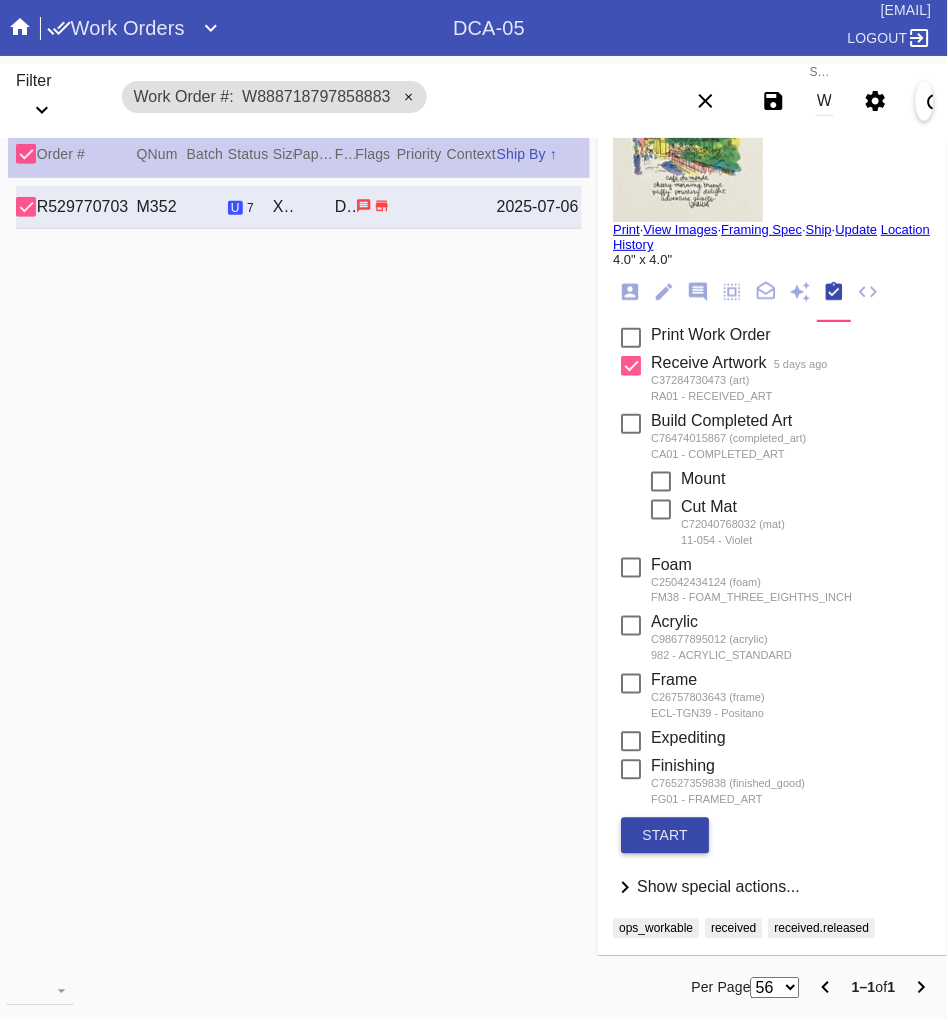 click on "start" at bounding box center [666, 836] 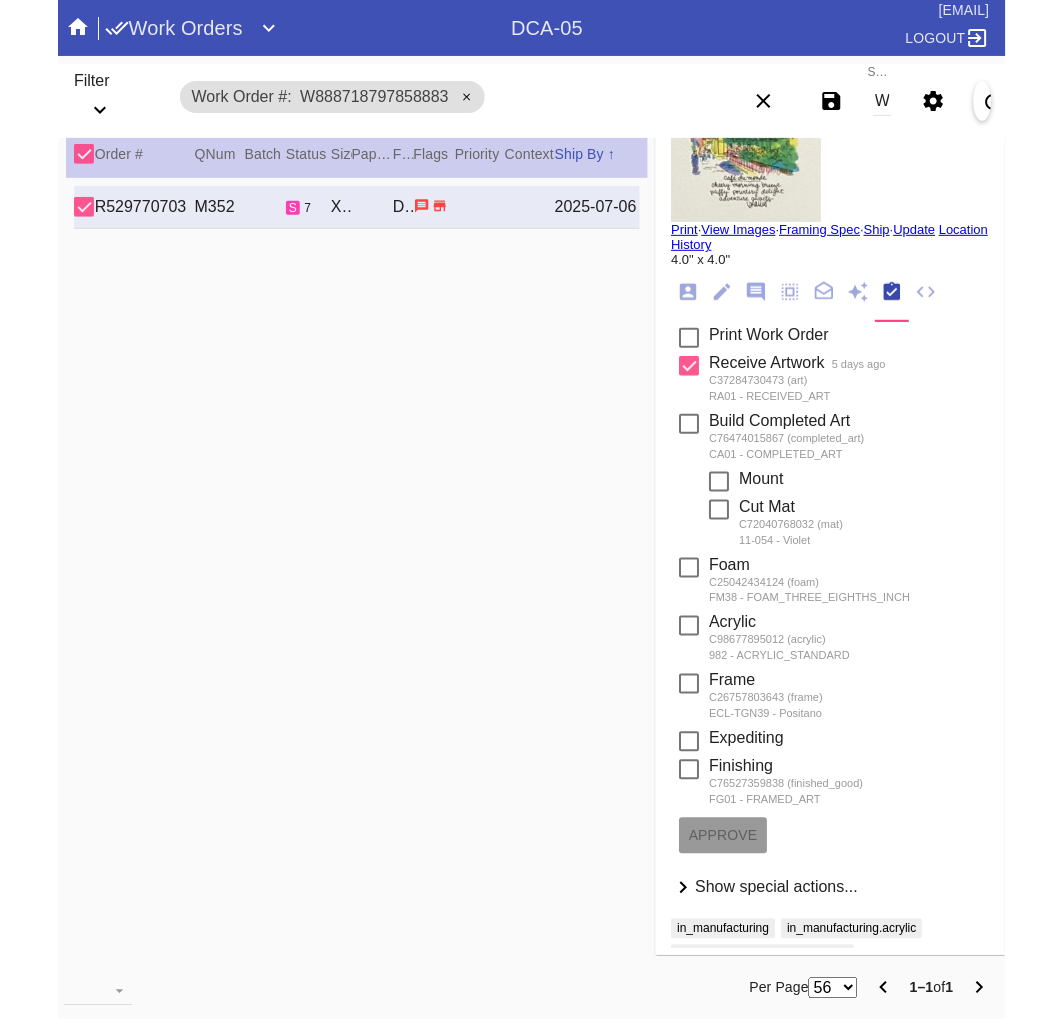 scroll, scrollTop: 0, scrollLeft: 0, axis: both 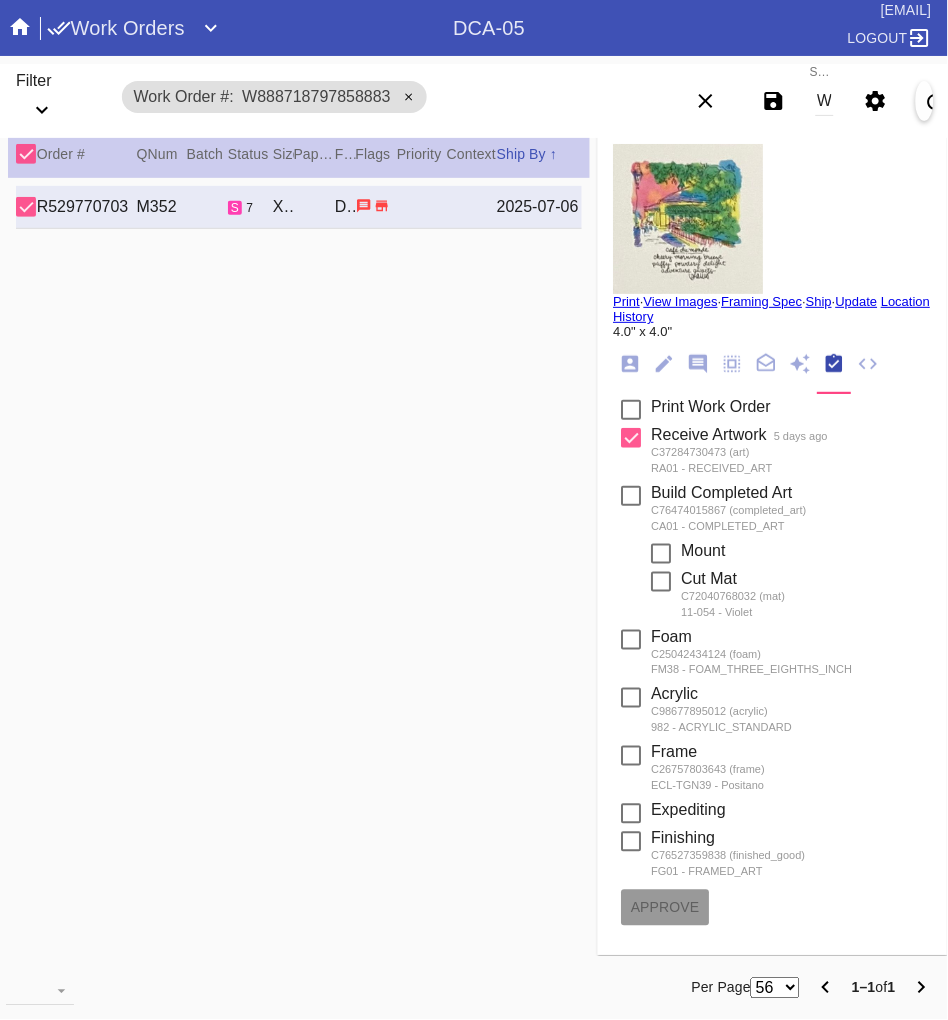 click on "Print" at bounding box center [627, 301] 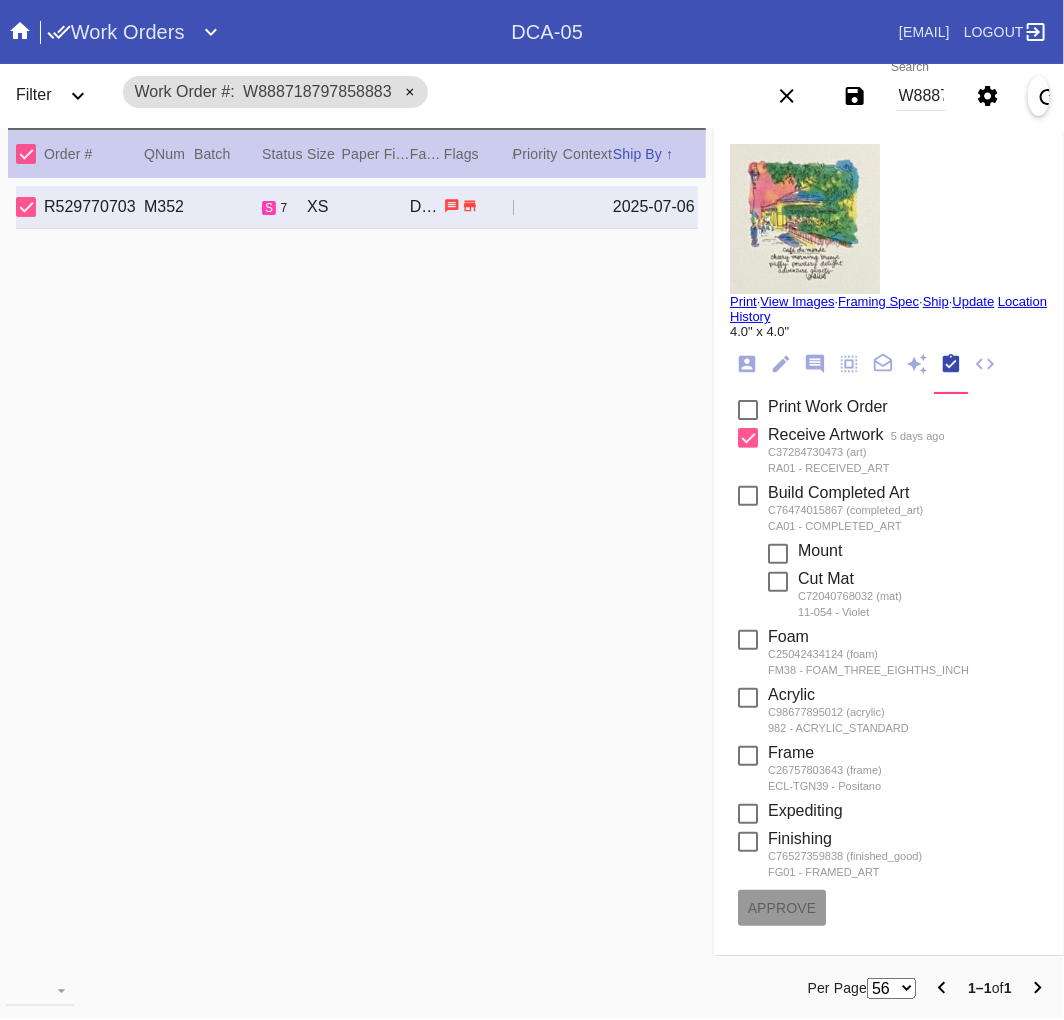 click on "W888718797858883" at bounding box center (921, 96) 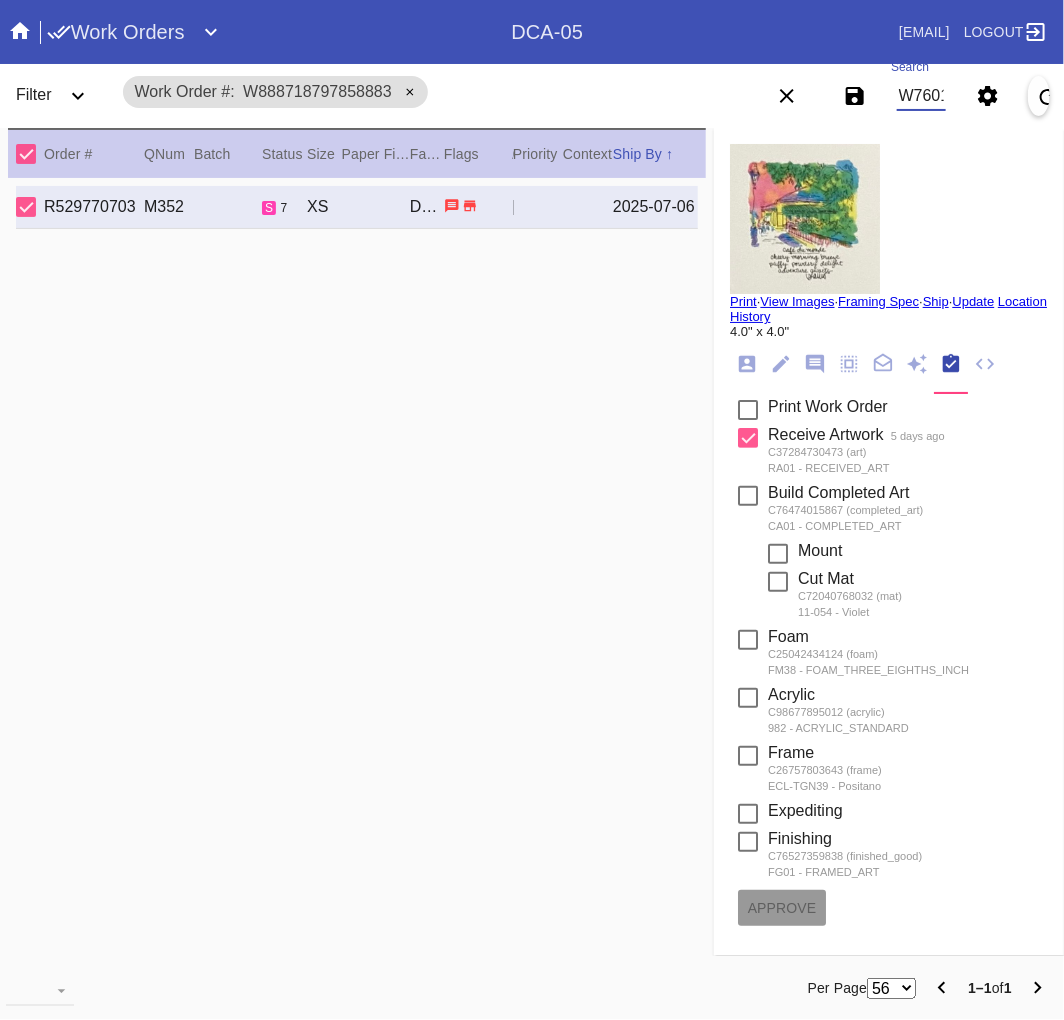 scroll, scrollTop: 0, scrollLeft: 103, axis: horizontal 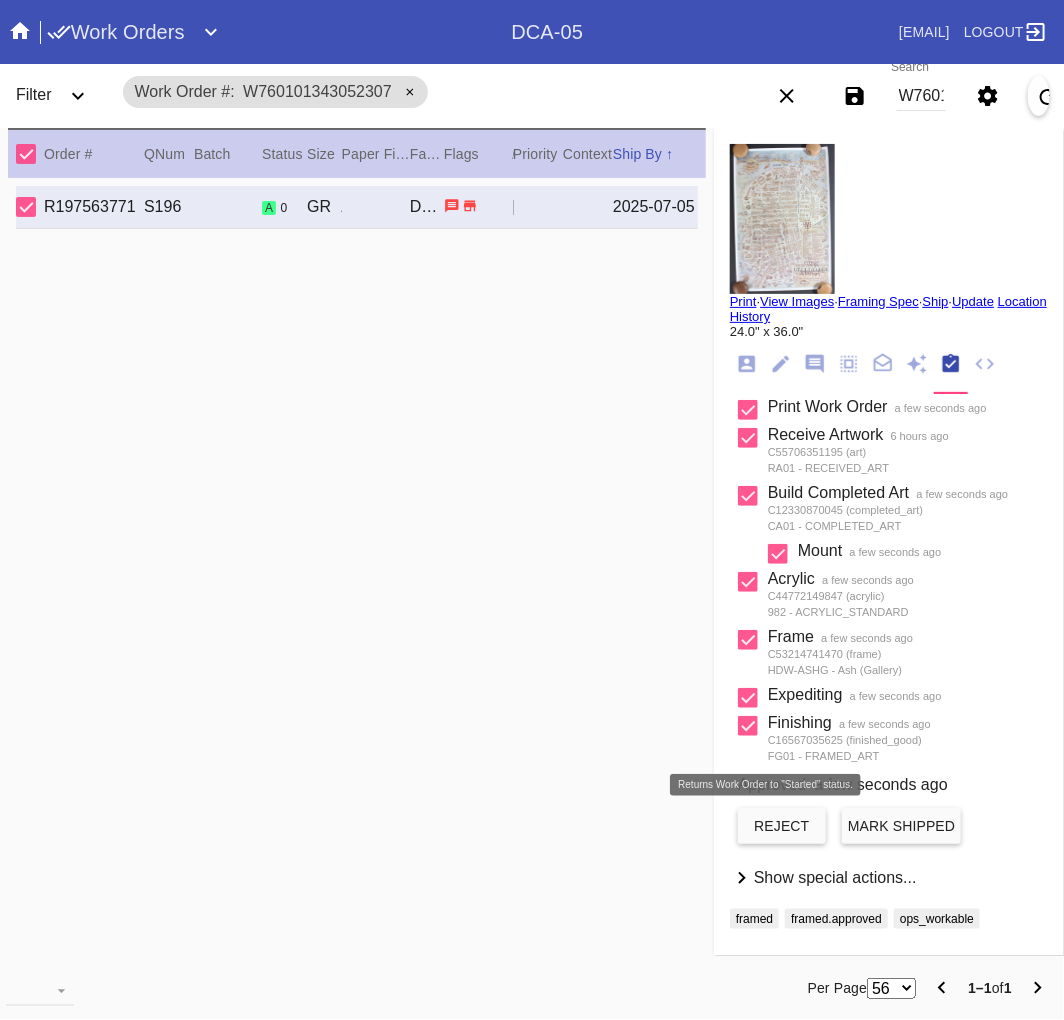click on "reject" at bounding box center [782, 826] 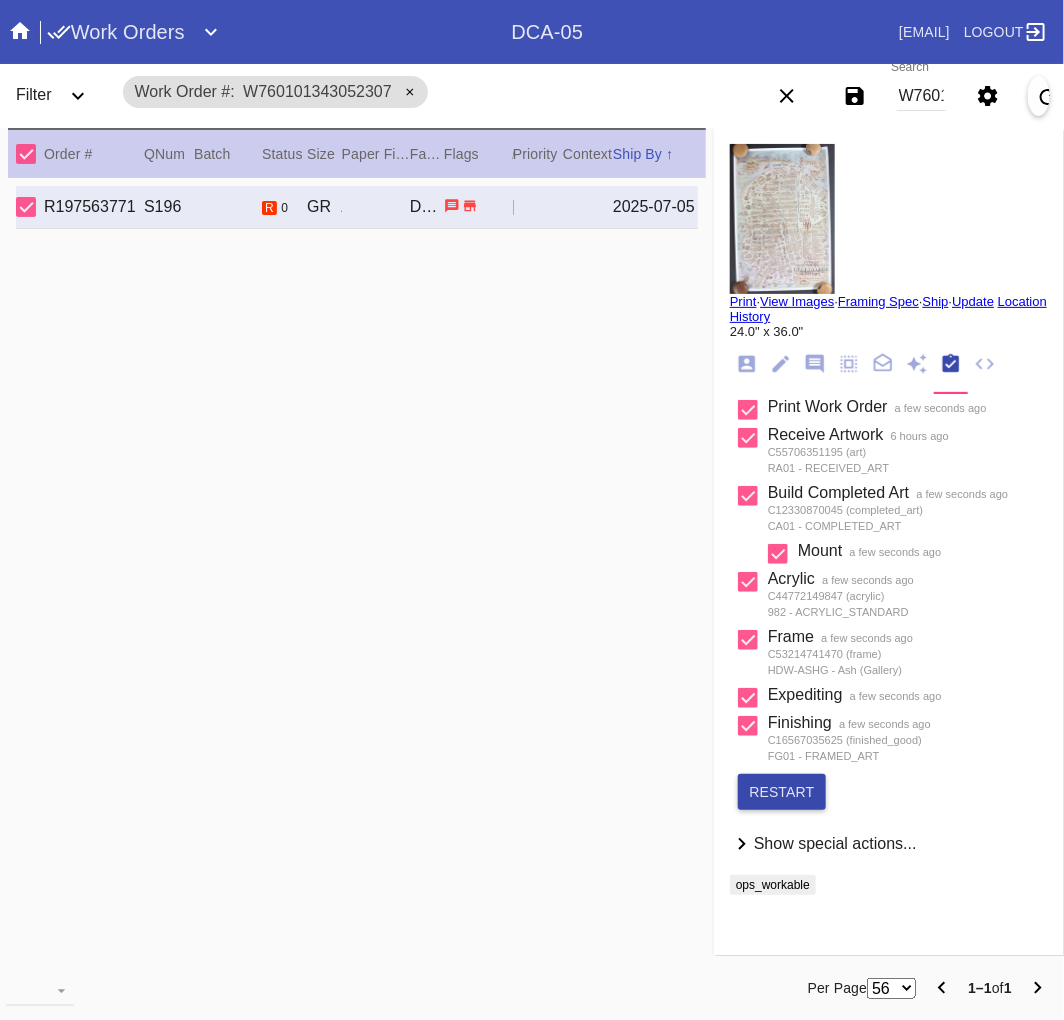 click on "restart" at bounding box center (782, 792) 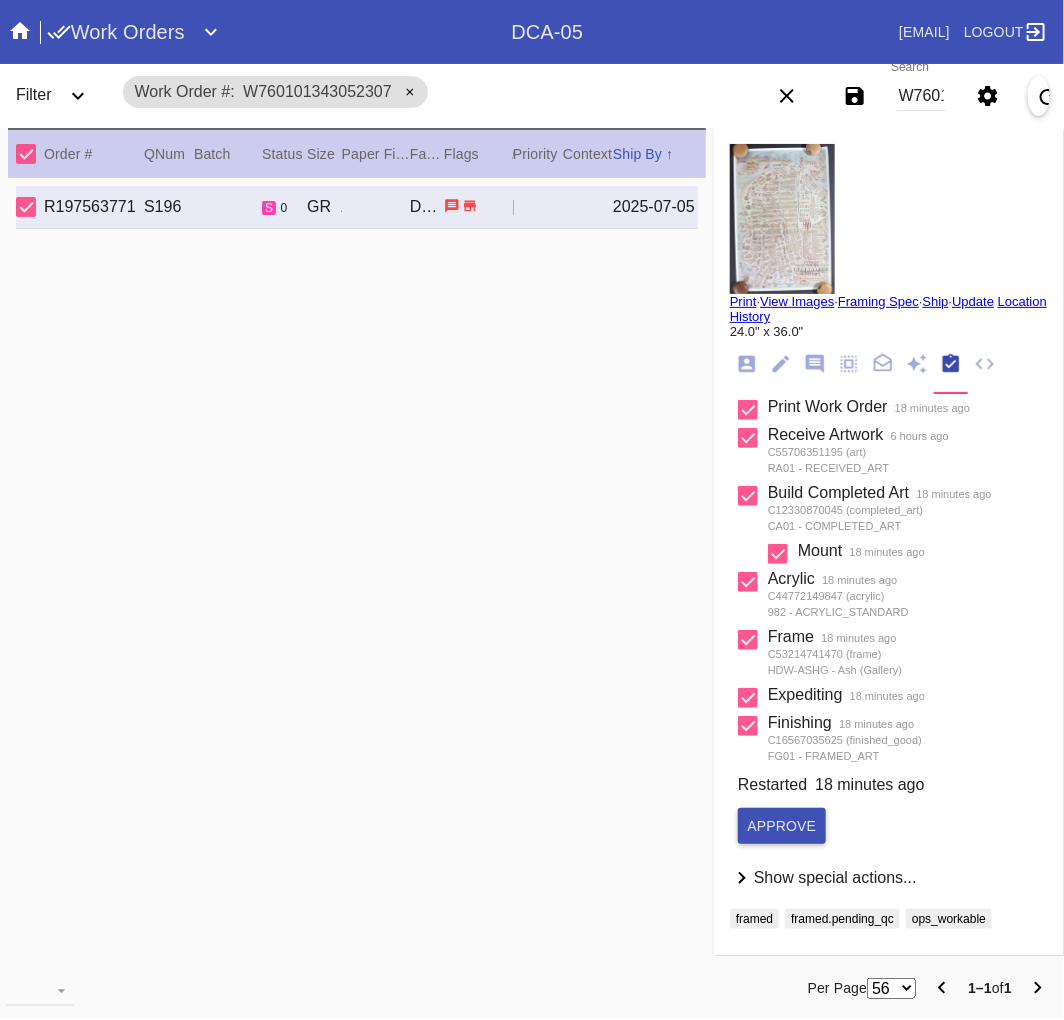 click on "W760101343052307" at bounding box center [921, 96] 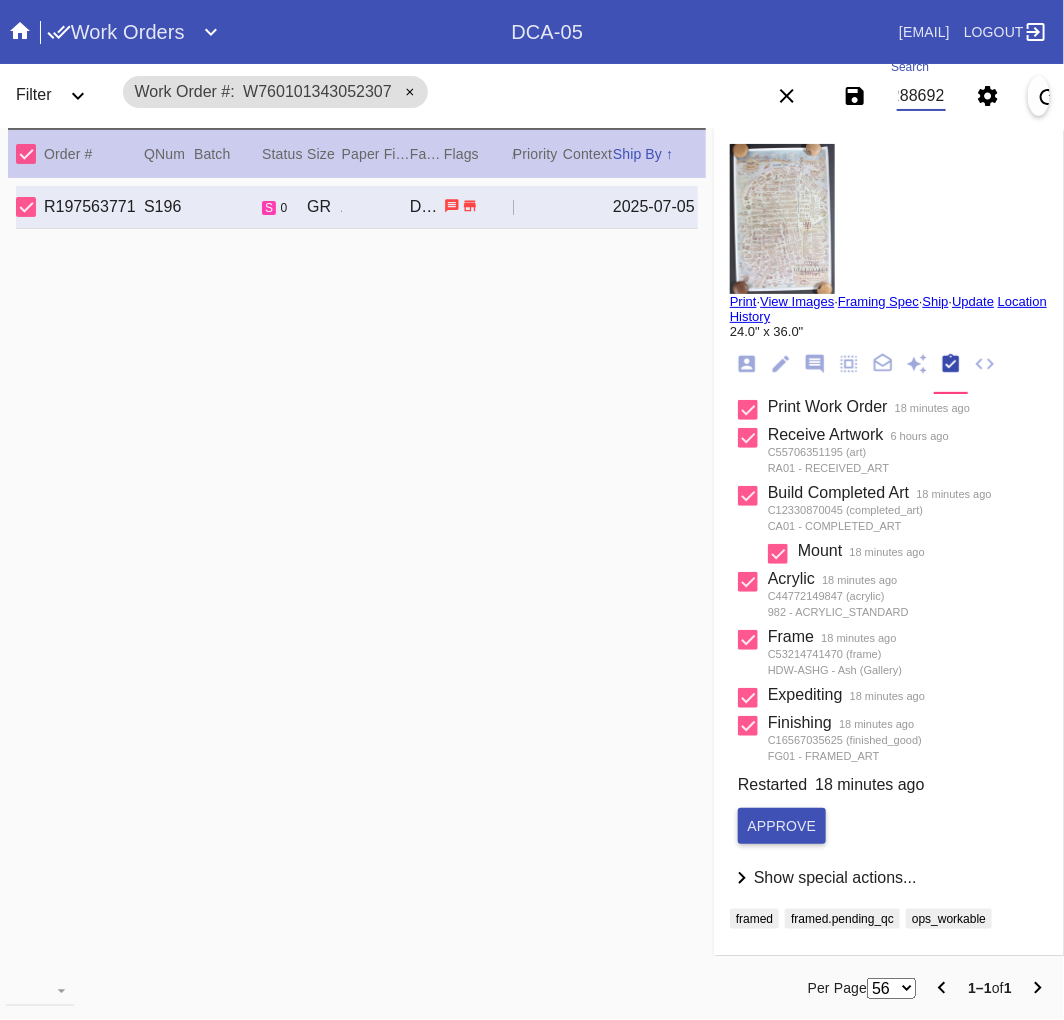 type on "W253691288692261" 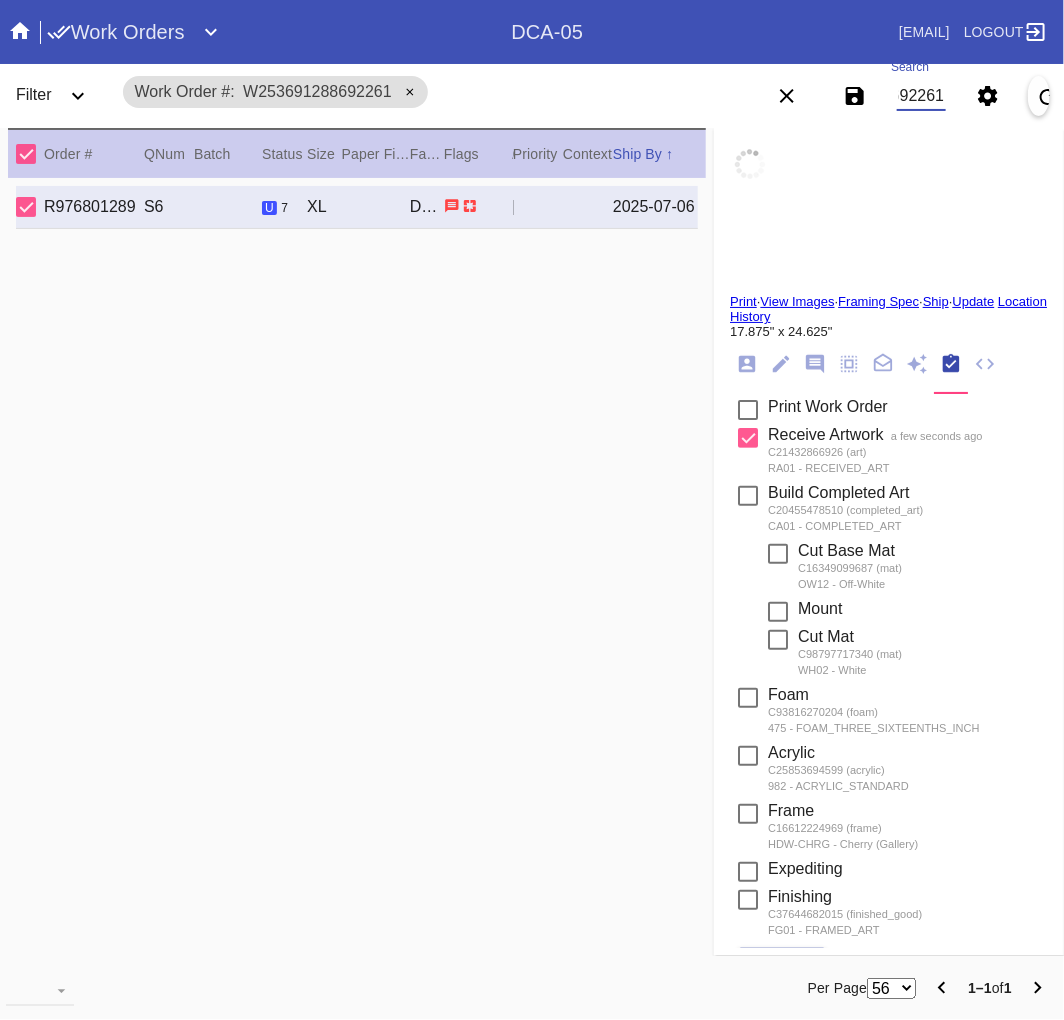 scroll, scrollTop: 0, scrollLeft: 0, axis: both 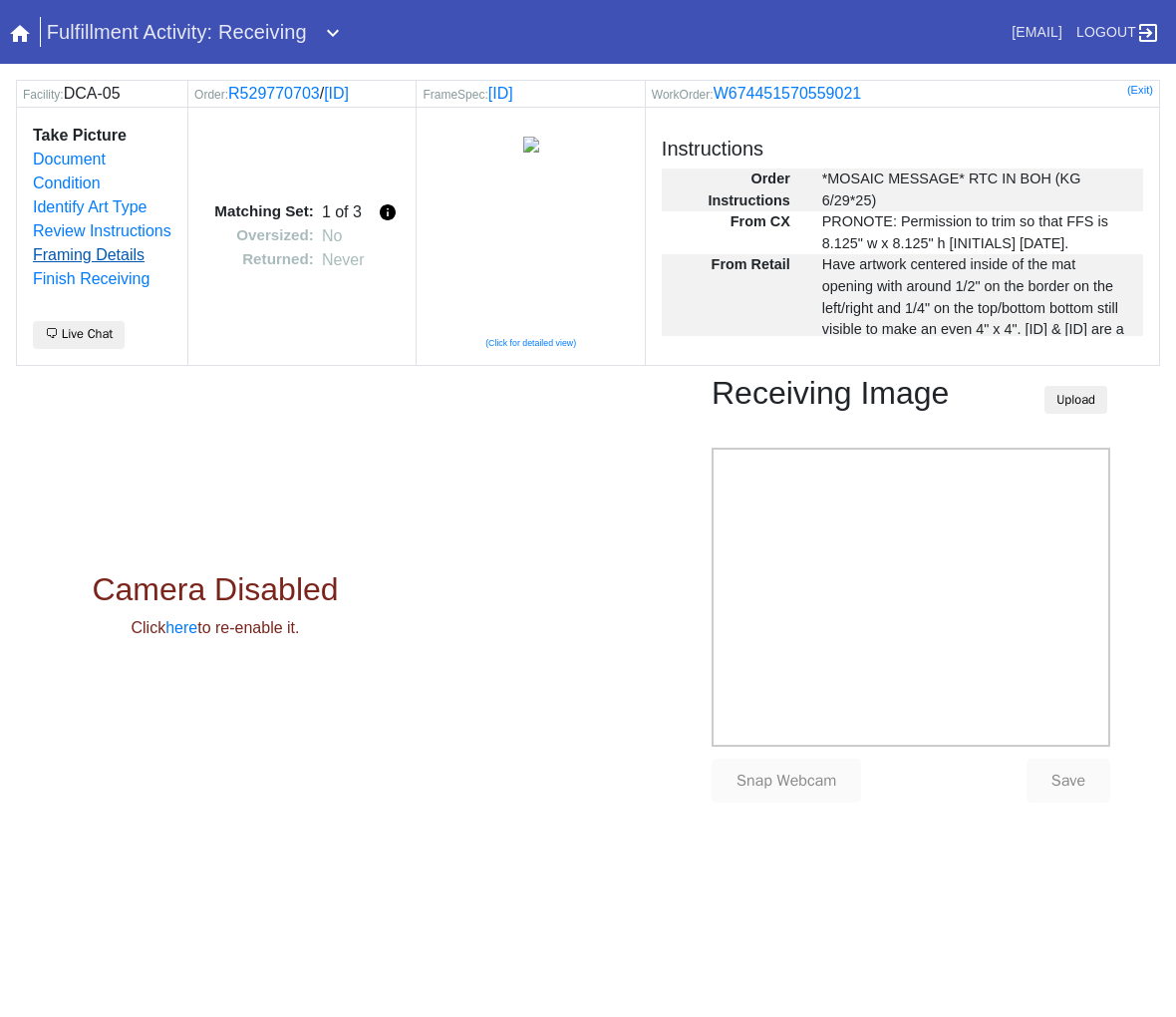 click on "Framing Details" at bounding box center (89, 254) 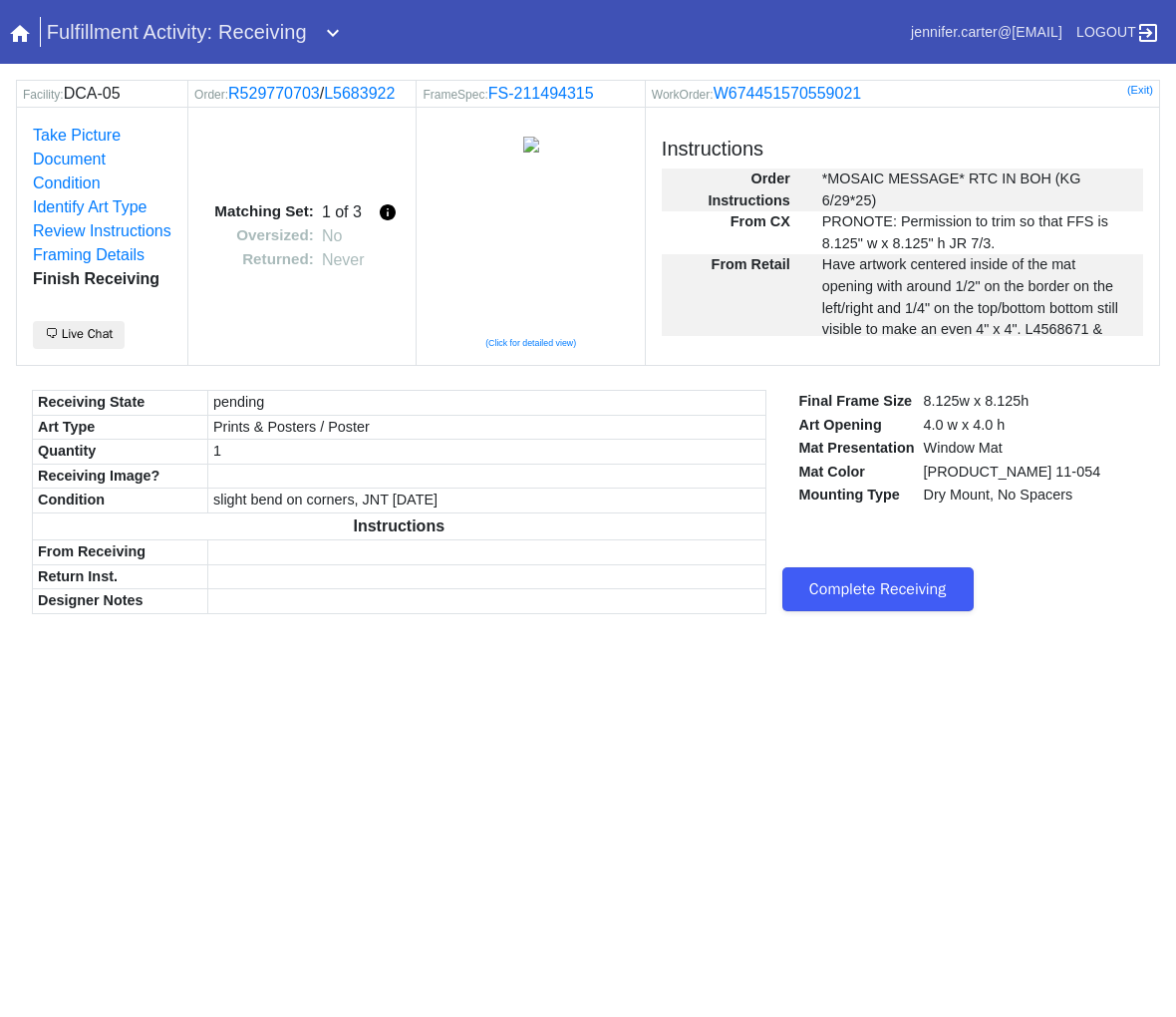 scroll, scrollTop: 0, scrollLeft: 0, axis: both 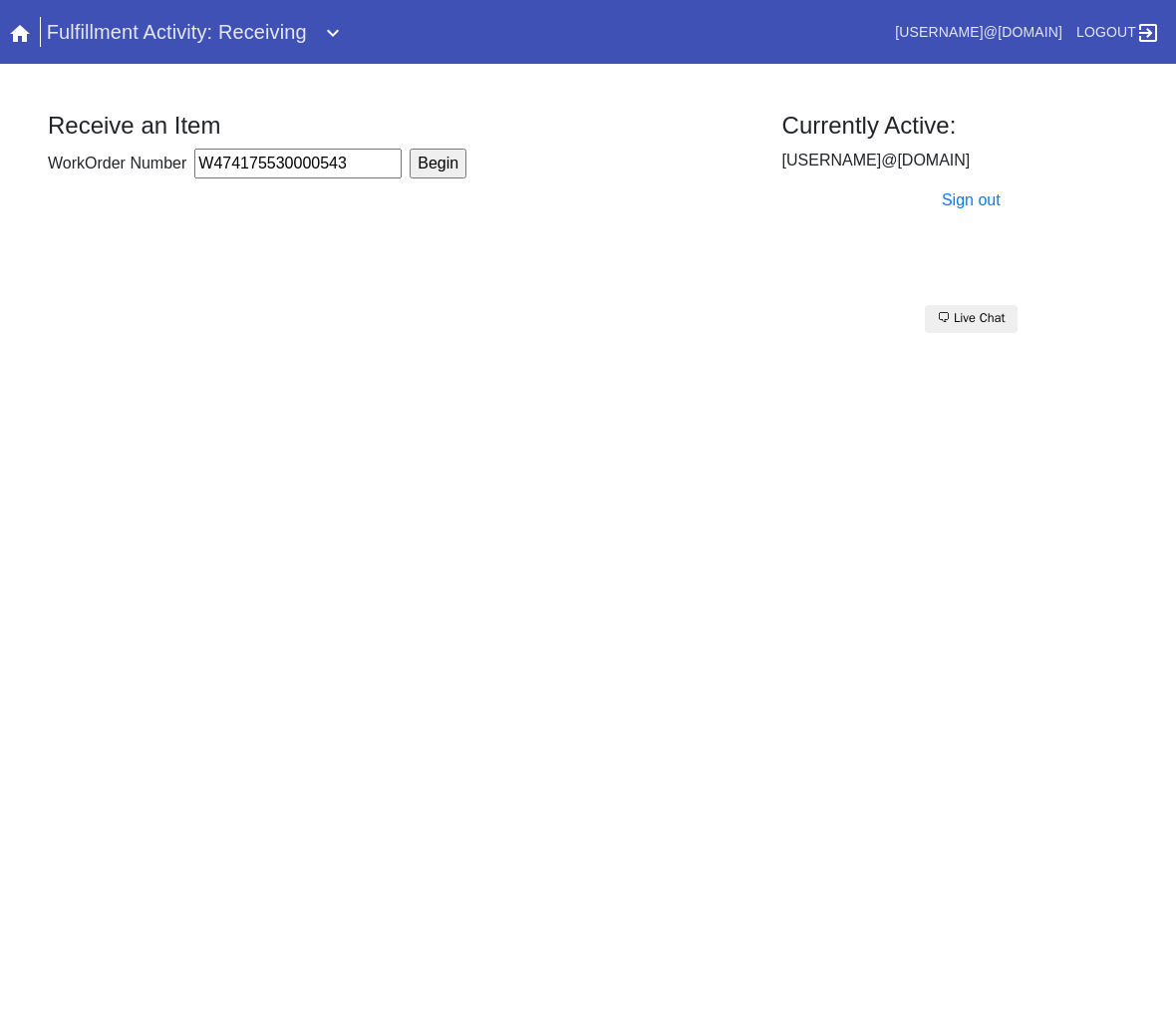 type on "W474175530000543" 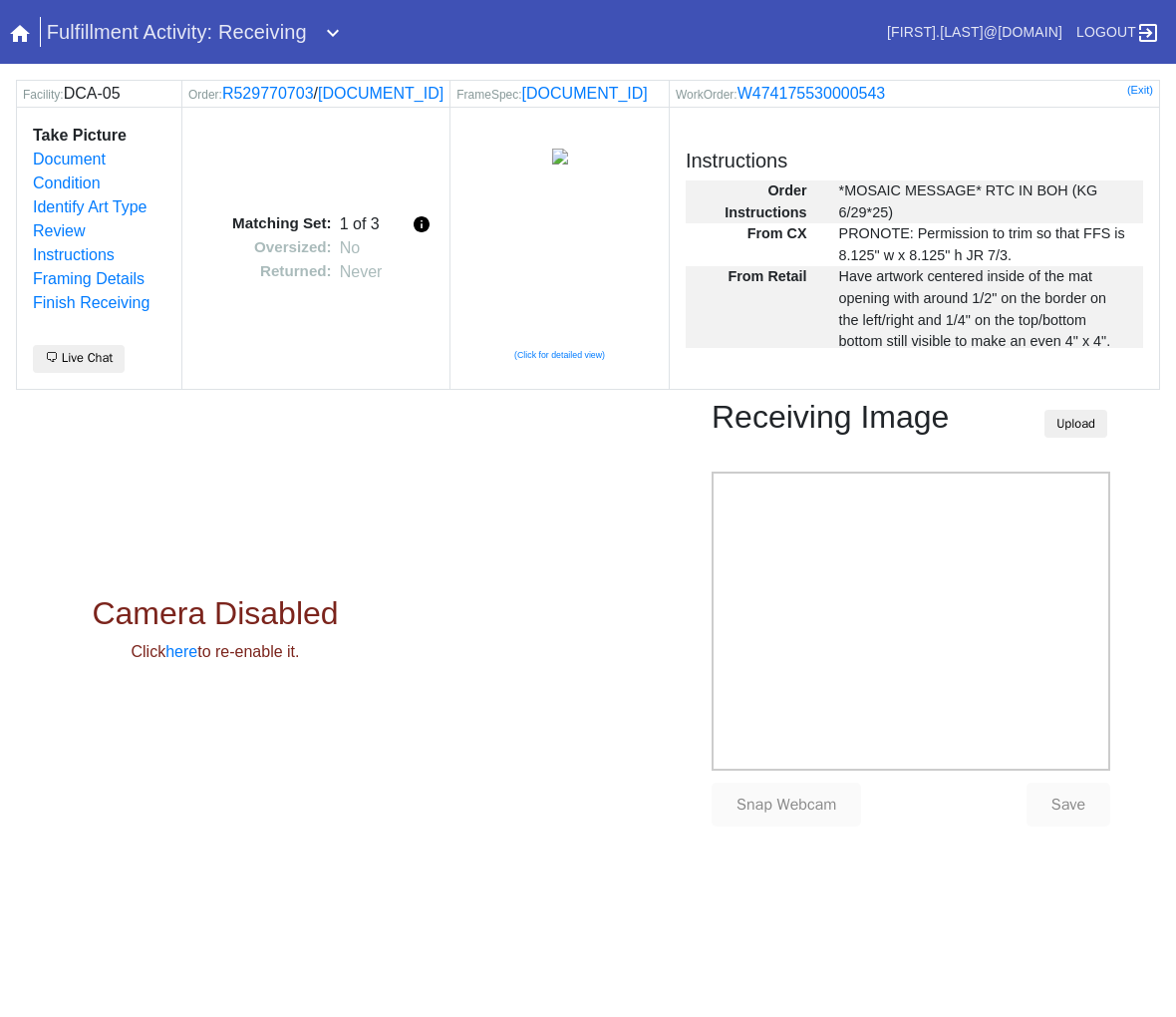 scroll, scrollTop: 0, scrollLeft: 0, axis: both 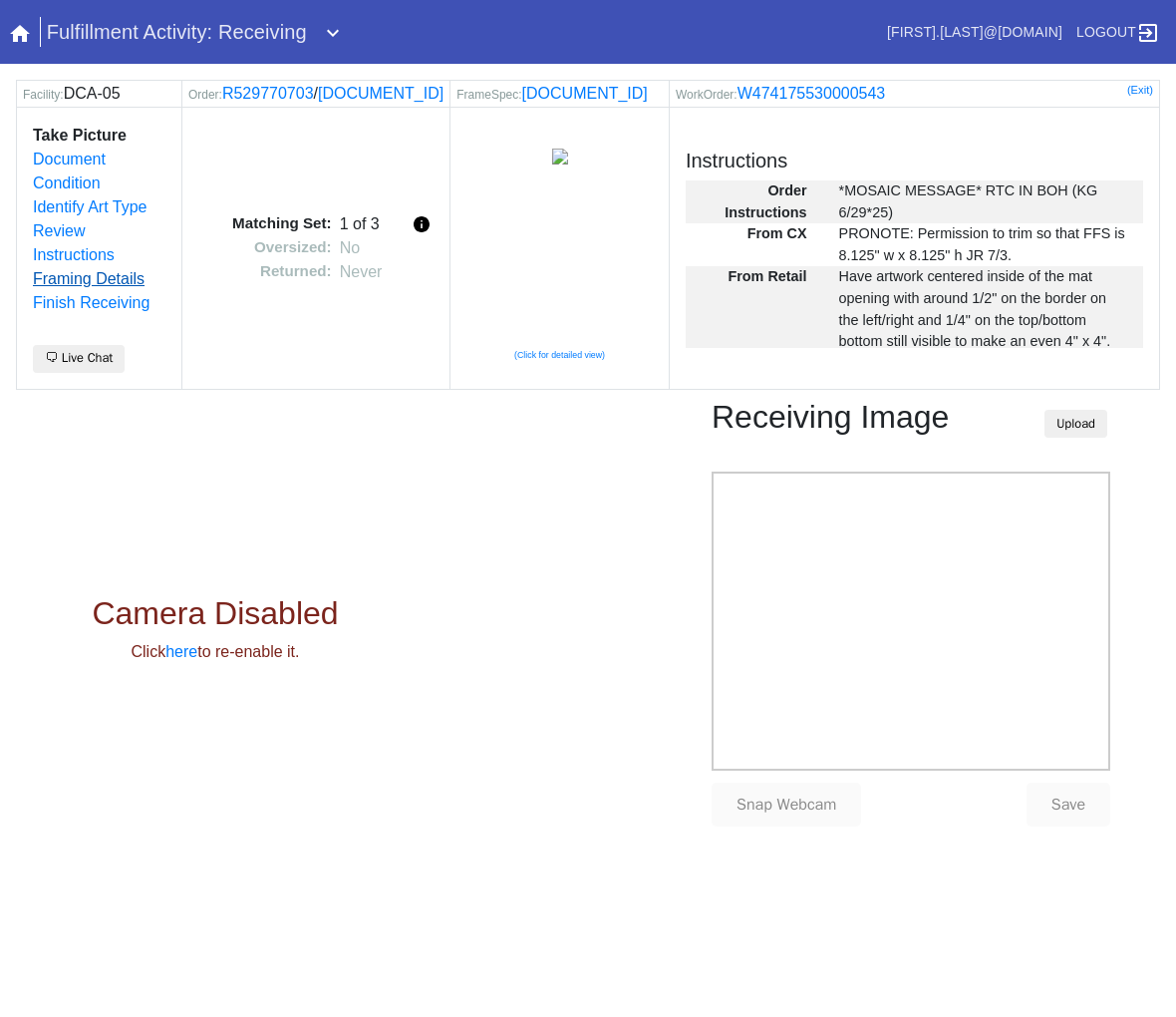 click on "Framing Details" at bounding box center (89, 278) 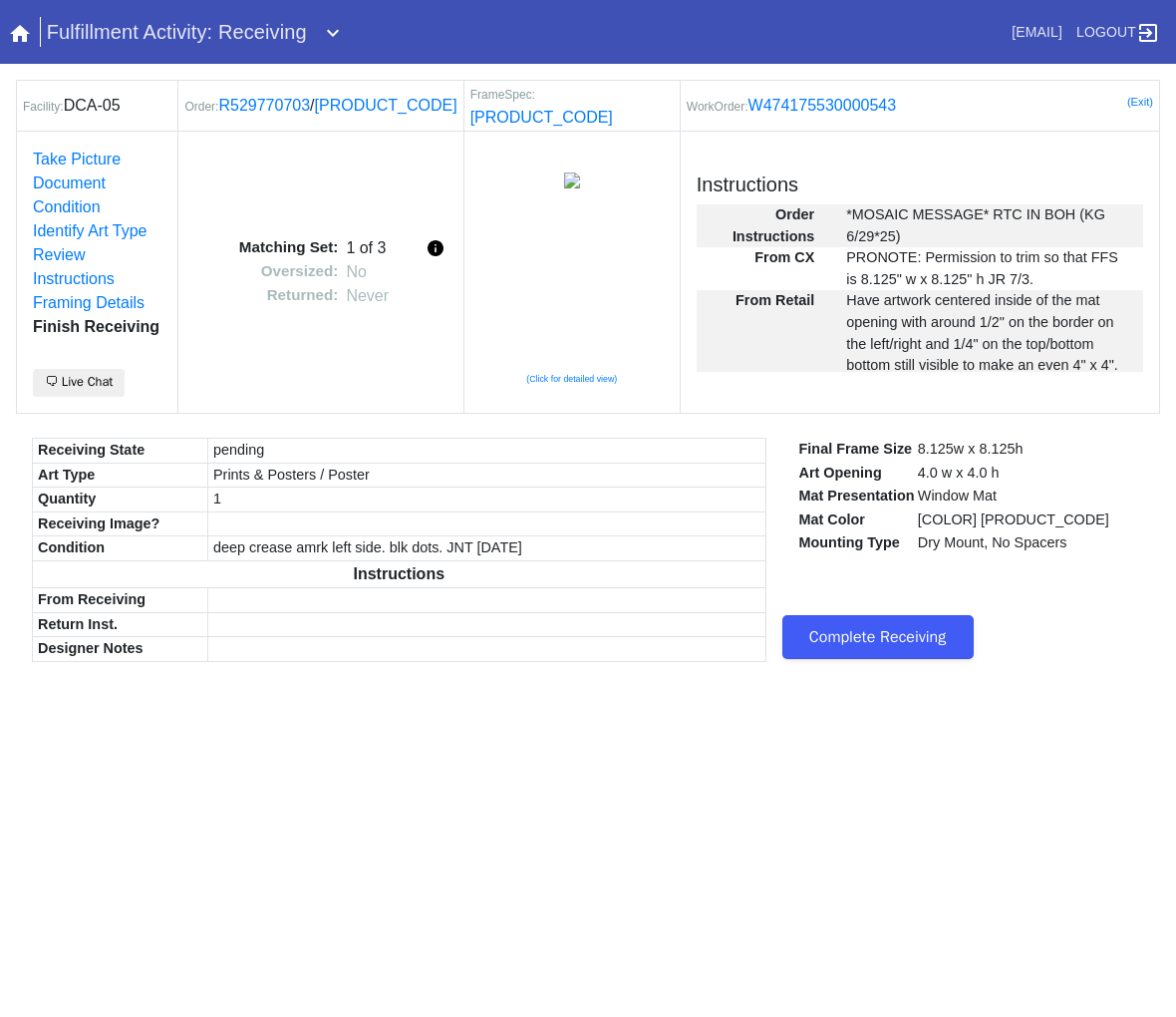scroll, scrollTop: 0, scrollLeft: 0, axis: both 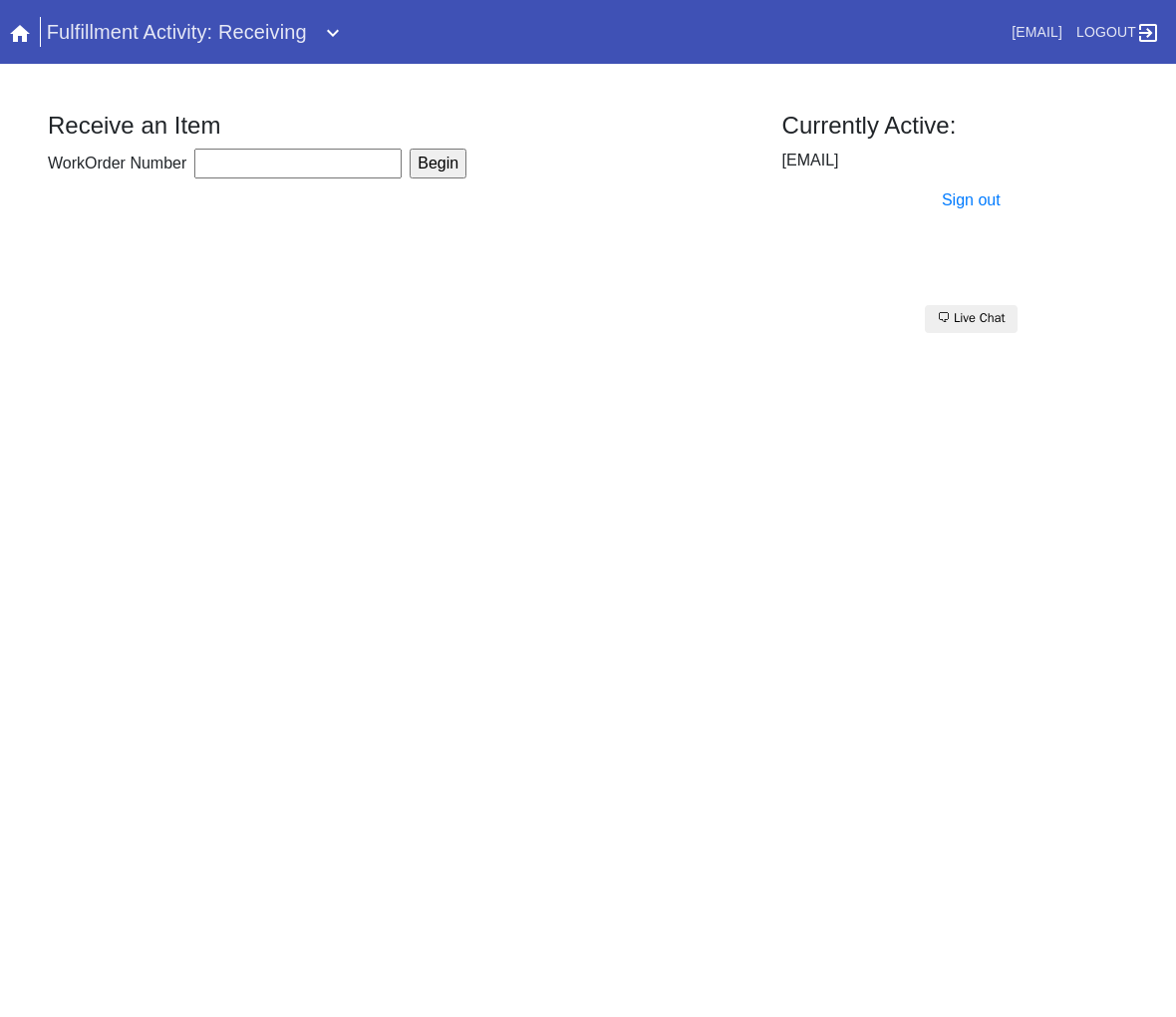 click on "Fulfillment Activity: Receiving jennifer.carter@fbstudio.co Logout  JOINERY  Work Orders  Gallery Wall  Shipments    Arrived Packages  Package Notes  Pulse  Charts  Work Orders Locations  Mastercam Labels    Shipping Wall  Image Inspection Tool  Receiving Image Upload  Print Image Upload  Manifests SPREE (GLAZE)  Orders  Designer's Choice Fulfillment Activities 1st Leg Shipping - Label 1st Leg Shipping - Pack & Ship Acrylic Art - Assembly Art - Care Art Care Wall Art - Intake Art - Mounting Batching Disposition Wall Foam Frames - Joiner Hardware - Assembly Hold Cage Mat Captioning Mats Plates Prepress Printing Printing - Cut QC Readymade Receiving Receiving - Arrivals Recon Retail - Labels Retail - Manifests Saws QC Shipping - Load Truck Shipping - Pack Bug or abnormality?  Click here to submit a FreshService ticket Receive an Item WorkOrder Number Begin Currently Active: jennifer.carter@fbstudio.co Sign out 🗨 Live Chat" at bounding box center [588, 508] 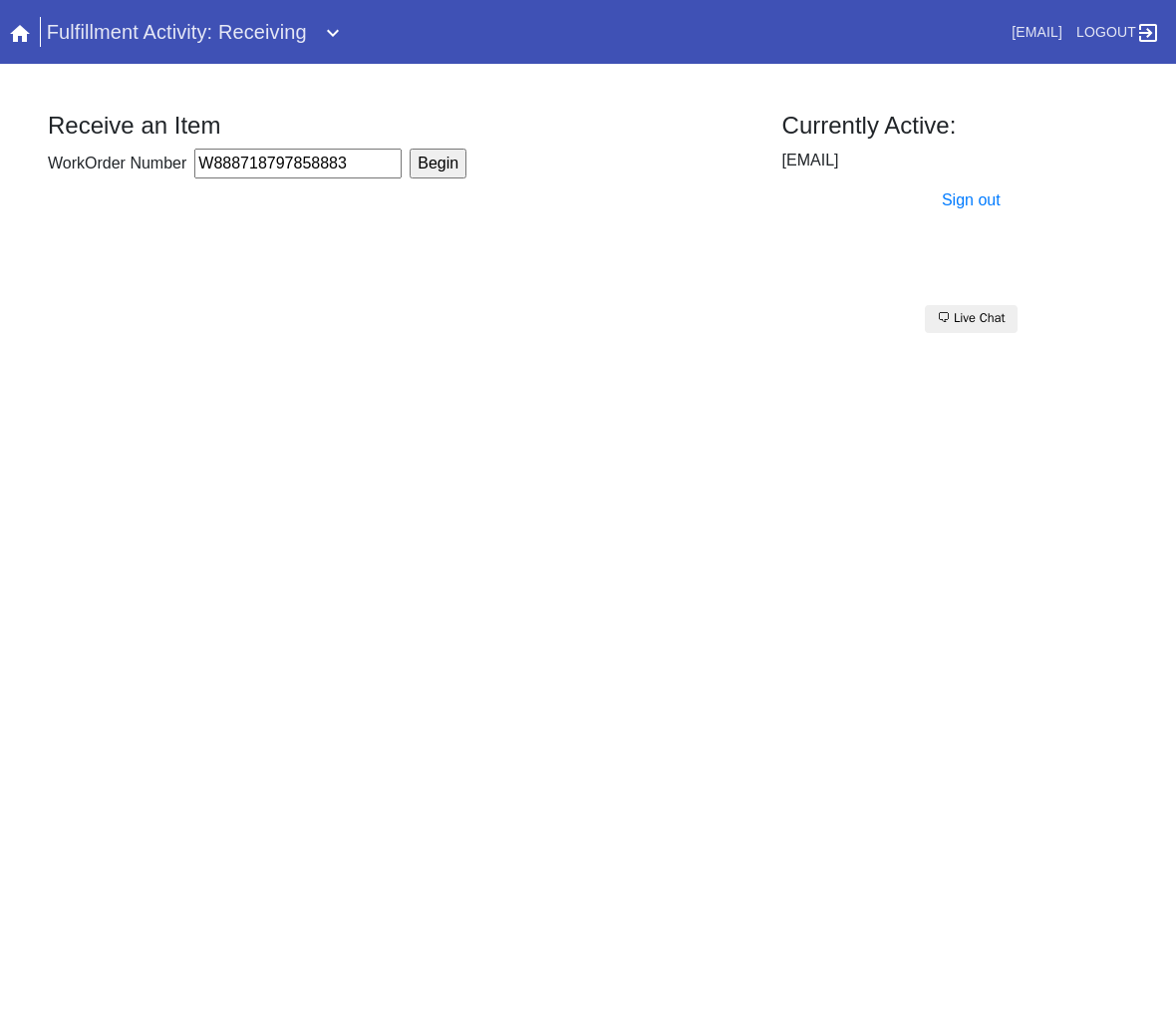 type on "W888718797858883" 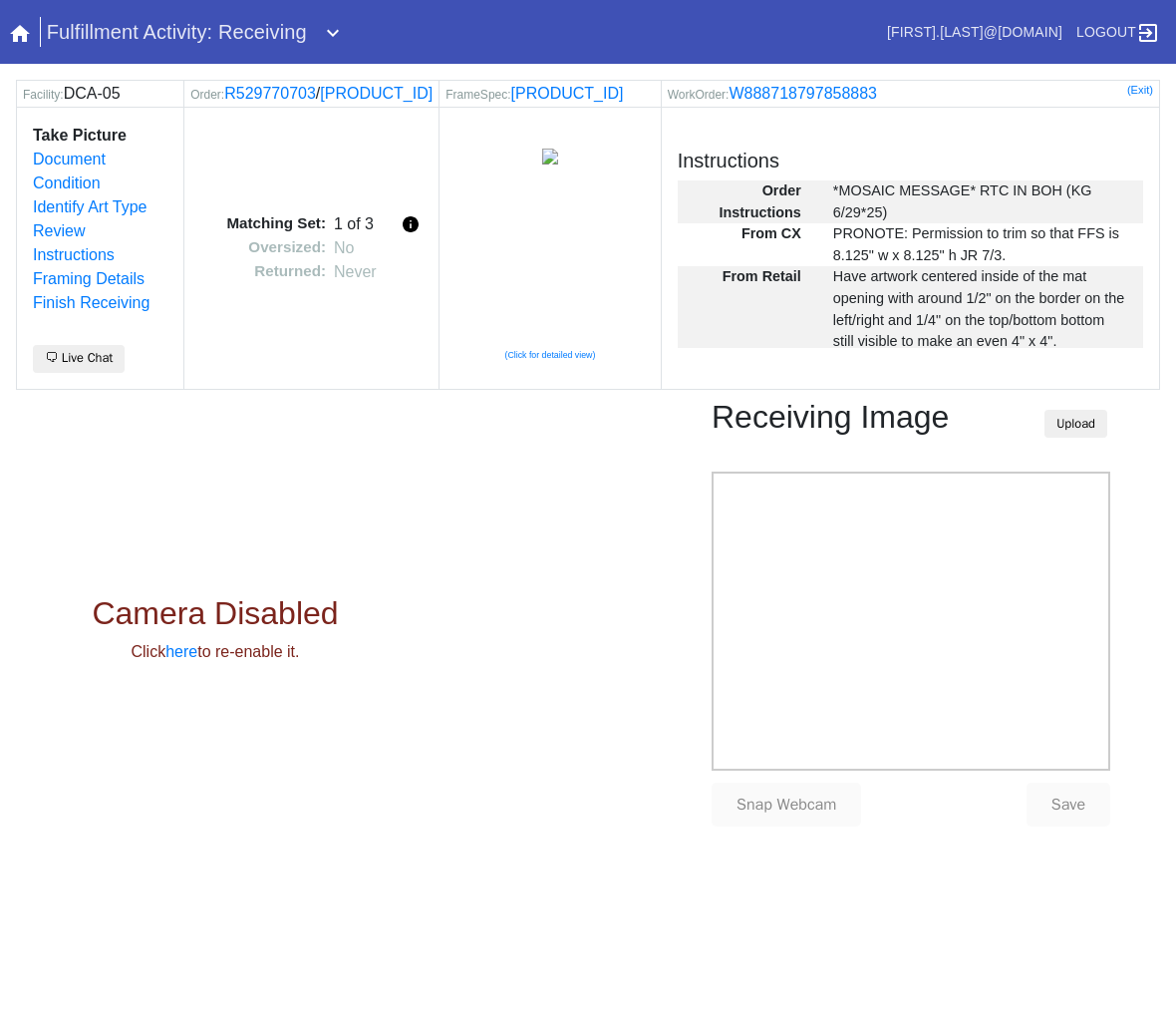 scroll, scrollTop: 0, scrollLeft: 0, axis: both 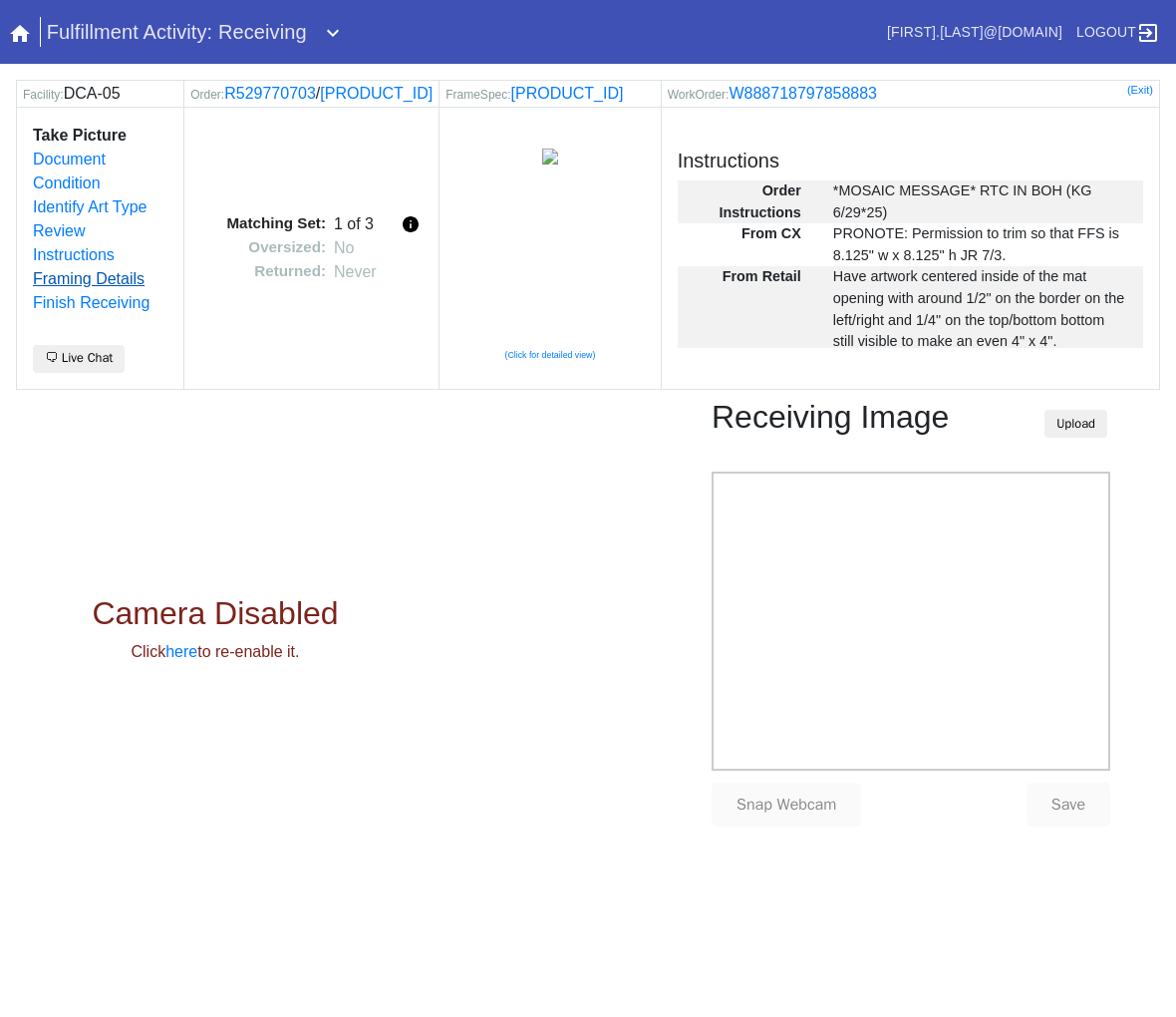click on "Framing Details" at bounding box center [89, 278] 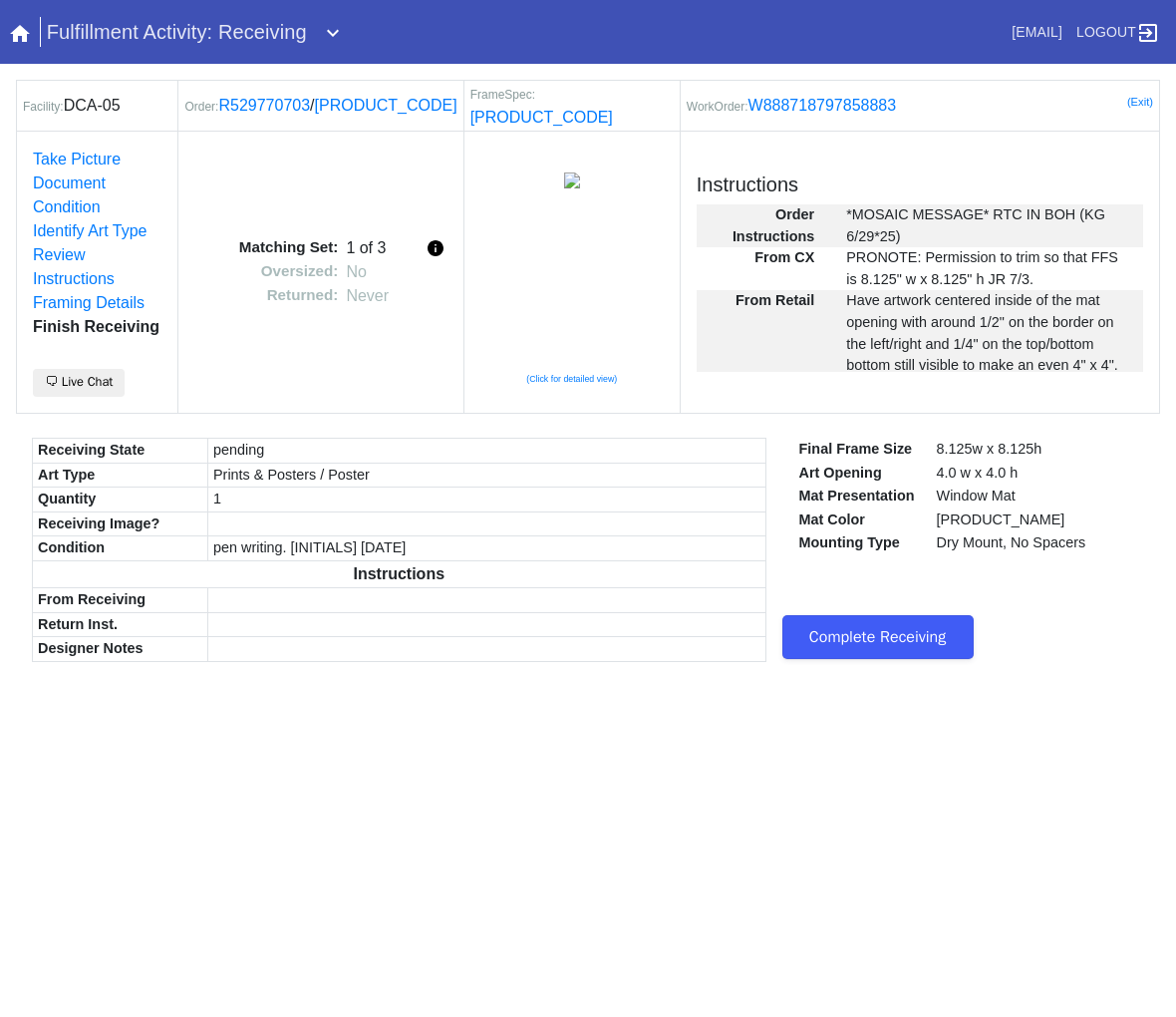 scroll, scrollTop: 0, scrollLeft: 0, axis: both 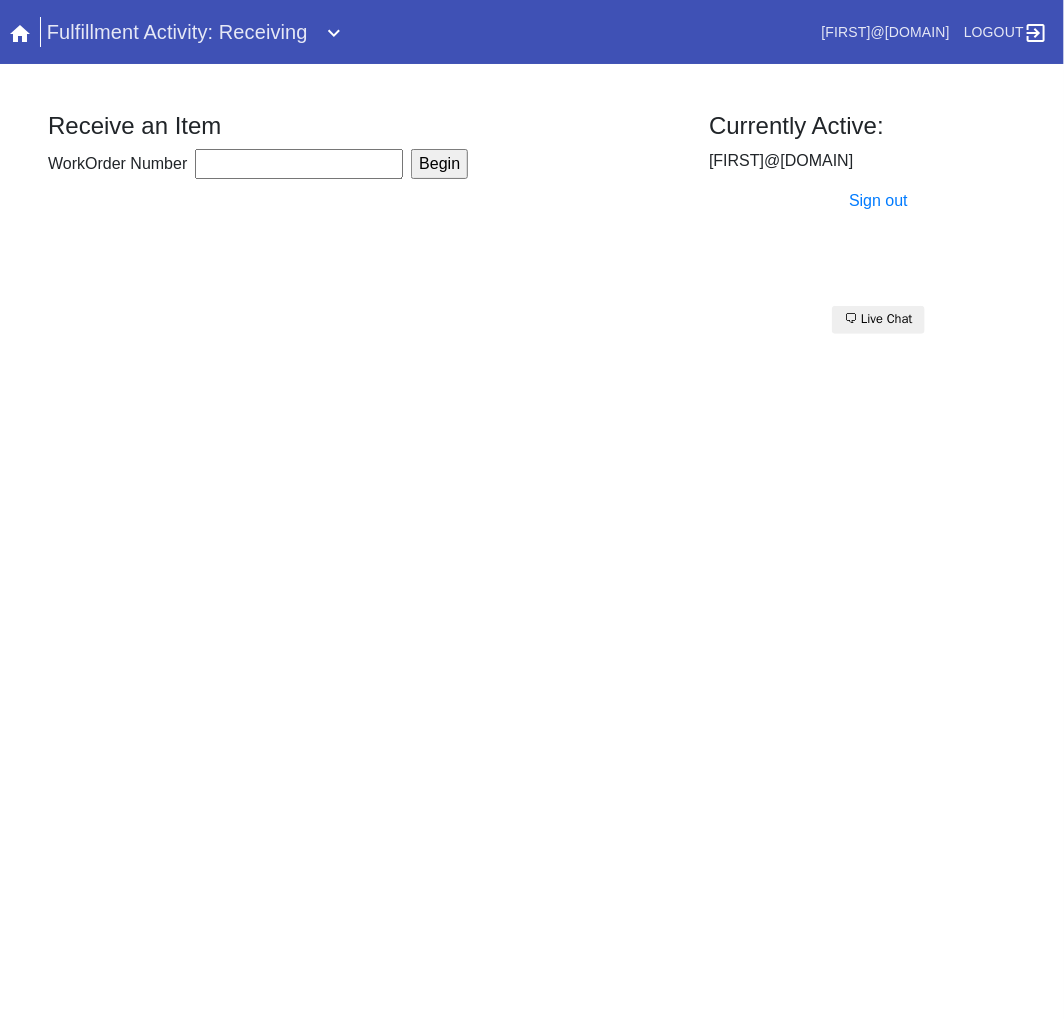 click on "WorkOrder Number" at bounding box center [299, 164] 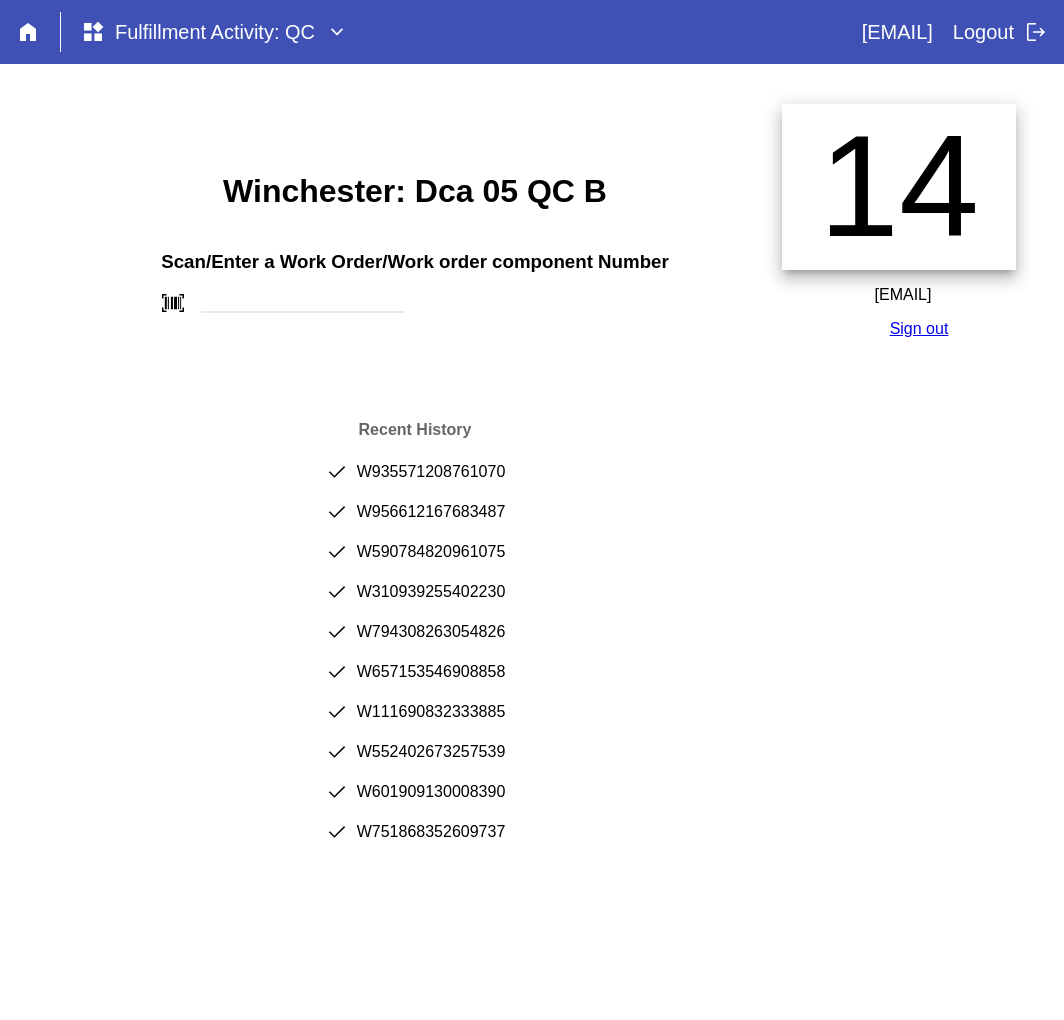 scroll, scrollTop: 0, scrollLeft: 0, axis: both 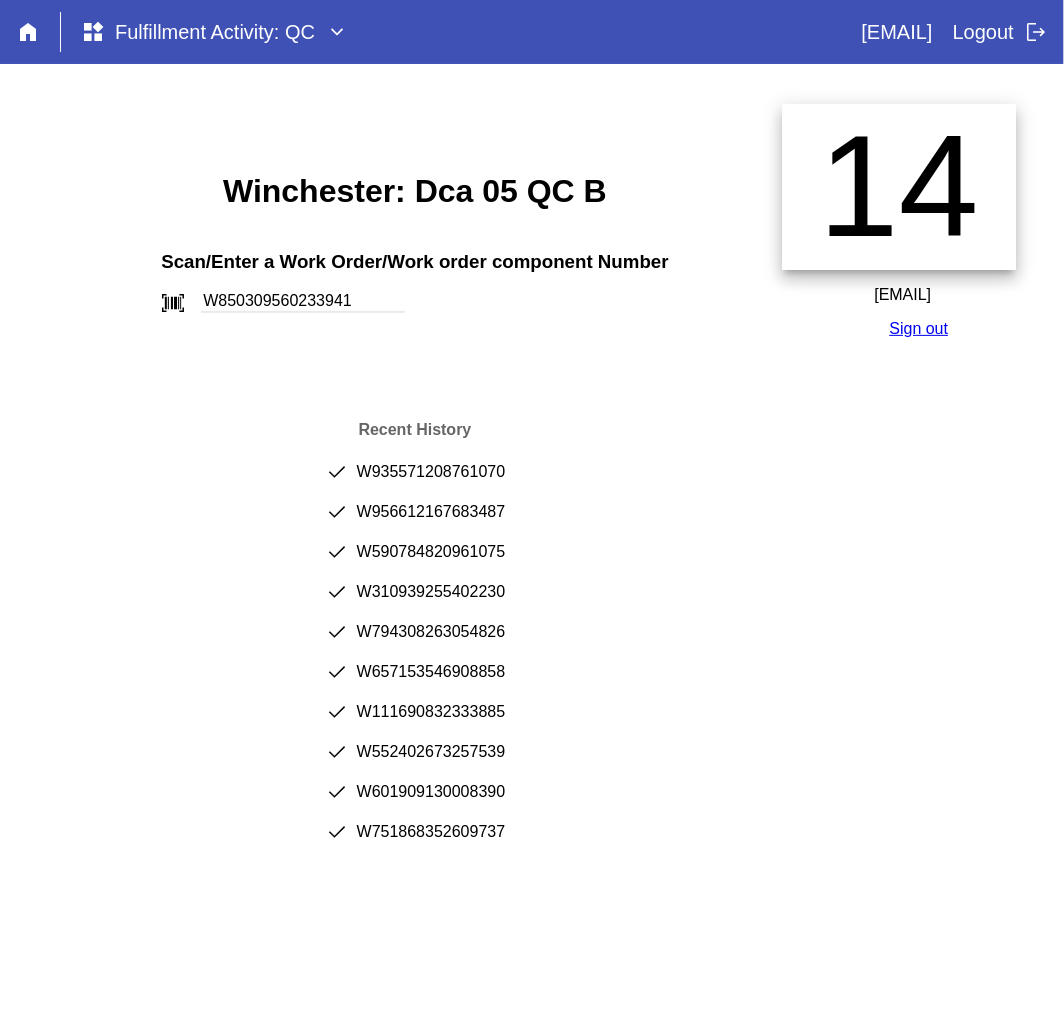 type on "W850309560233941" 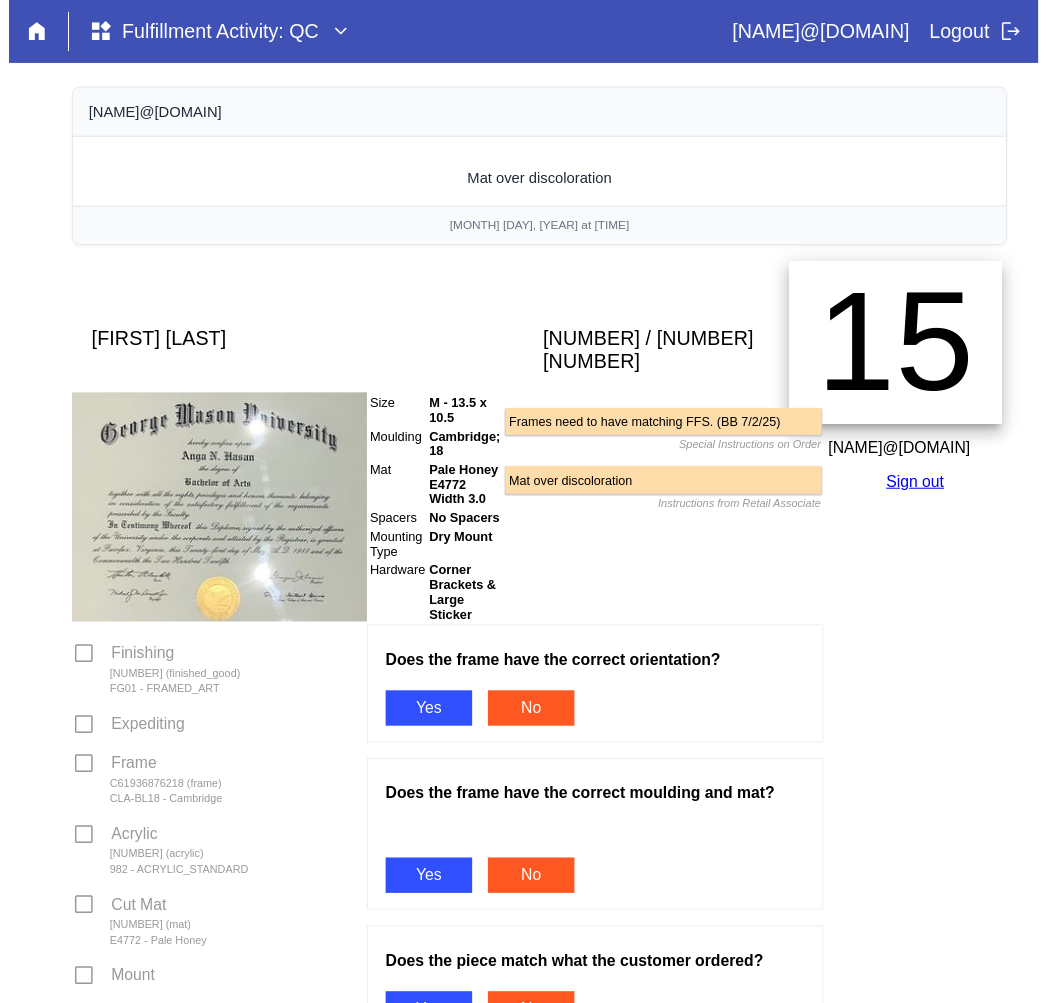 scroll, scrollTop: 0, scrollLeft: 0, axis: both 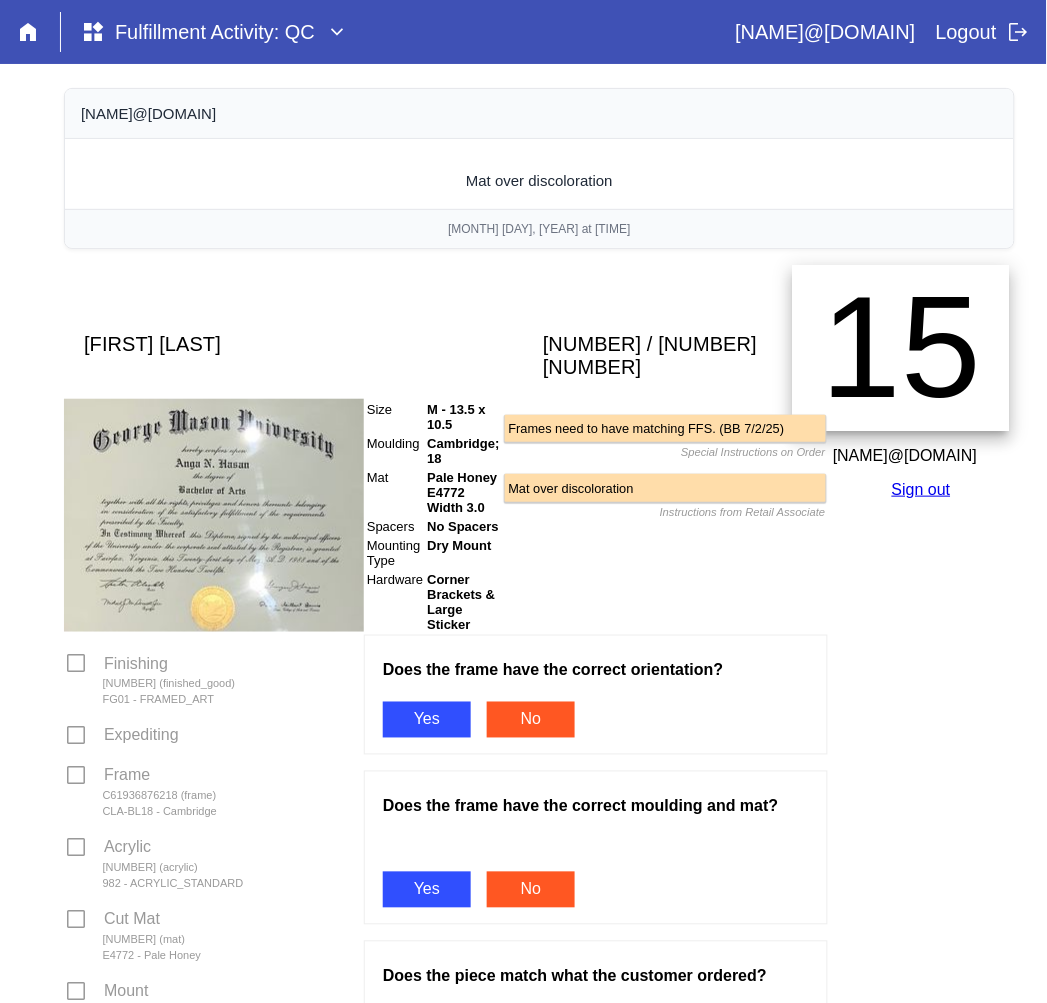 click on "Yes" at bounding box center (427, 720) 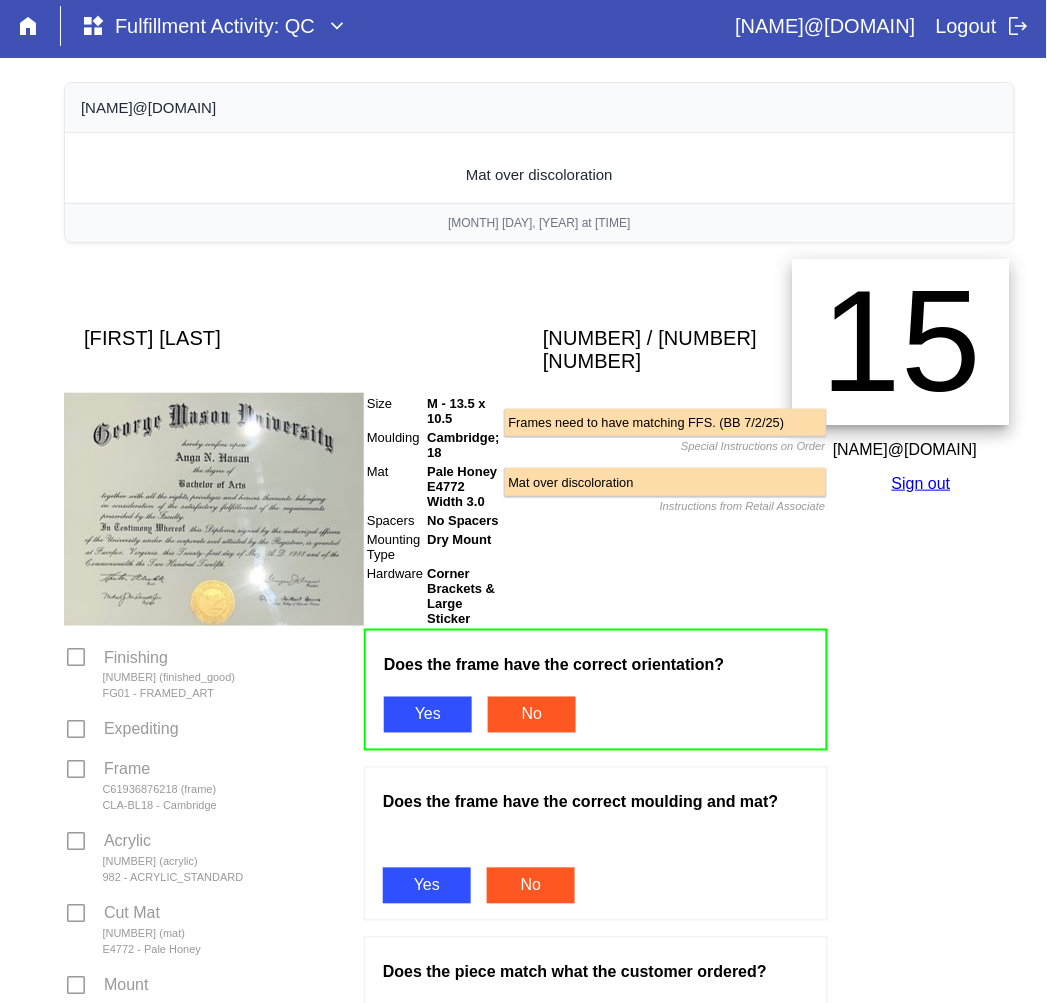 scroll, scrollTop: 333, scrollLeft: 0, axis: vertical 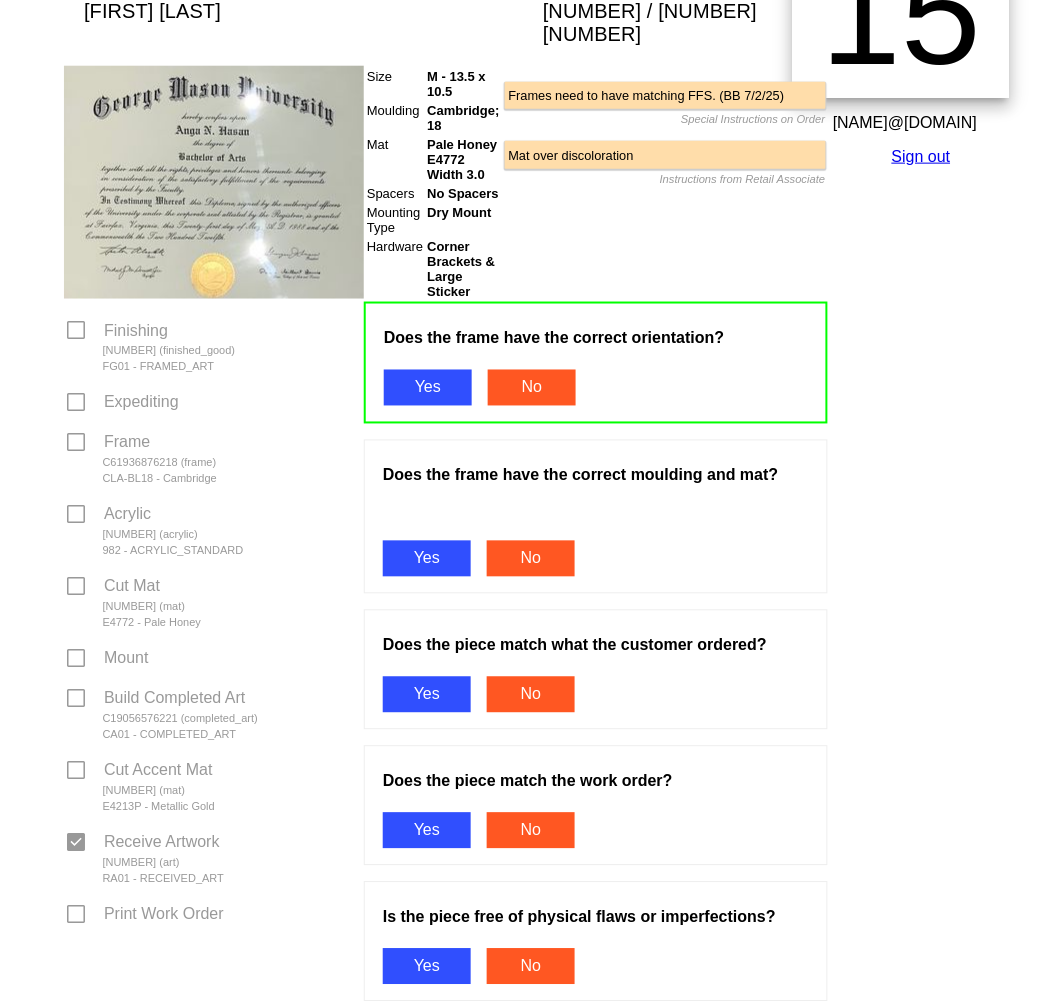 click on "Yes" at bounding box center (427, 559) 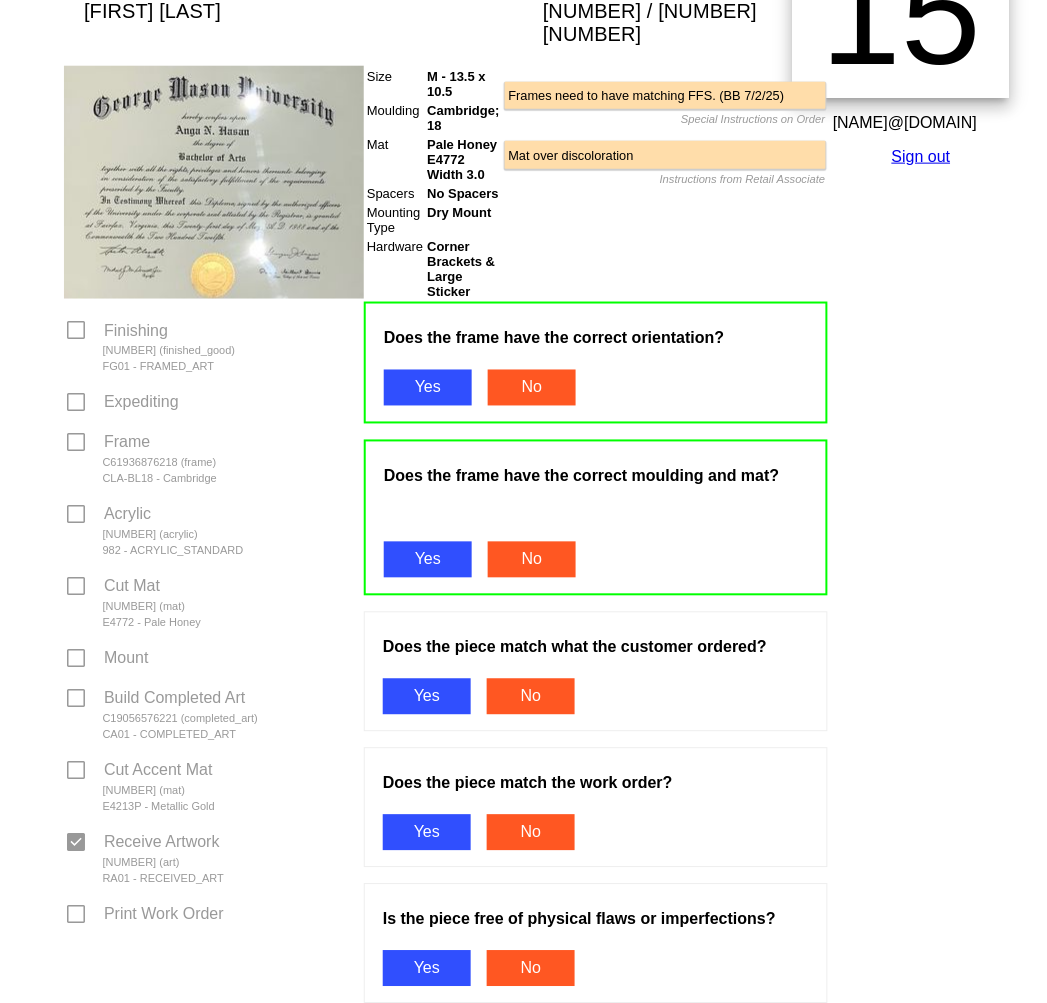 click on "Yes" at bounding box center [427, 697] 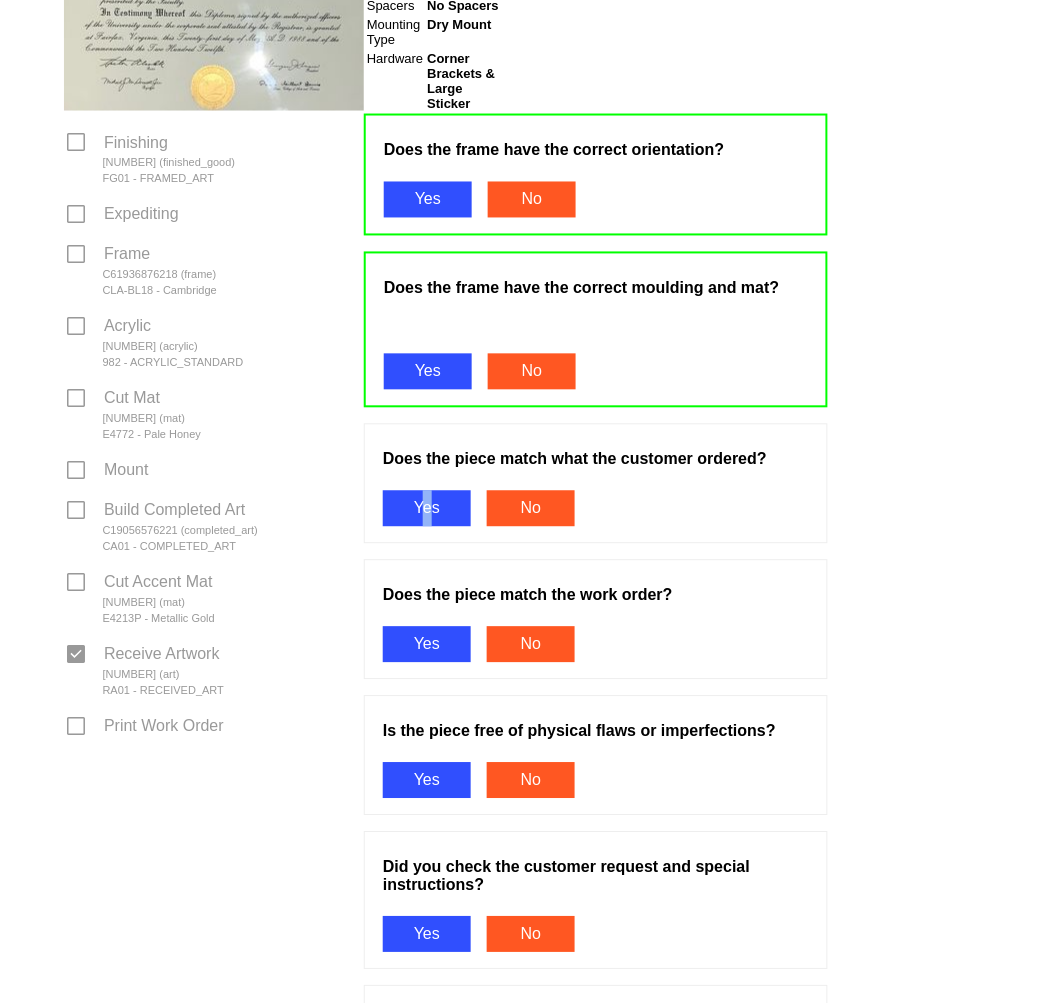 scroll, scrollTop: 666, scrollLeft: 0, axis: vertical 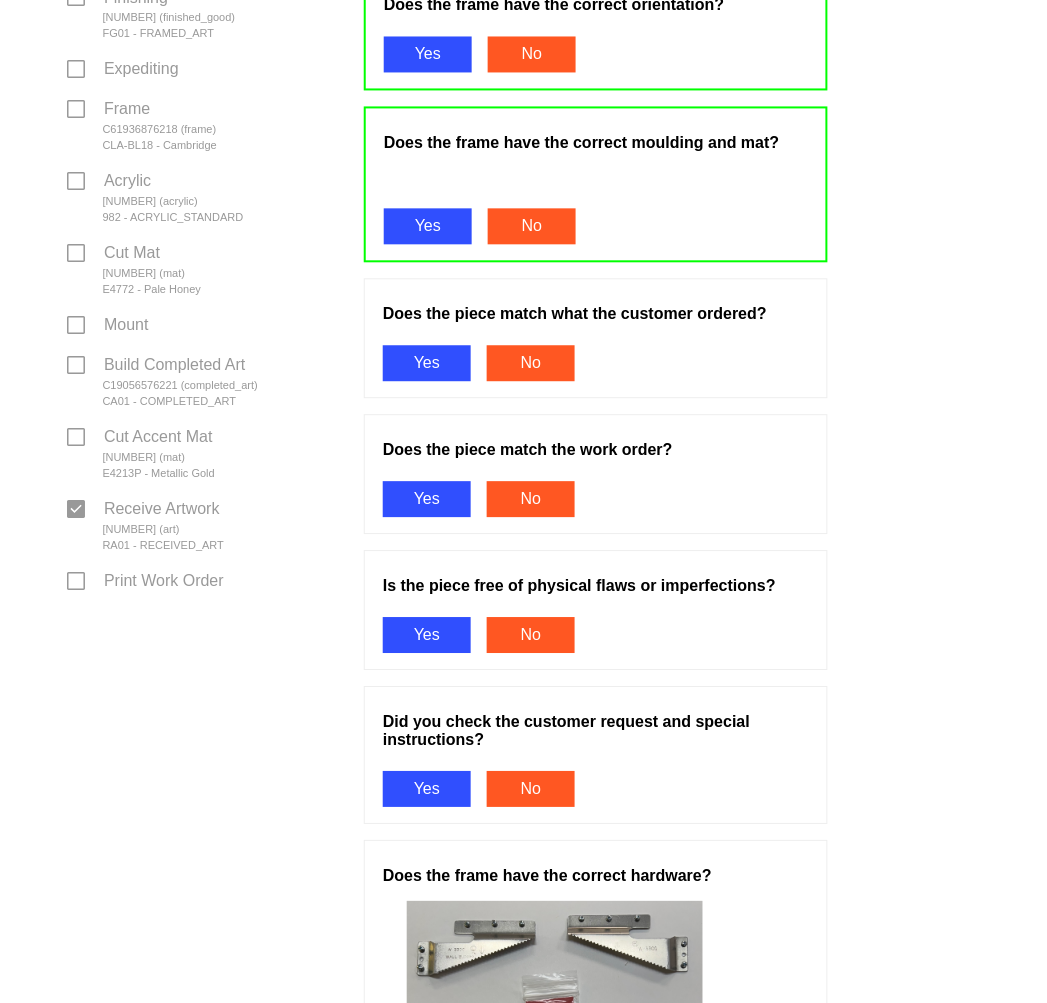 drag, startPoint x: 413, startPoint y: 336, endPoint x: 431, endPoint y: 376, distance: 43.863426 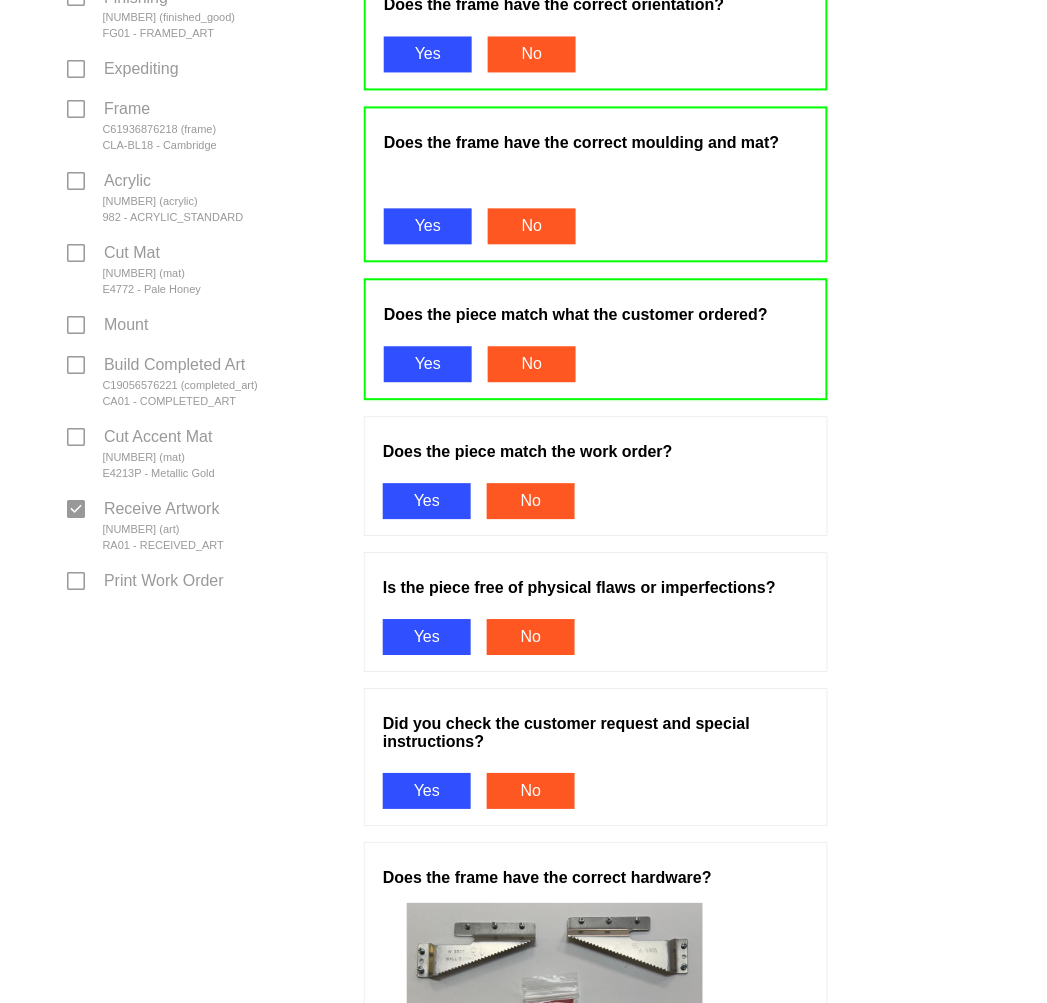 click on "Yes" at bounding box center (427, 502) 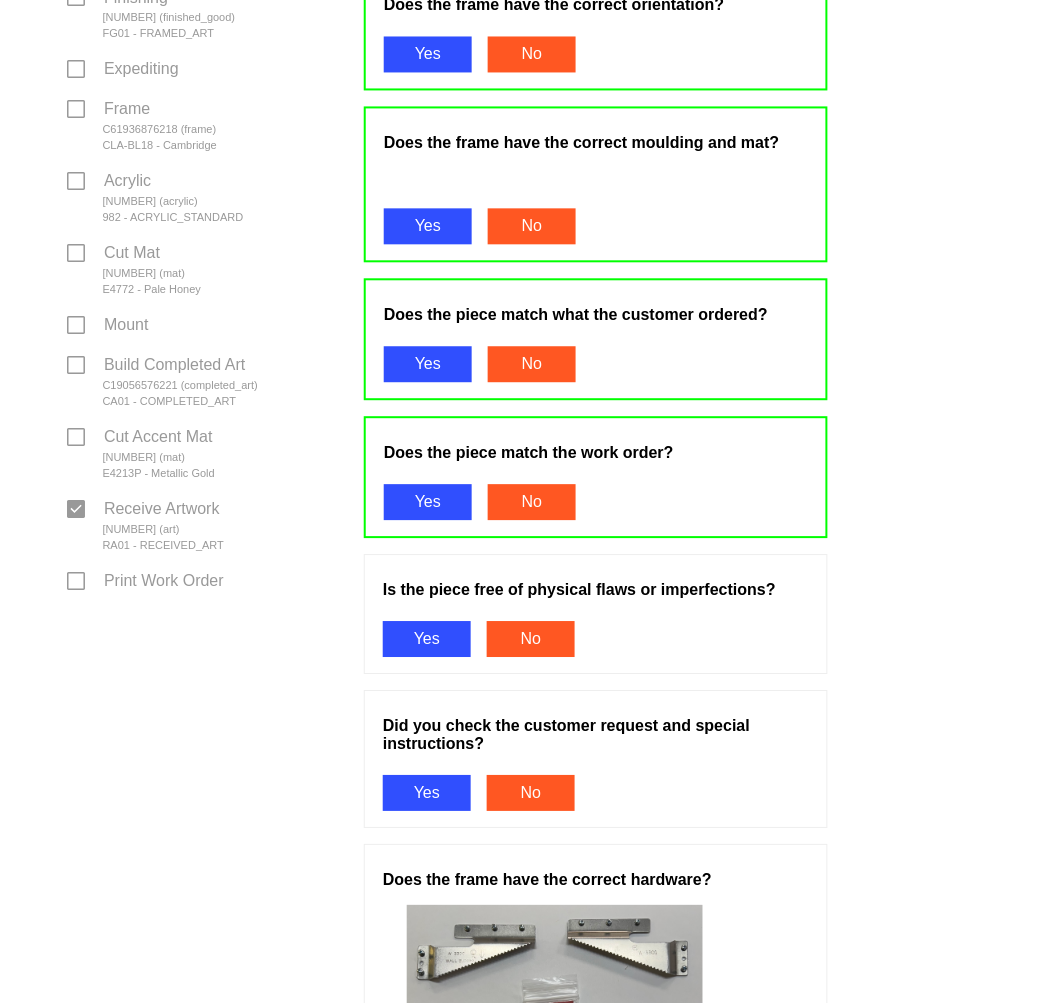 click on "Yes" at bounding box center [427, 640] 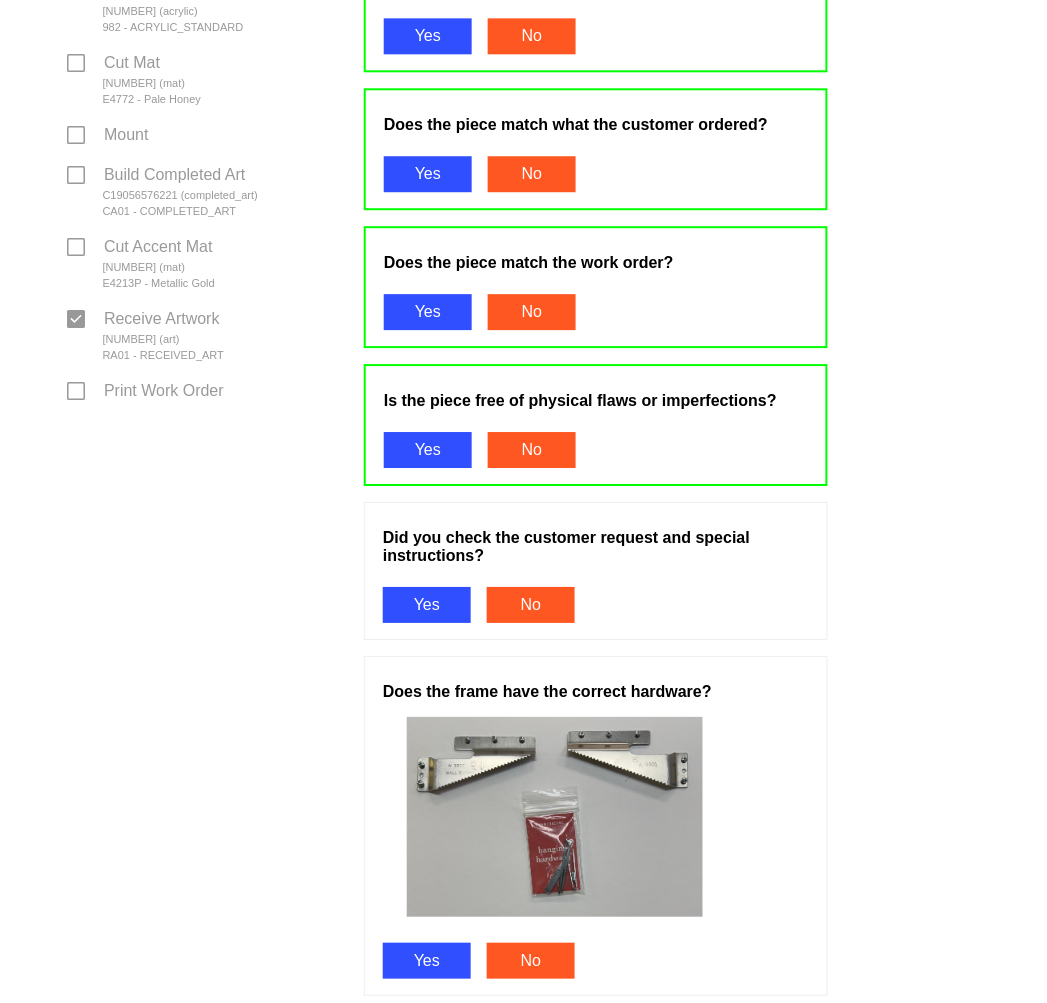 scroll, scrollTop: 1000, scrollLeft: 0, axis: vertical 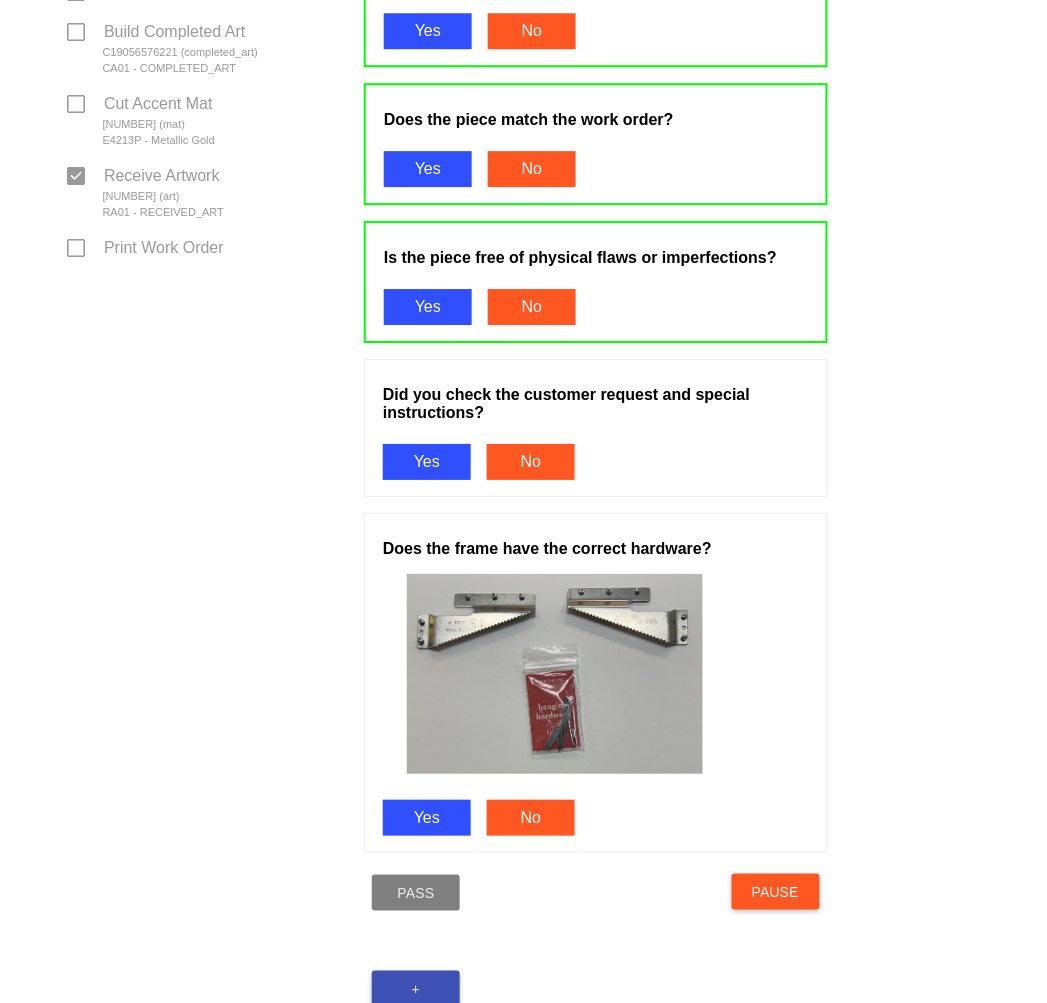 click on "Yes" at bounding box center [427, 462] 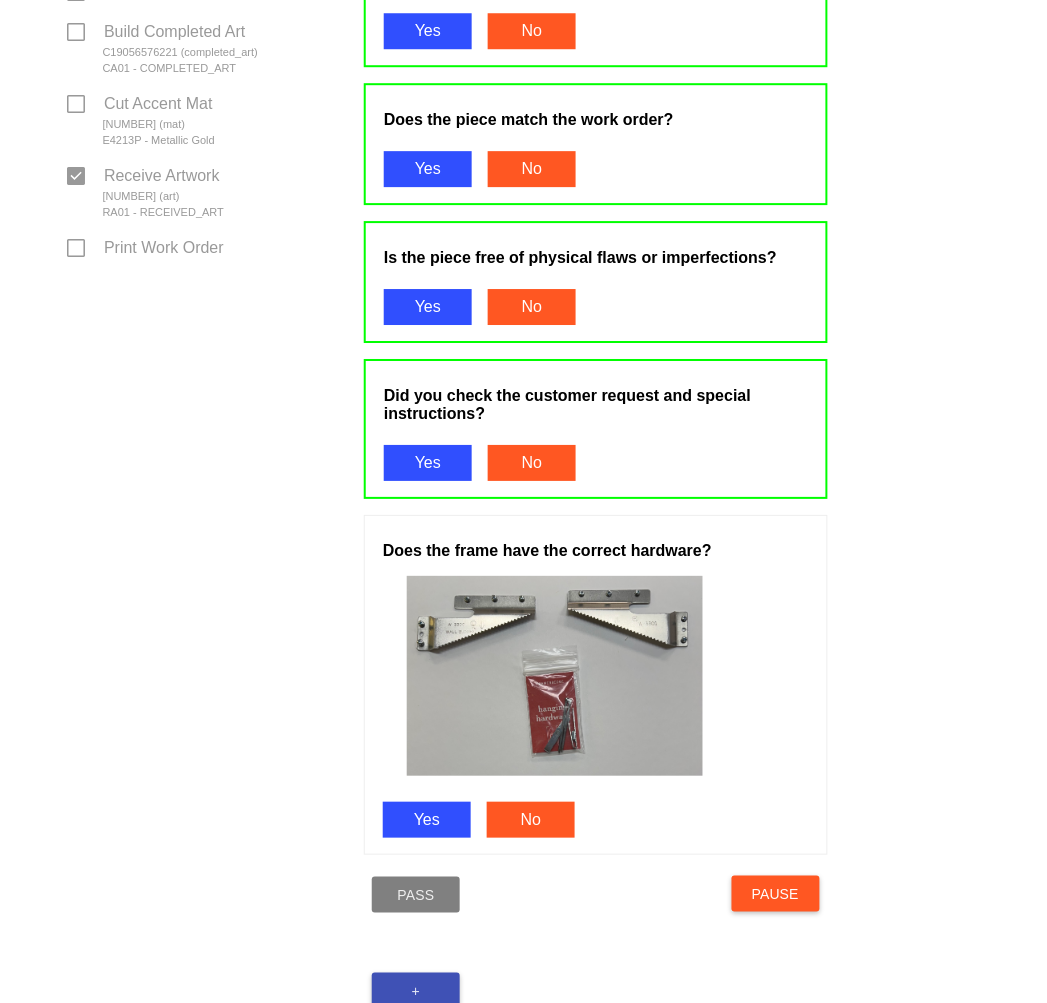 drag, startPoint x: 432, startPoint y: 785, endPoint x: 422, endPoint y: 857, distance: 72.691124 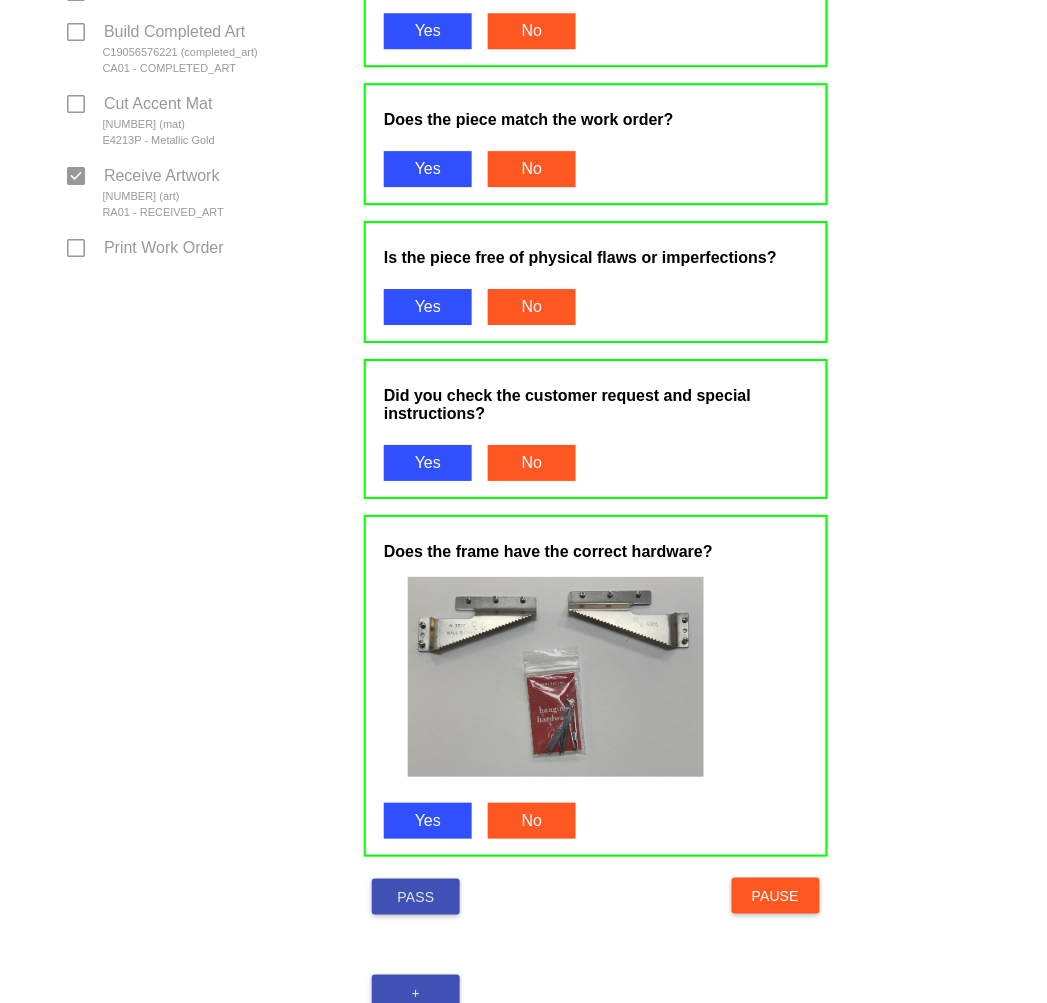 click on "Pass" at bounding box center [416, 897] 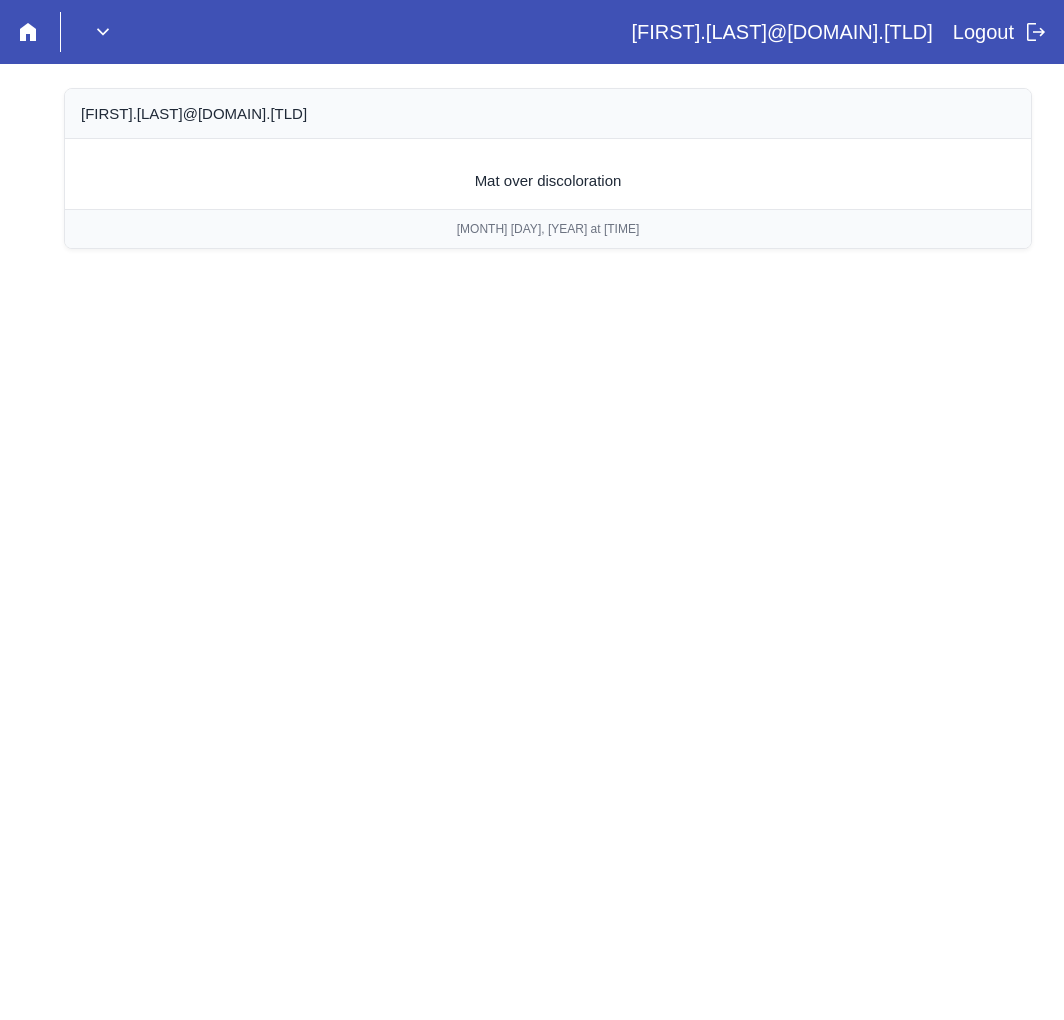 scroll, scrollTop: 0, scrollLeft: 0, axis: both 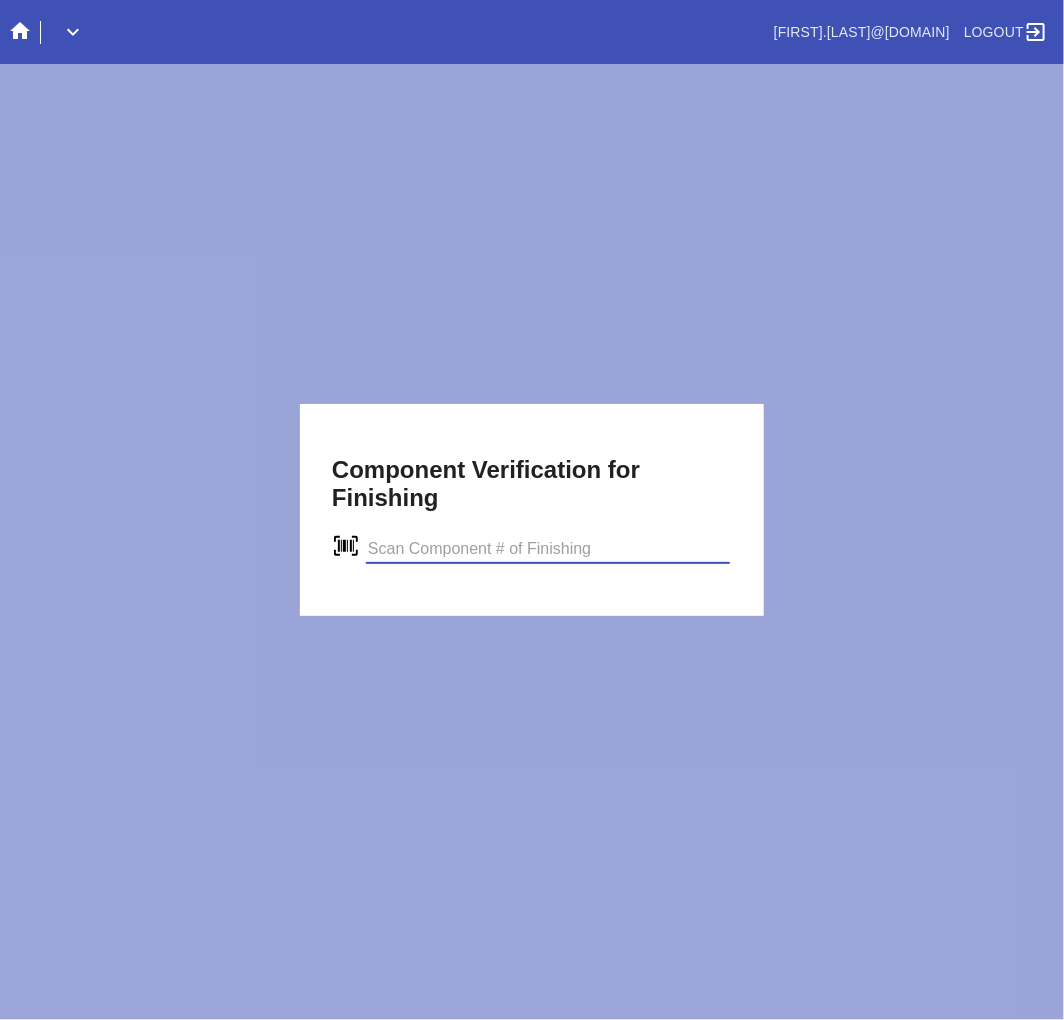 click at bounding box center [548, 549] 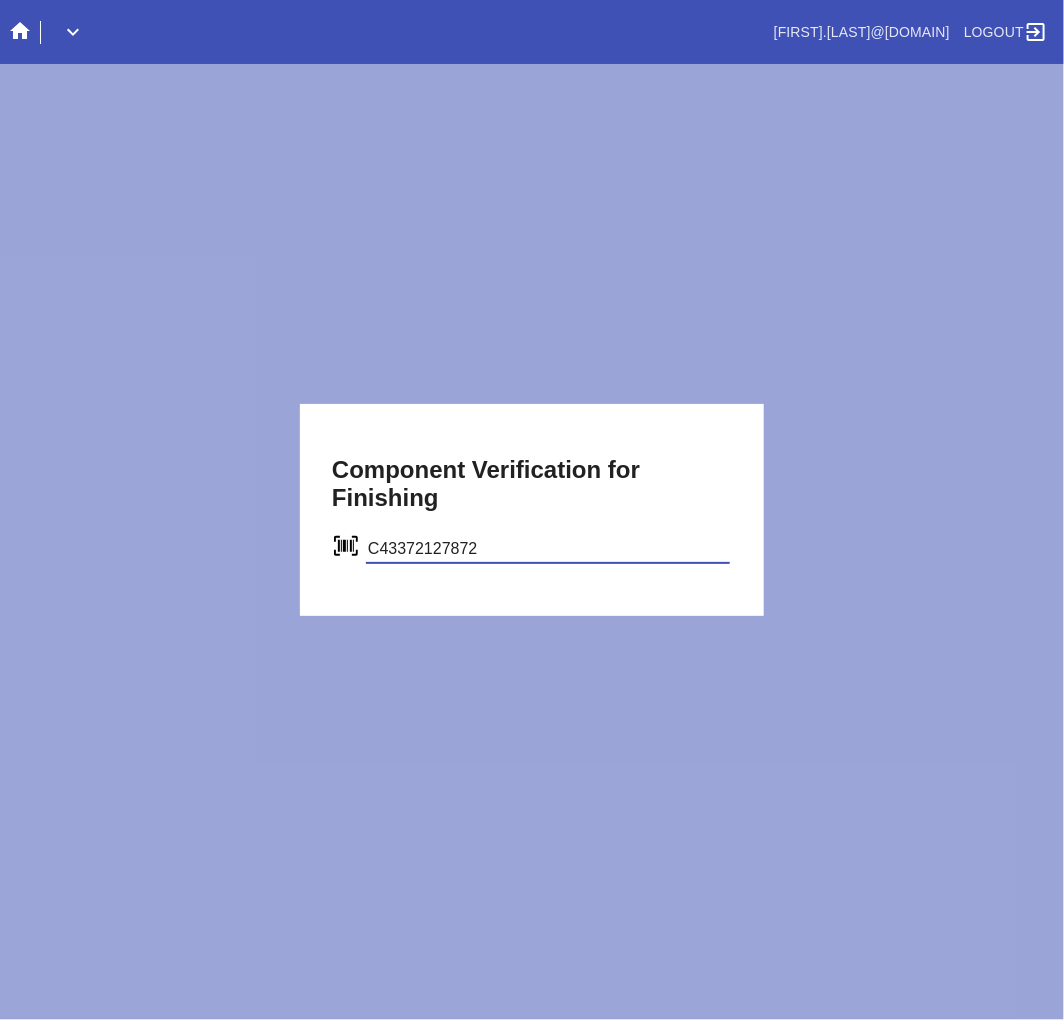 type on "C43372127872" 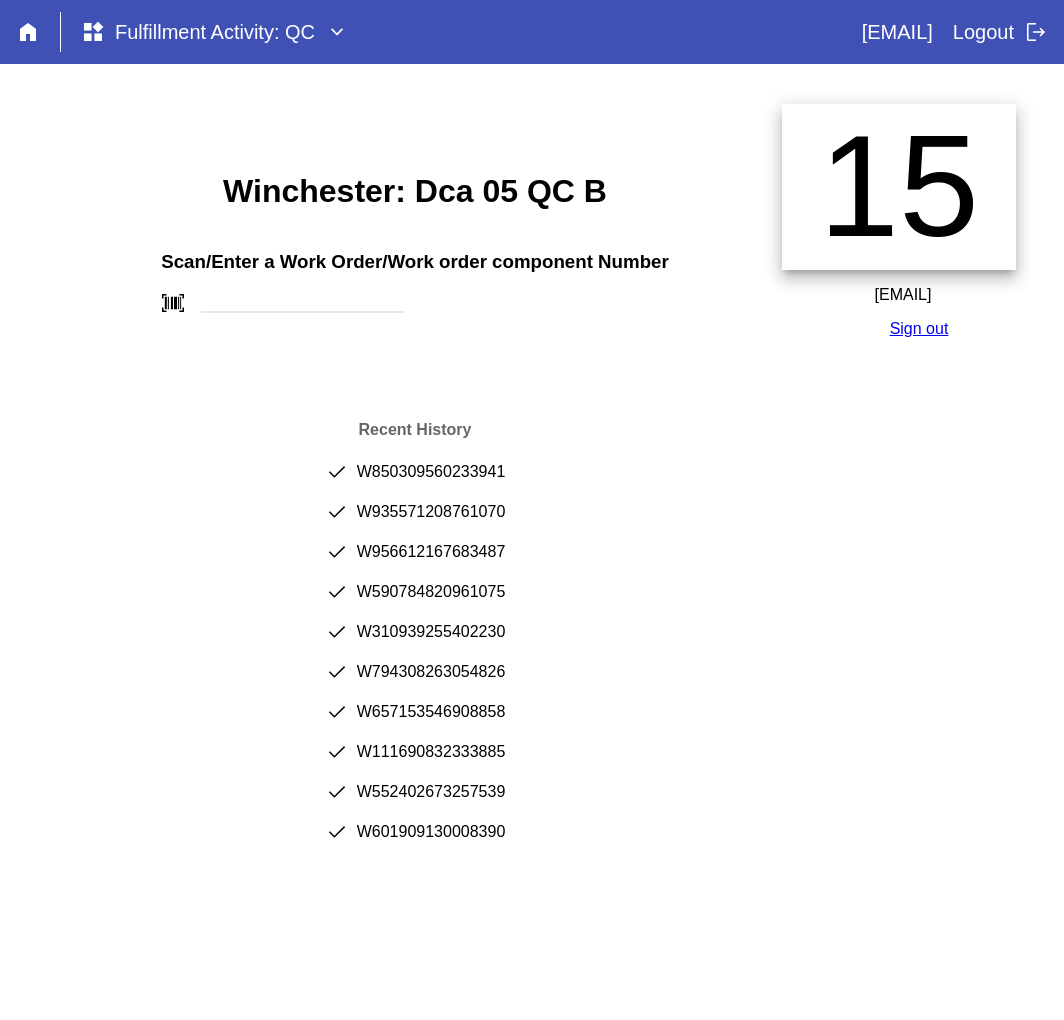 scroll, scrollTop: 0, scrollLeft: 0, axis: both 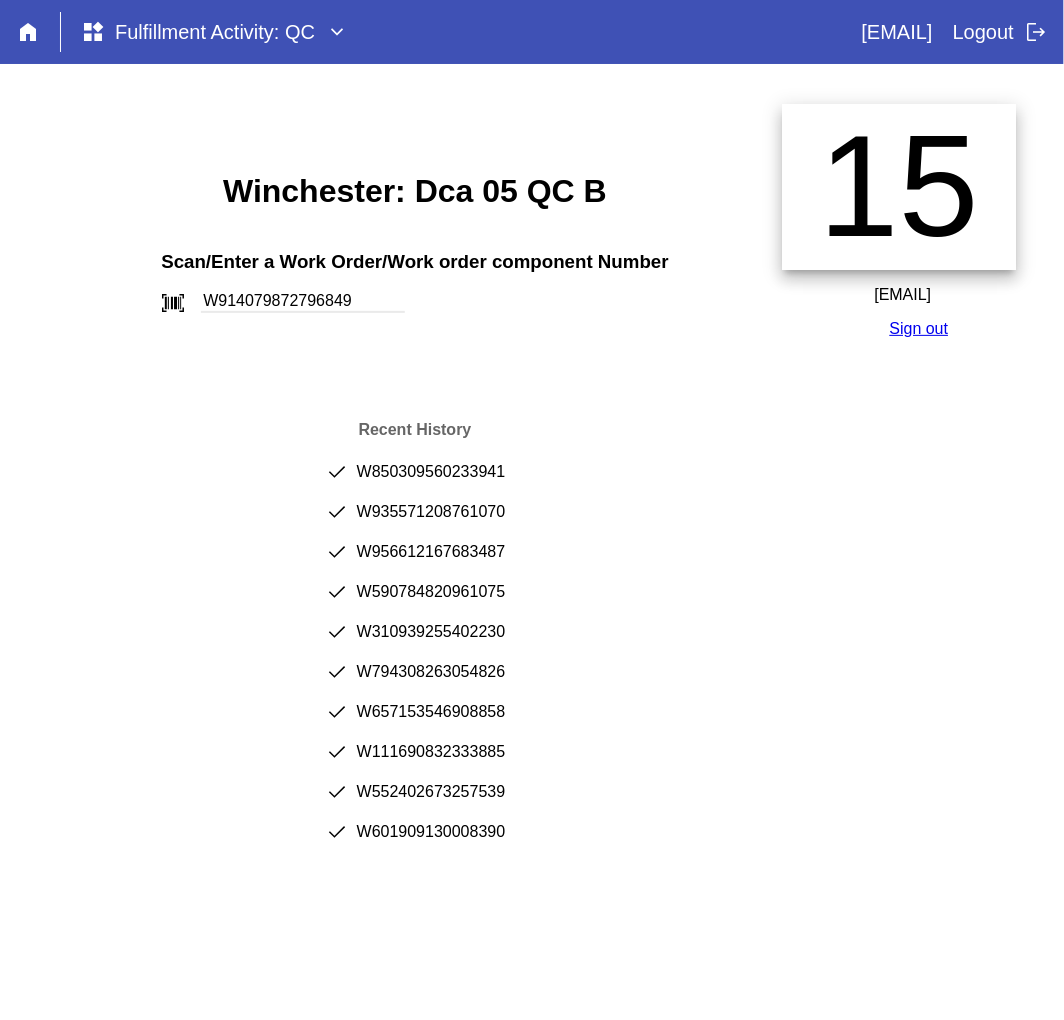 type on "W914079872796849" 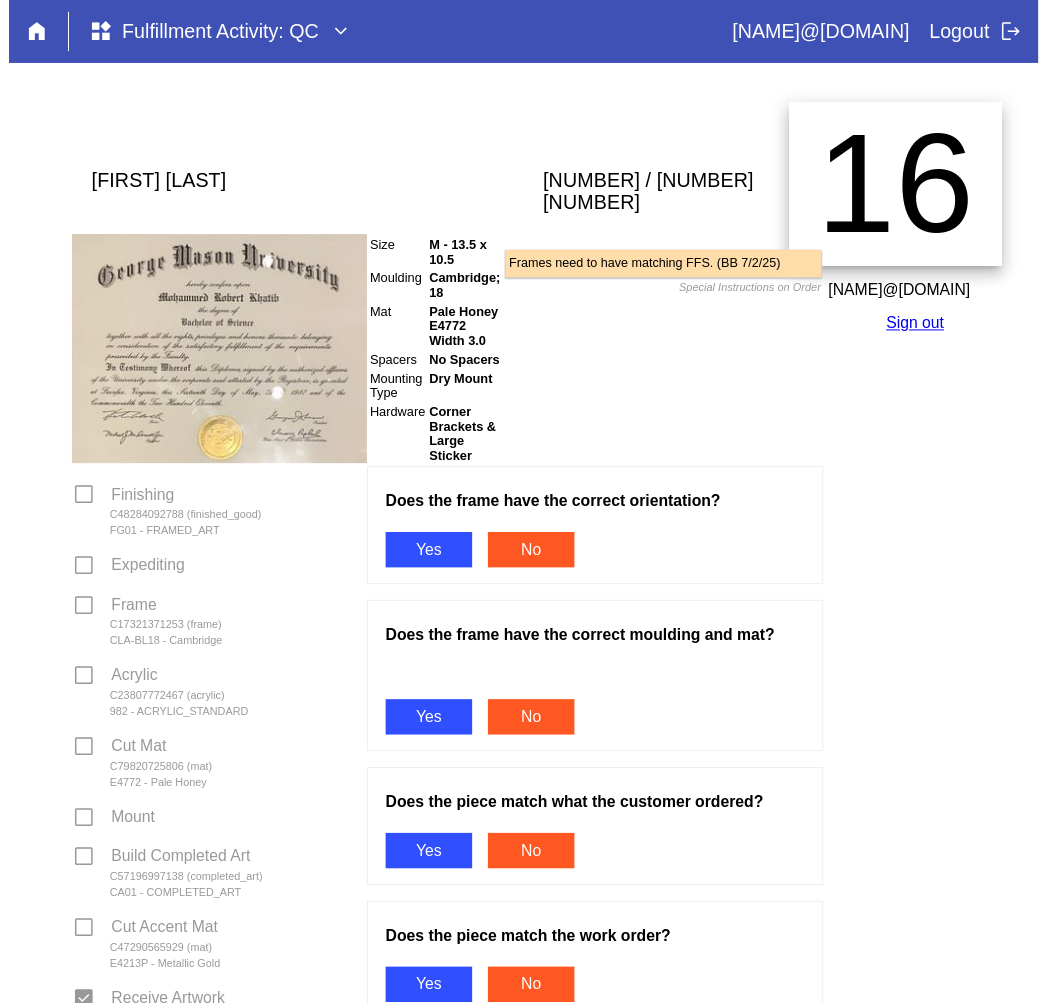 scroll, scrollTop: 0, scrollLeft: 0, axis: both 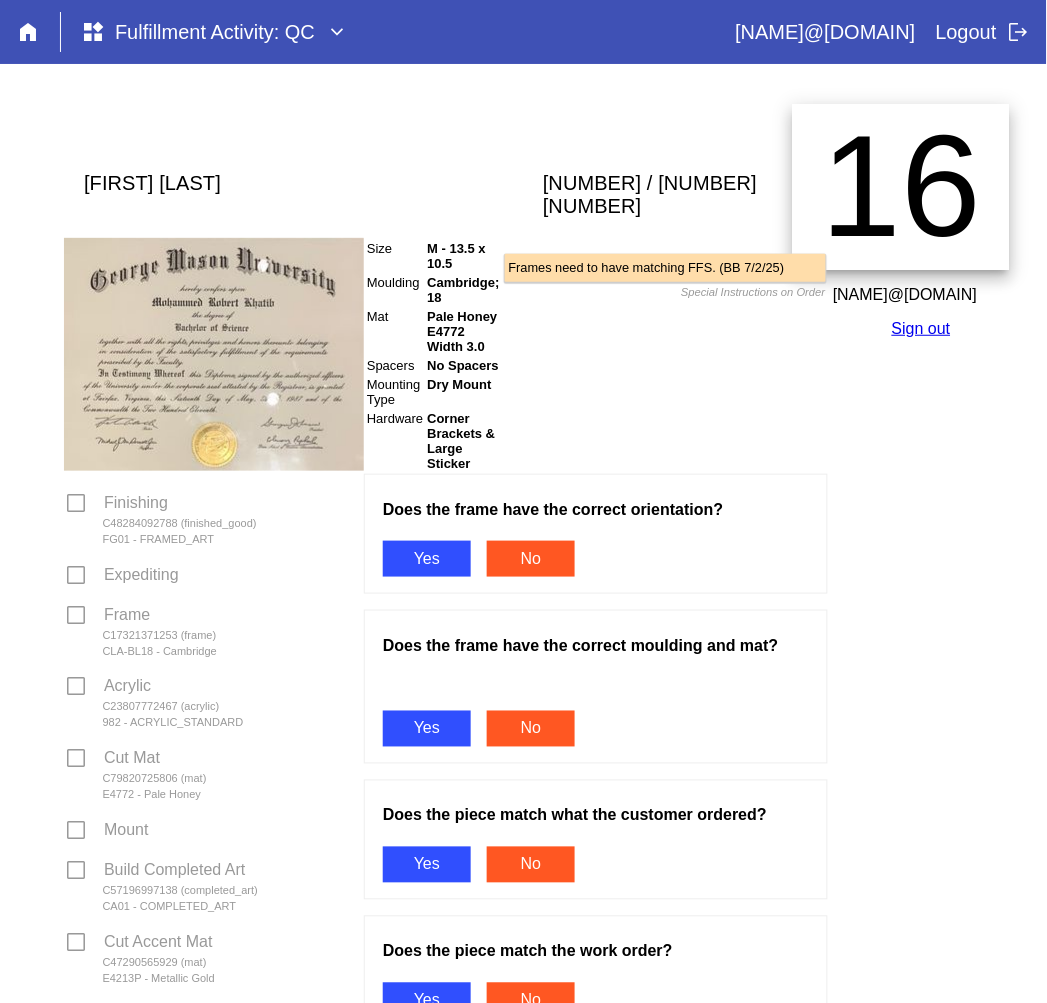 click on "Yes" at bounding box center (427, 559) 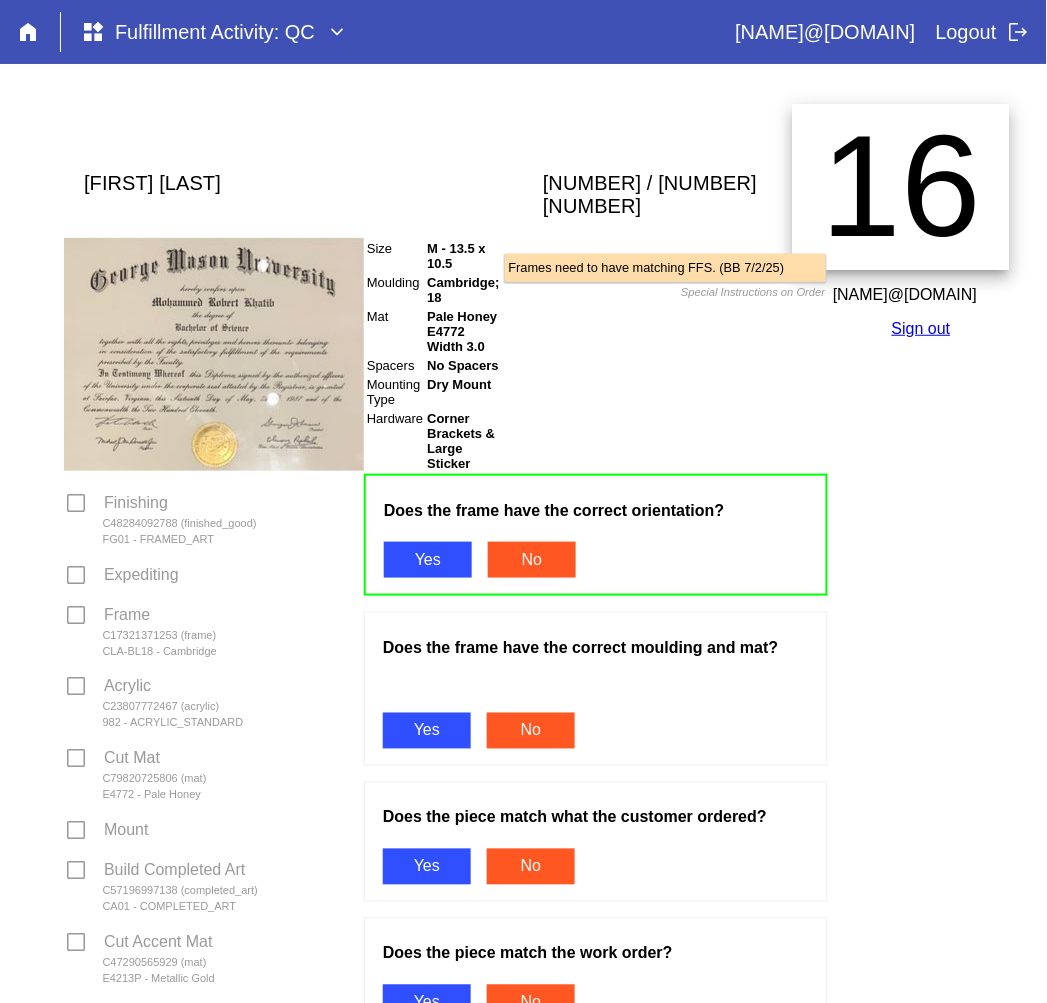 click on "Yes" at bounding box center [427, 731] 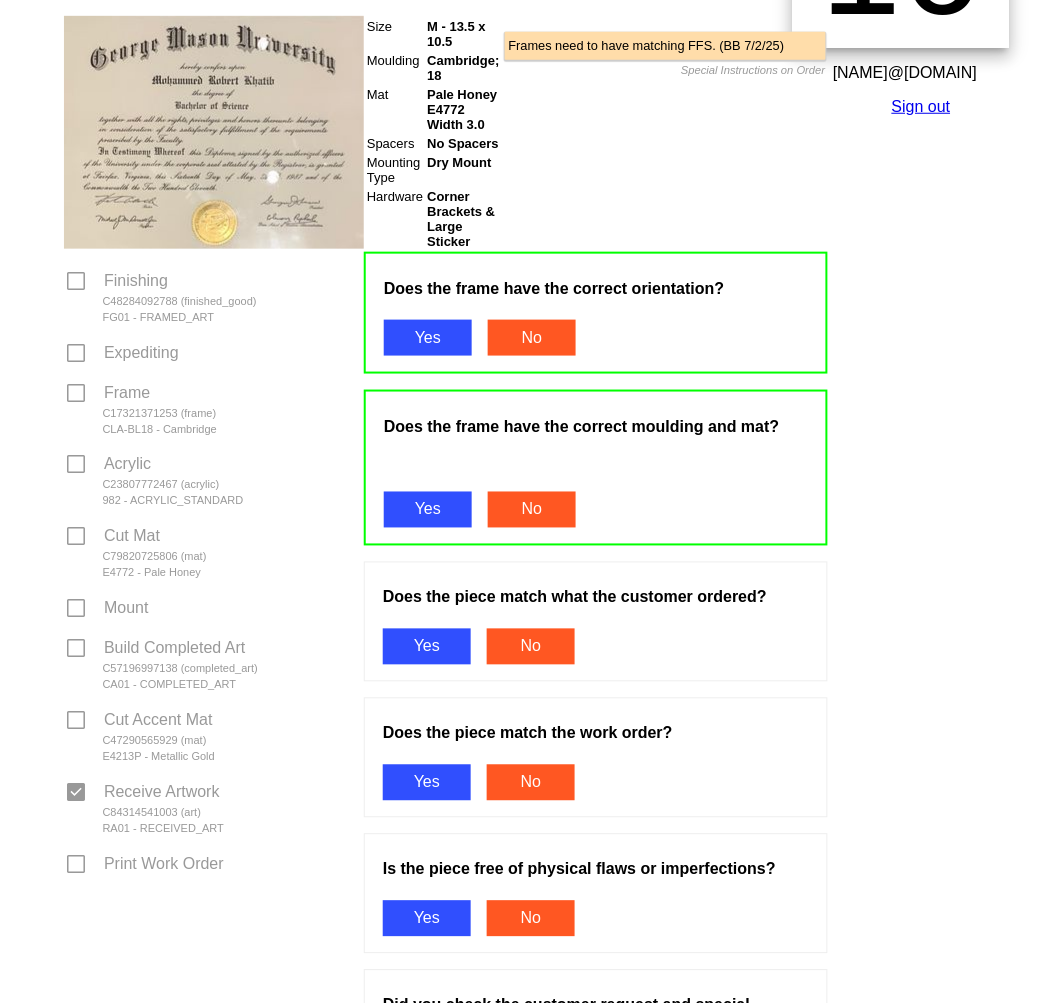 scroll, scrollTop: 333, scrollLeft: 0, axis: vertical 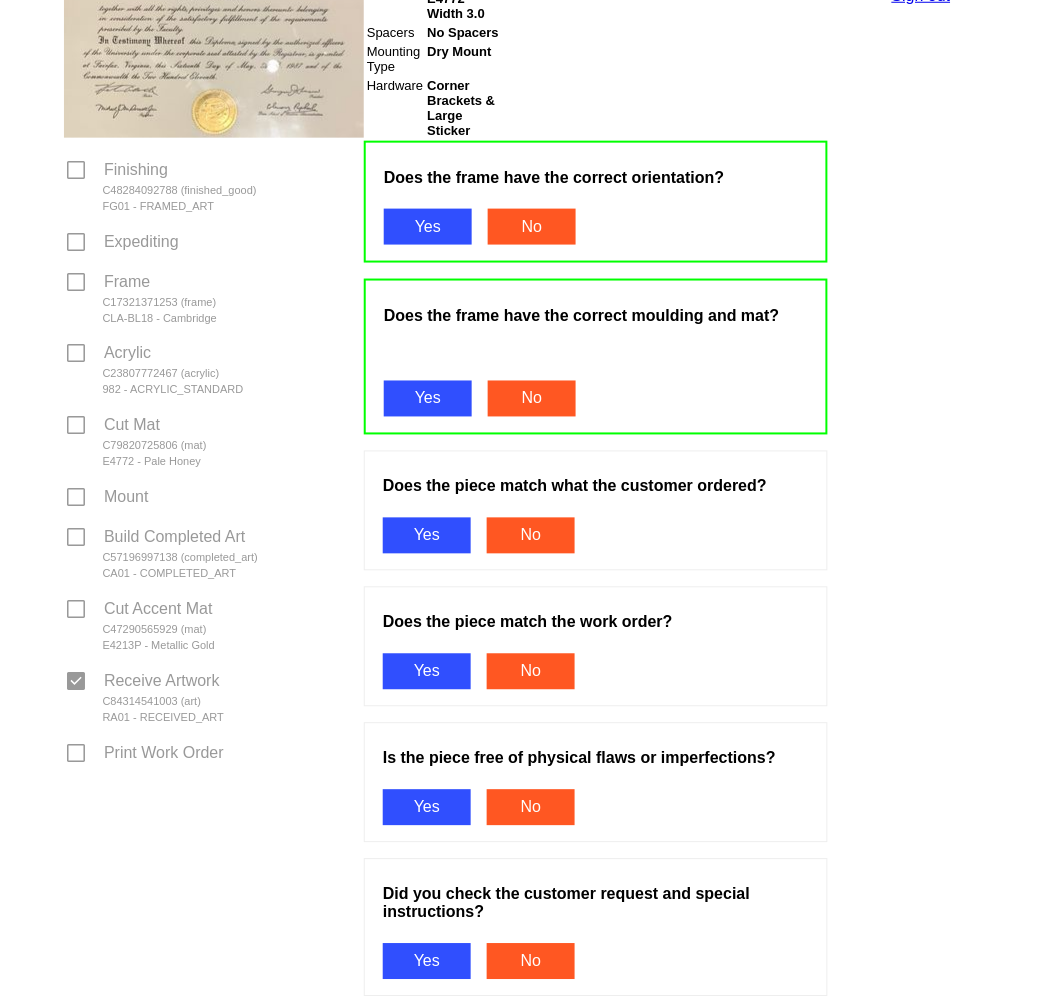 click on "Yes" at bounding box center (427, 536) 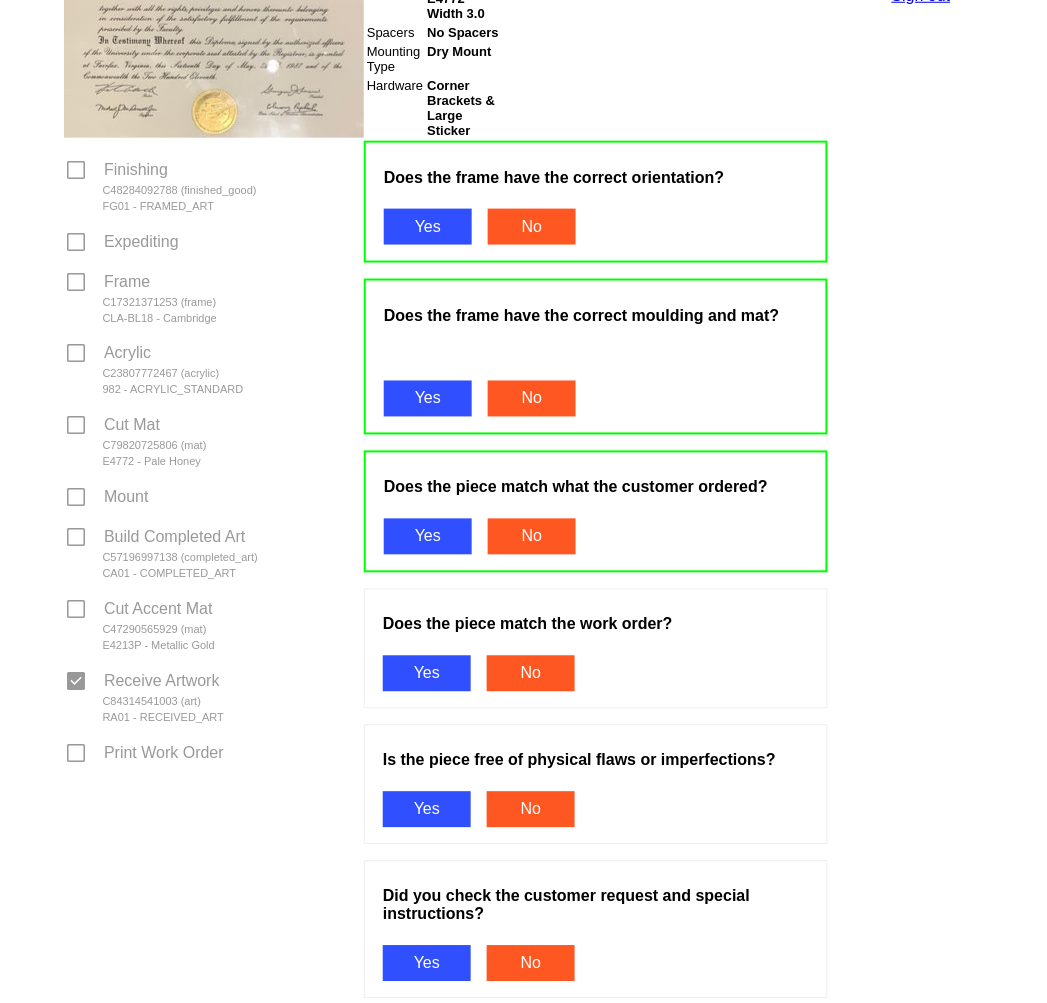 click on "Yes" at bounding box center (427, 674) 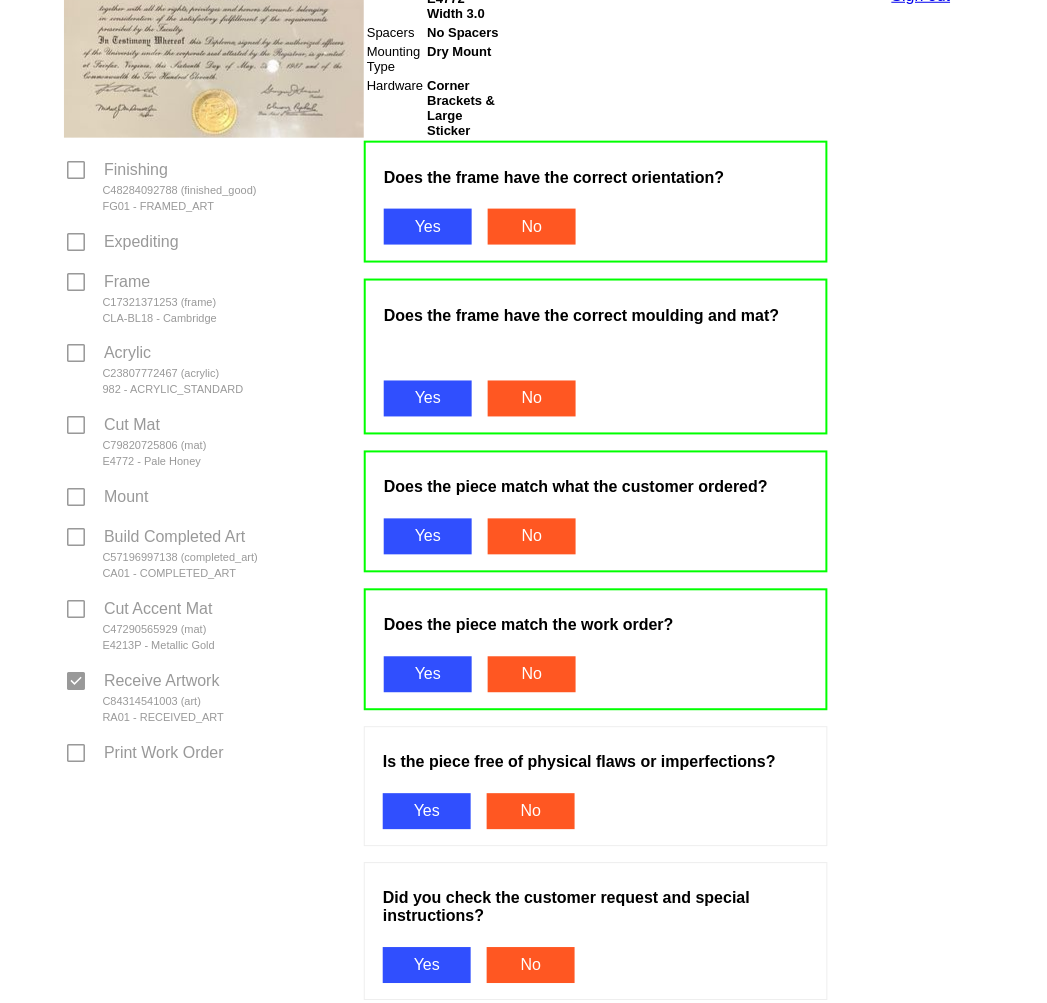 click on "Is the piece free of physical flaws or imperfections? Yes No" at bounding box center (596, 787) 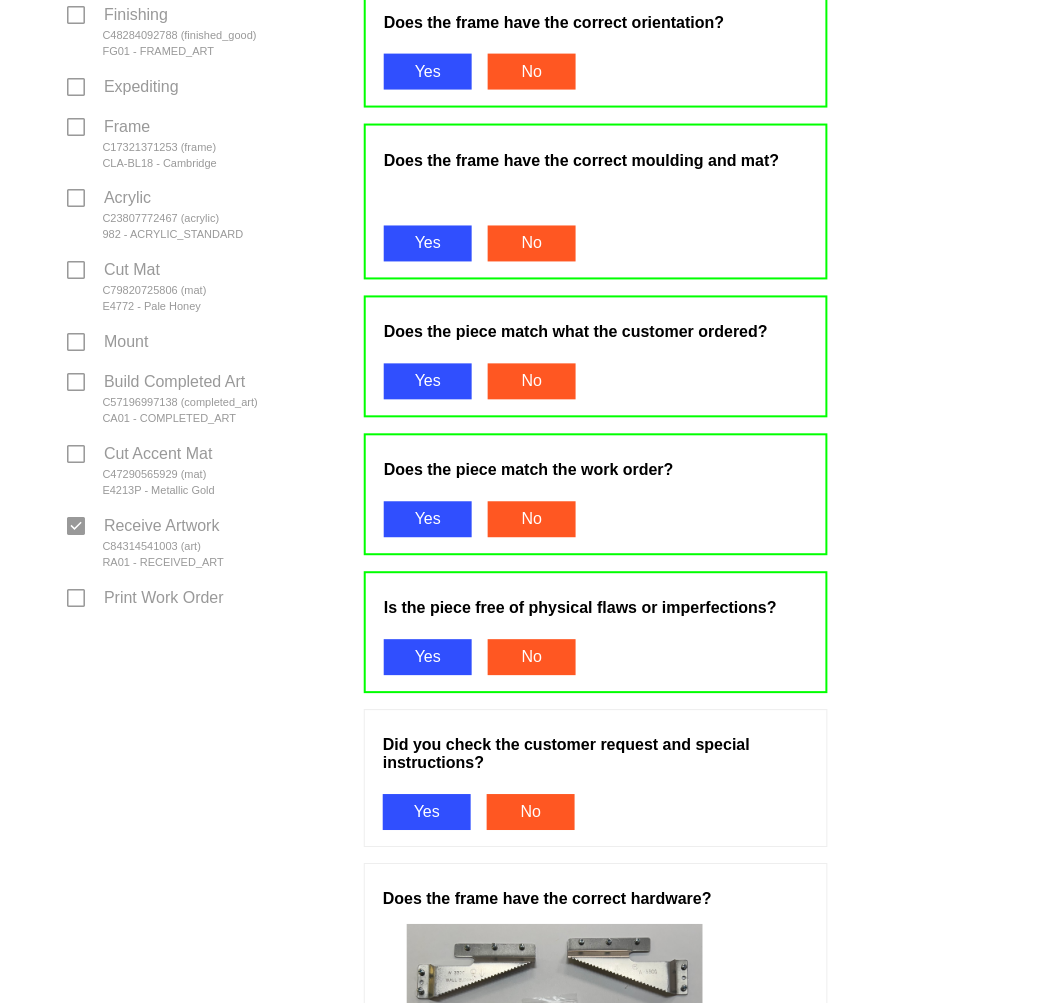 scroll, scrollTop: 666, scrollLeft: 0, axis: vertical 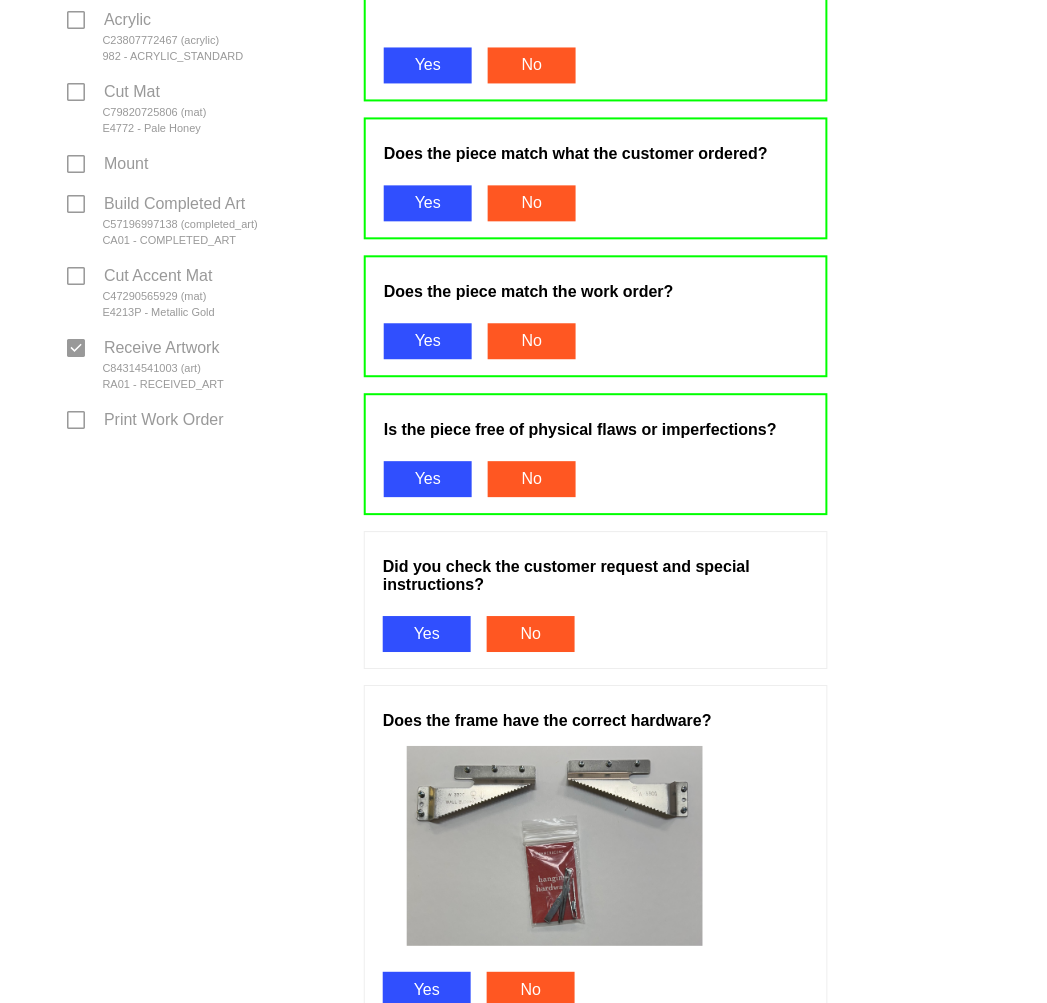 click on "Yes" at bounding box center (427, 635) 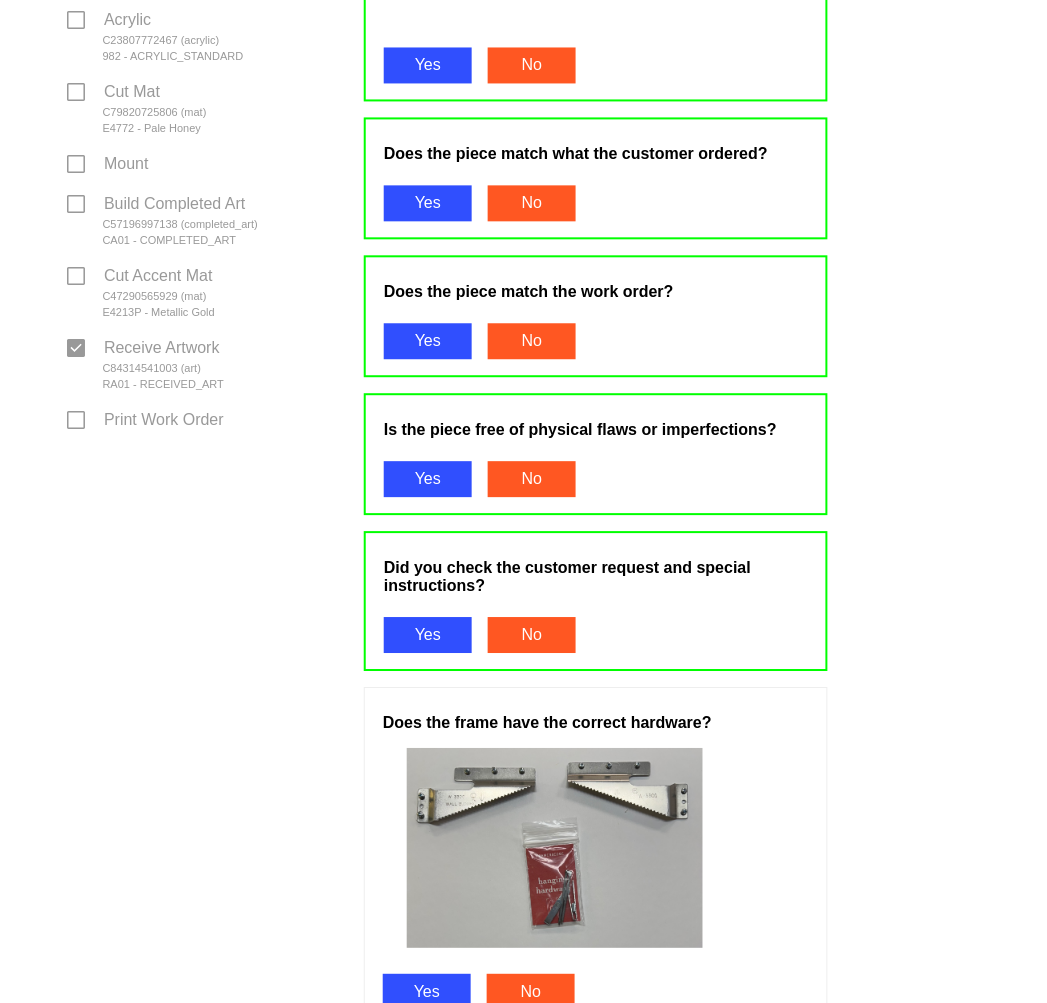 click on "Yes" at bounding box center [427, 993] 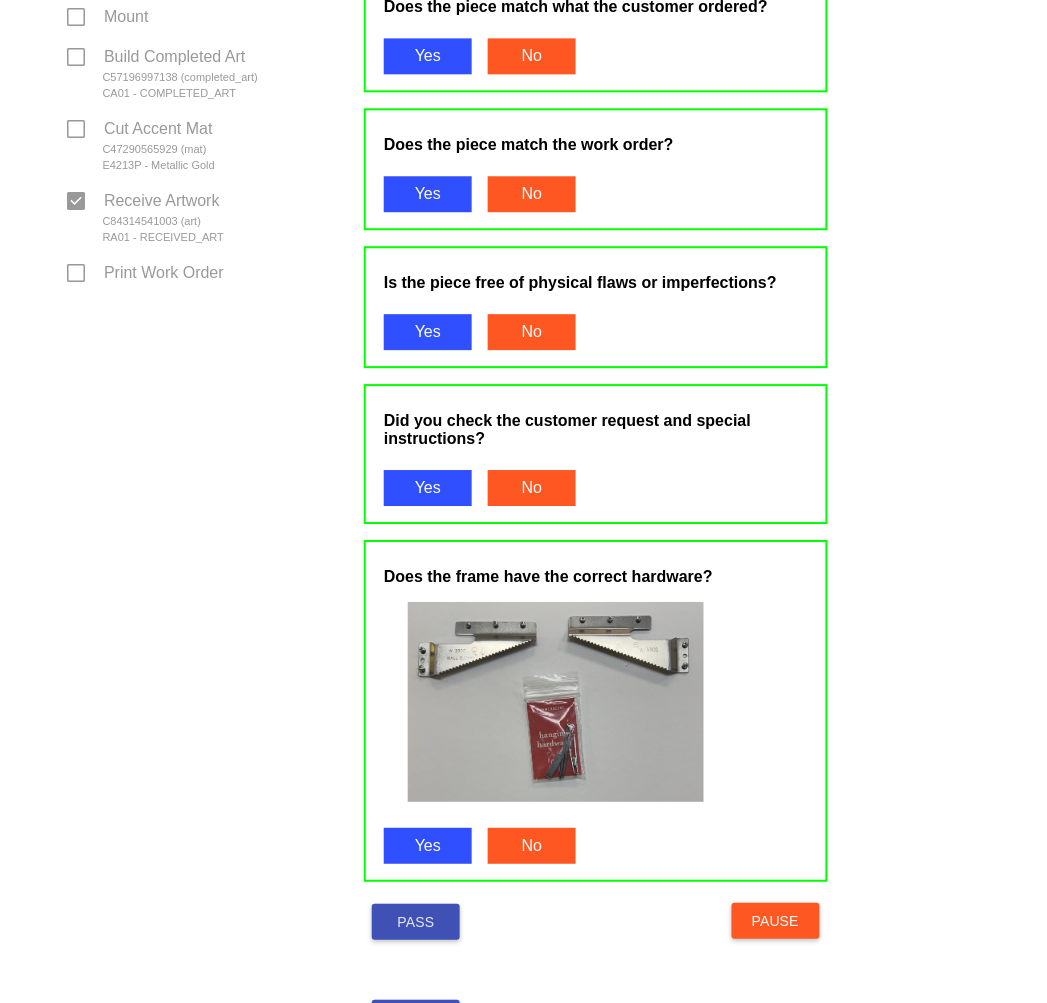 scroll, scrollTop: 927, scrollLeft: 0, axis: vertical 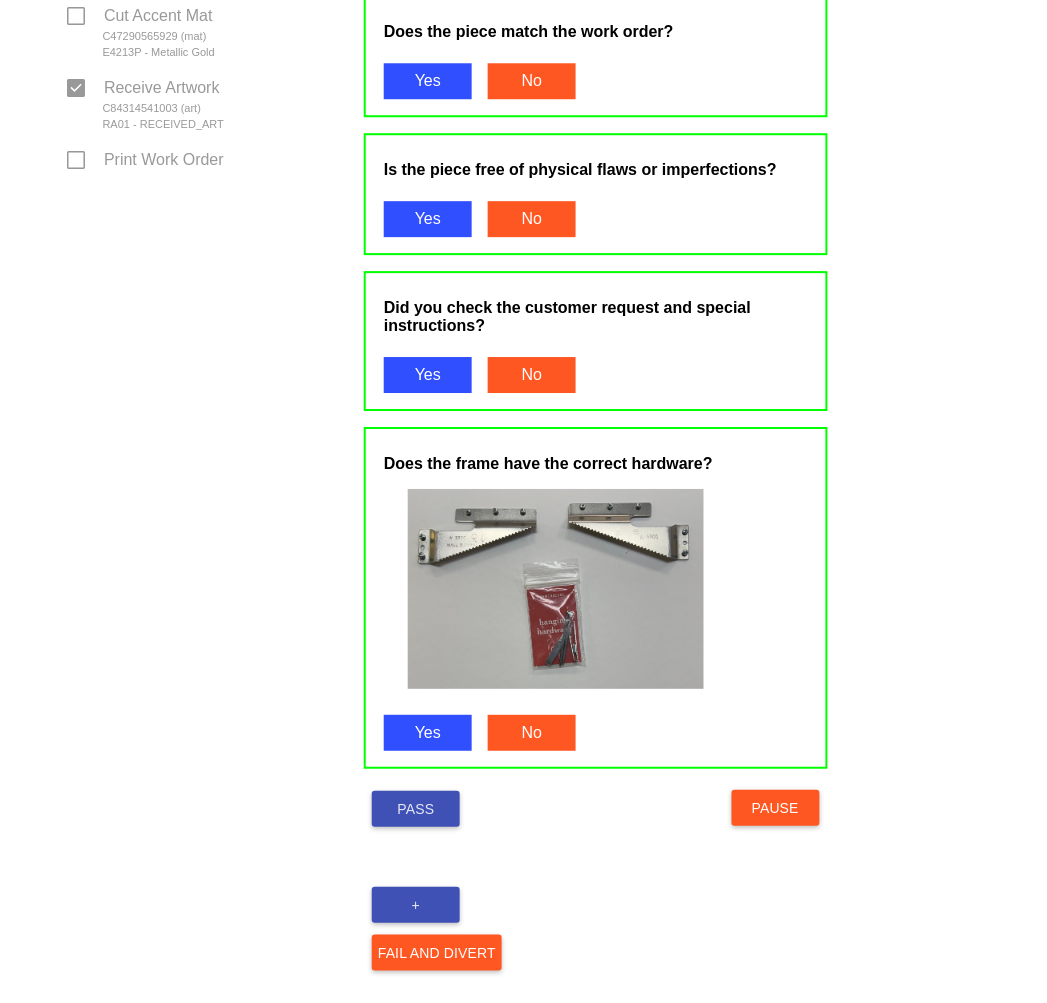 click on "Pass" at bounding box center [416, 809] 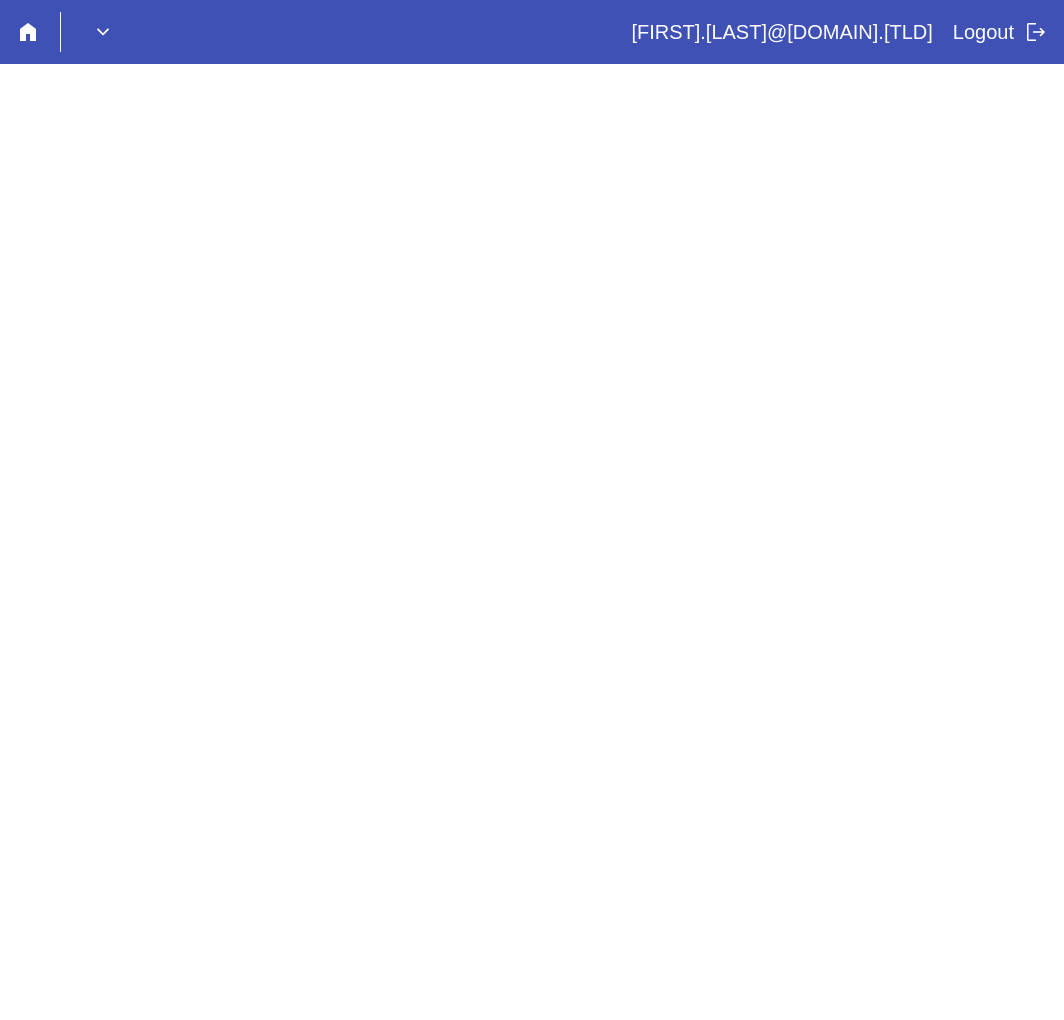 scroll, scrollTop: 0, scrollLeft: 0, axis: both 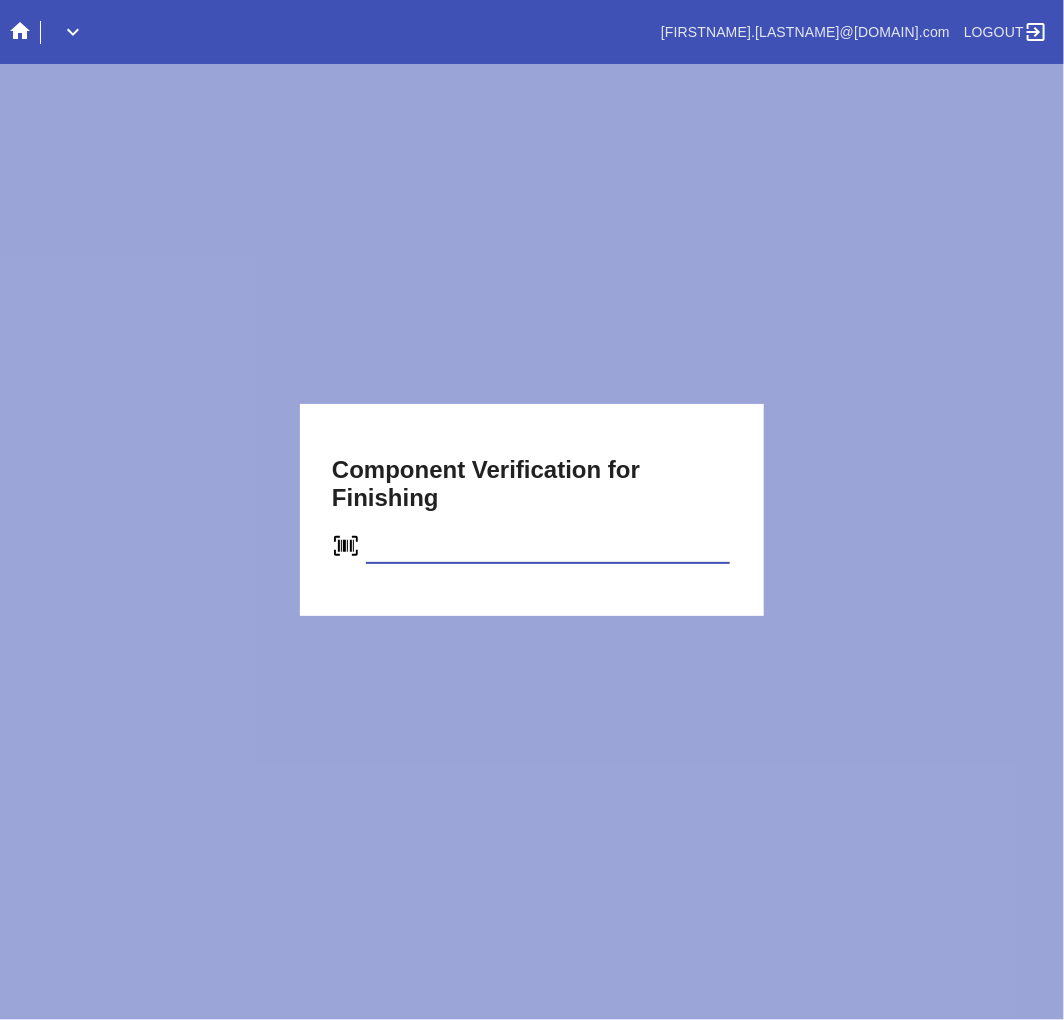 type on "[NUMBER]" 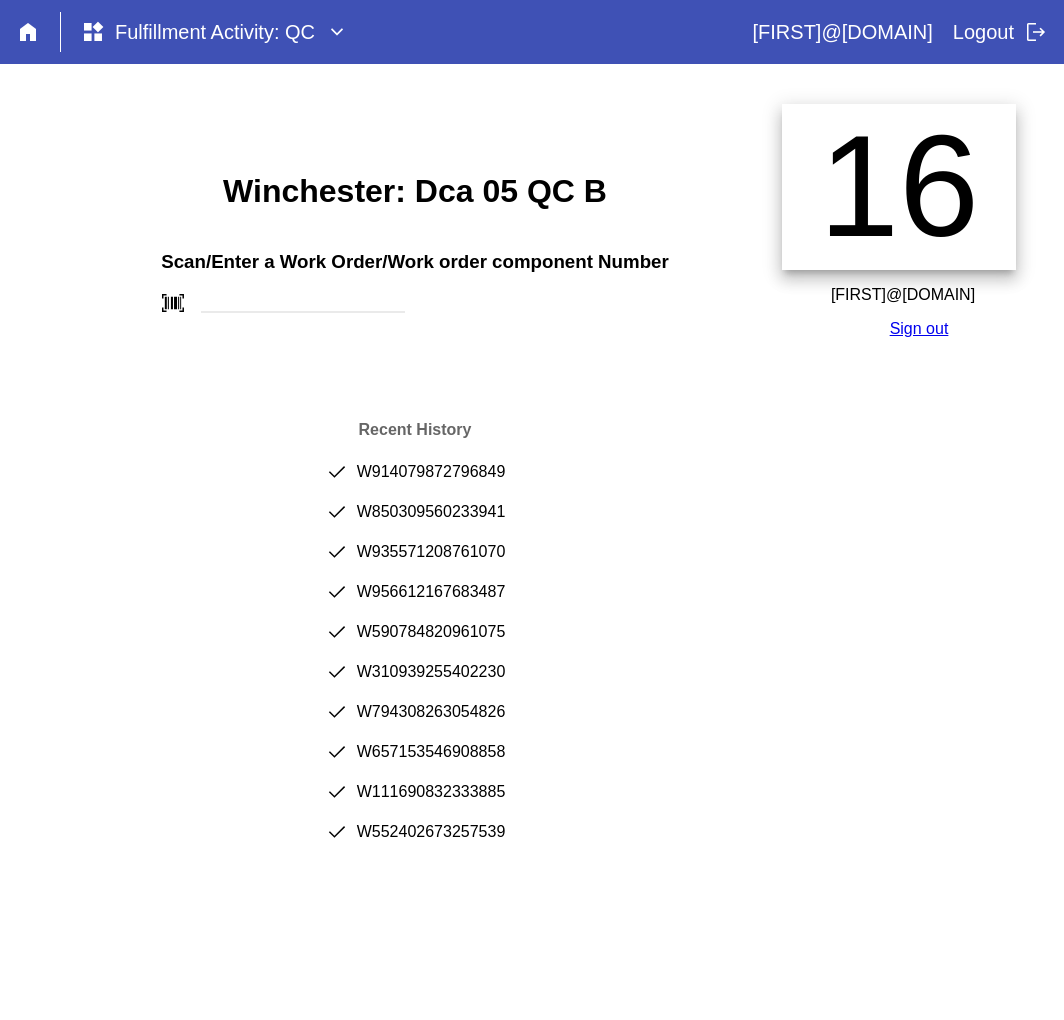 scroll, scrollTop: 0, scrollLeft: 0, axis: both 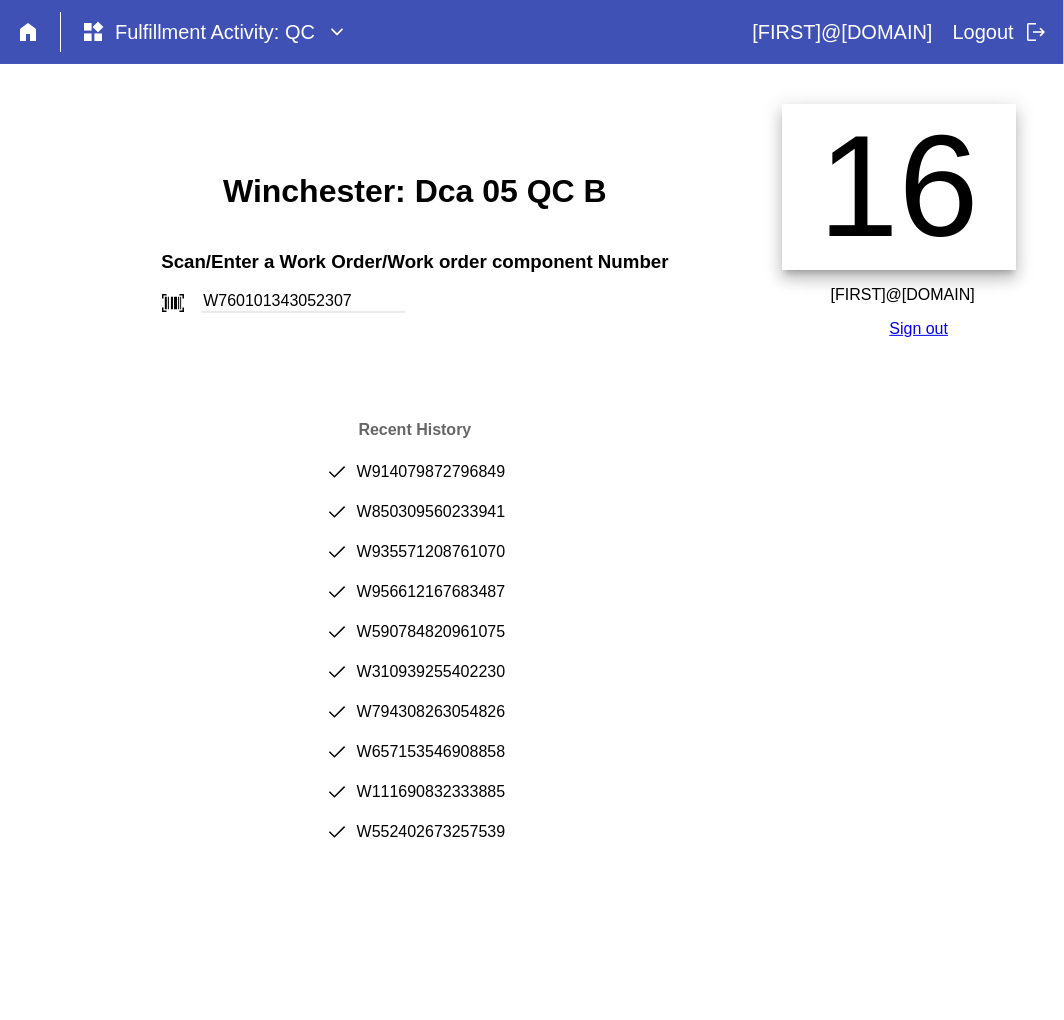 type on "W760101343052307" 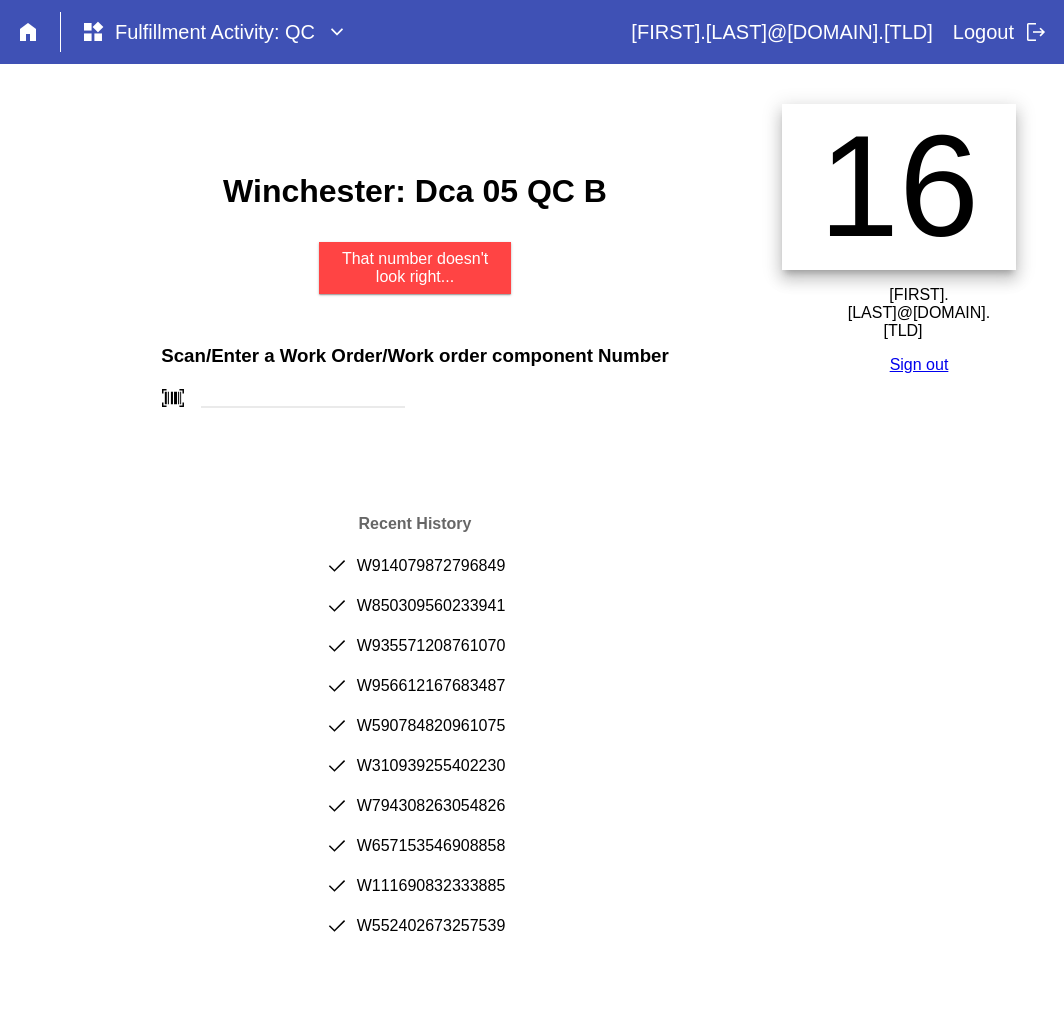 scroll, scrollTop: 0, scrollLeft: 0, axis: both 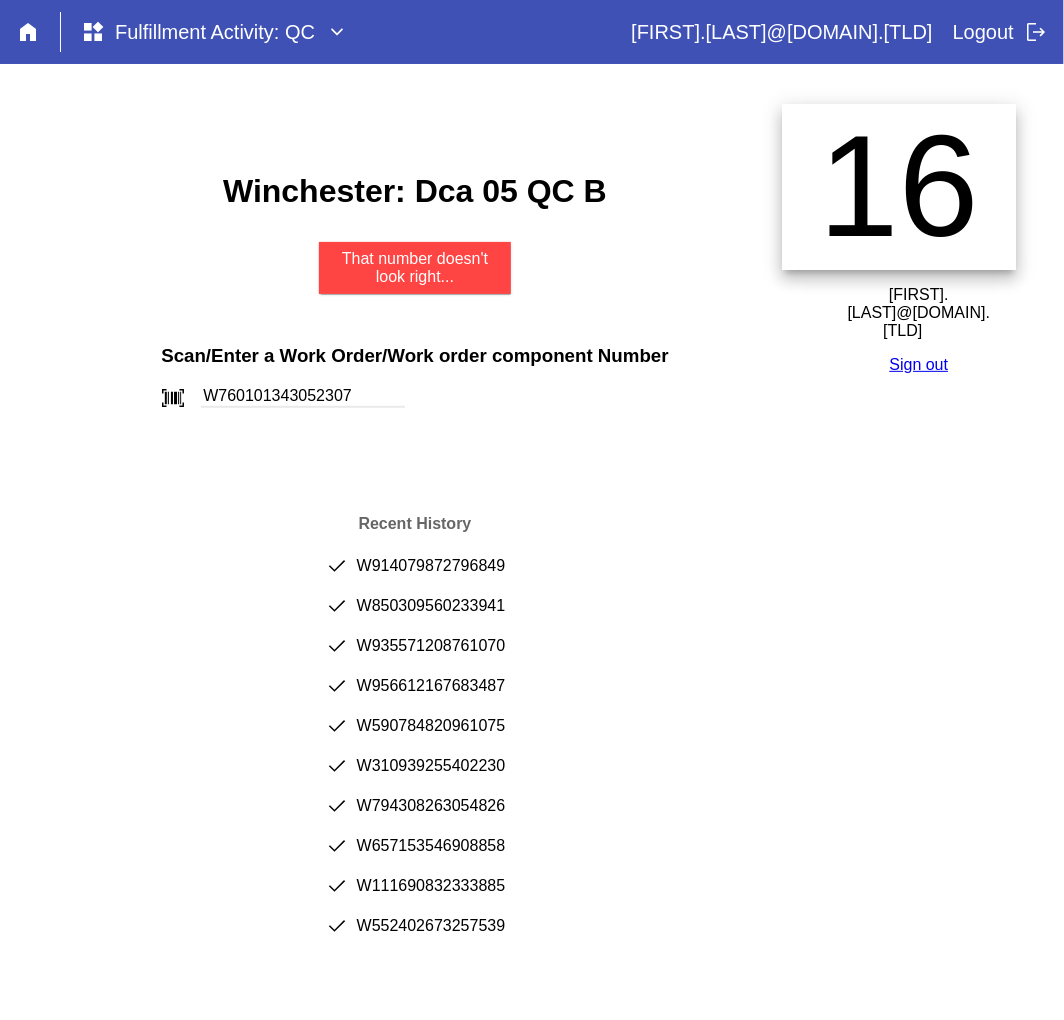 type on "W760101343052307" 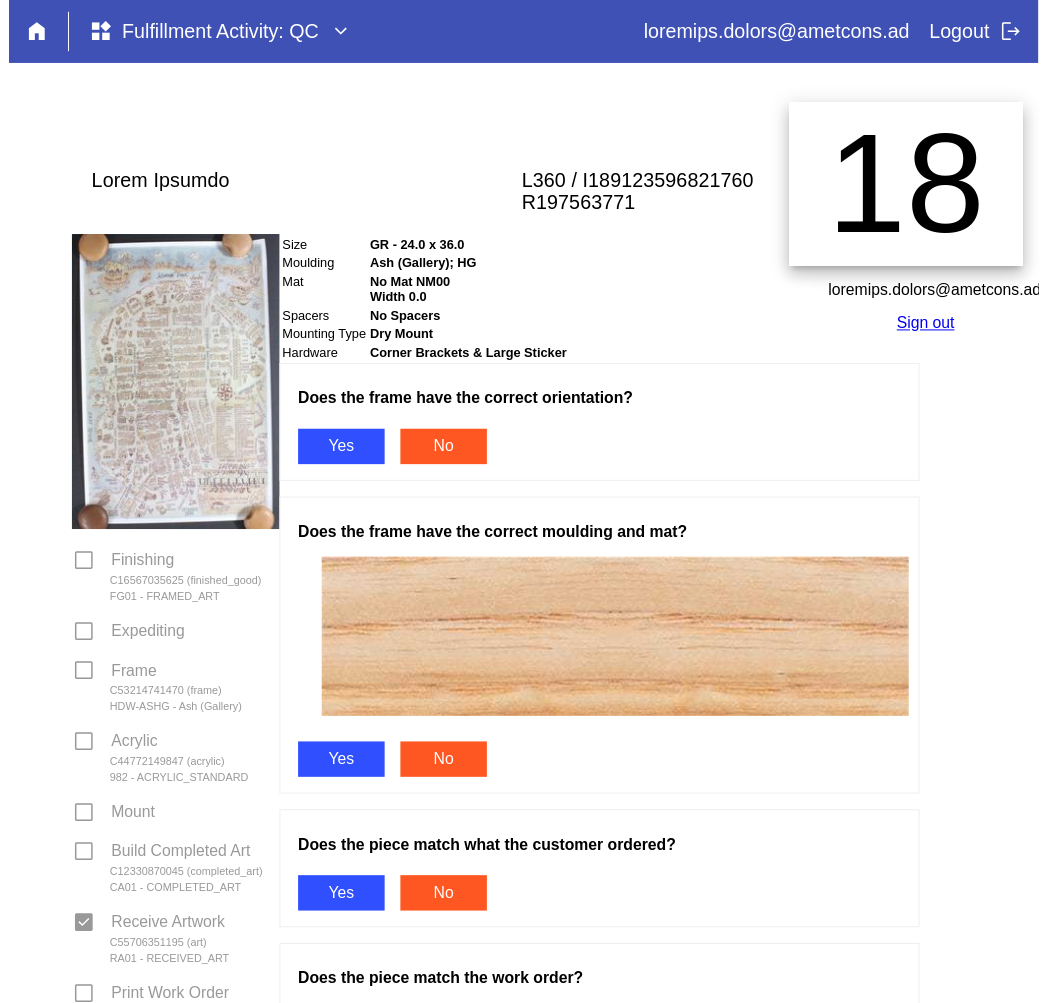 scroll, scrollTop: 0, scrollLeft: 0, axis: both 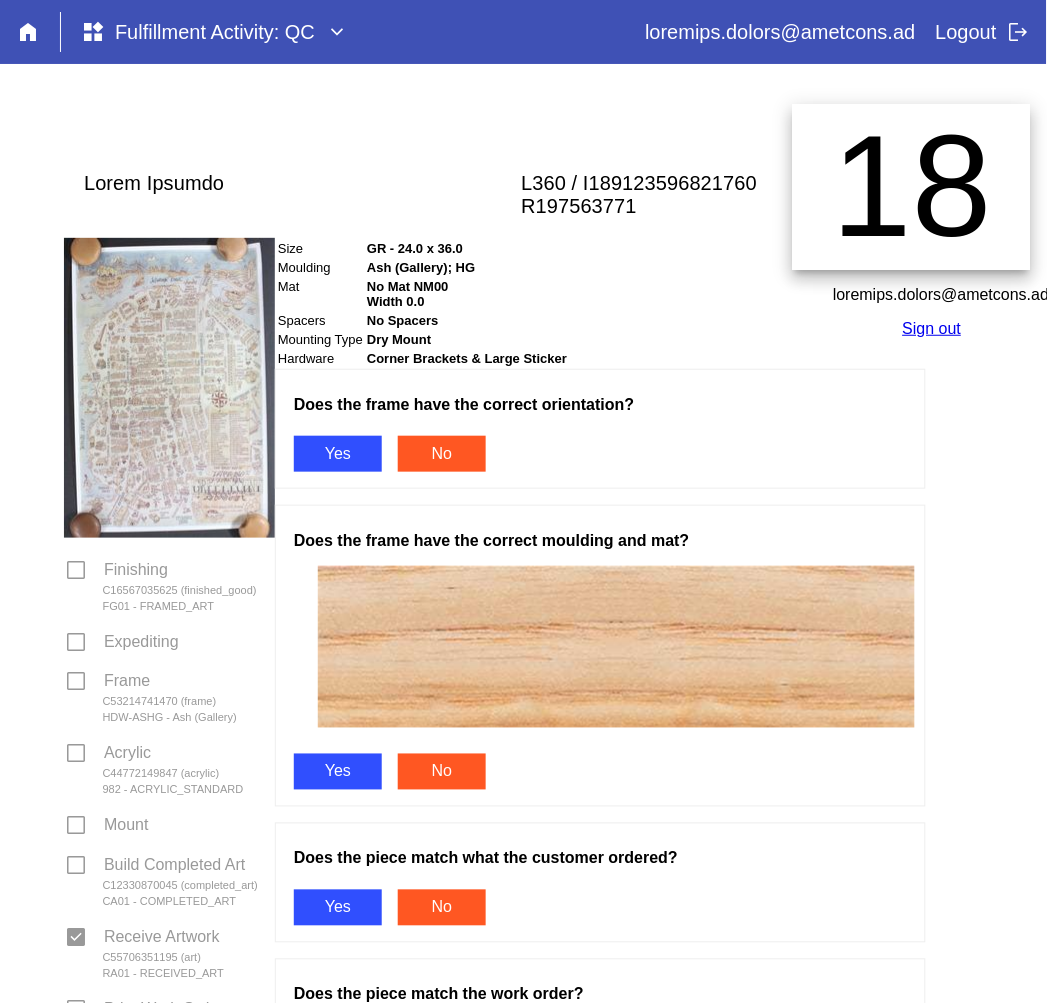 click on "Yes" at bounding box center (338, 454) 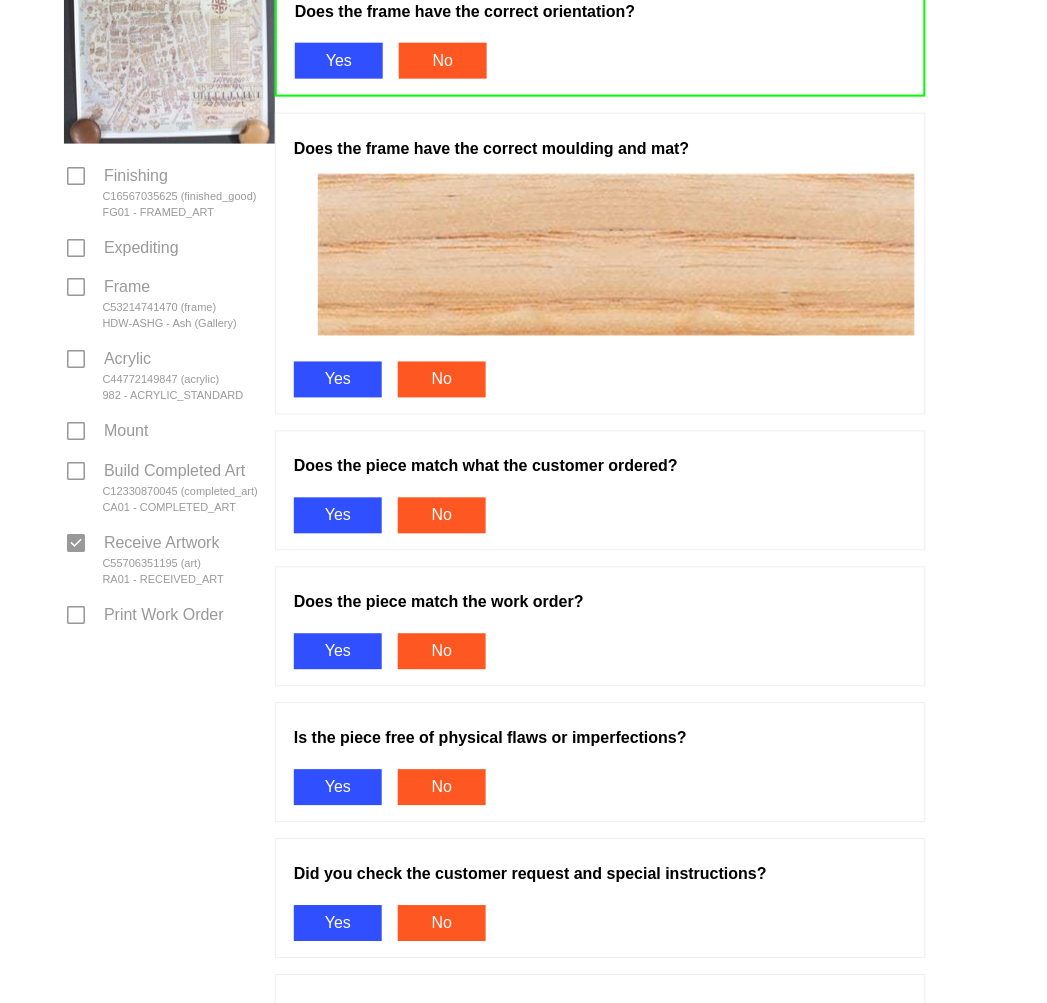 scroll, scrollTop: 444, scrollLeft: 0, axis: vertical 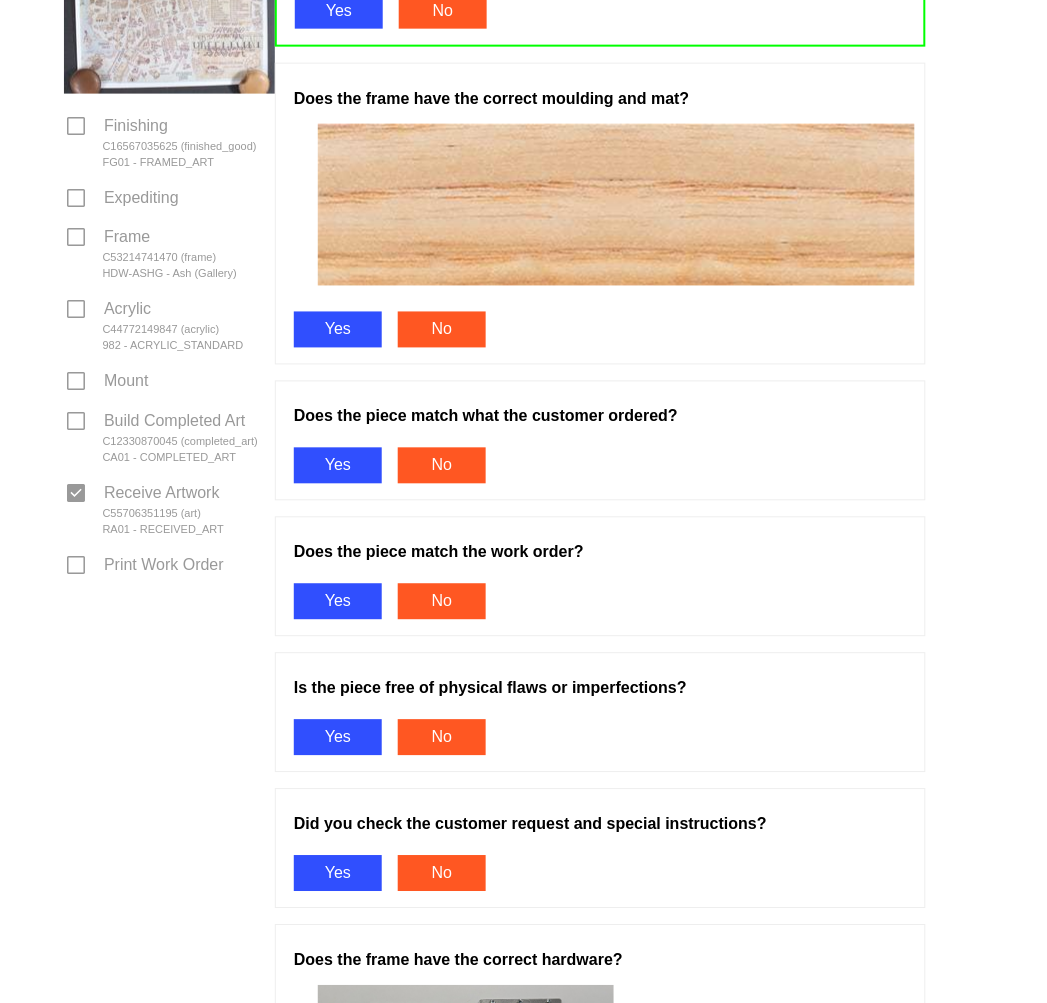 drag, startPoint x: 332, startPoint y: 314, endPoint x: 374, endPoint y: 403, distance: 98.4124 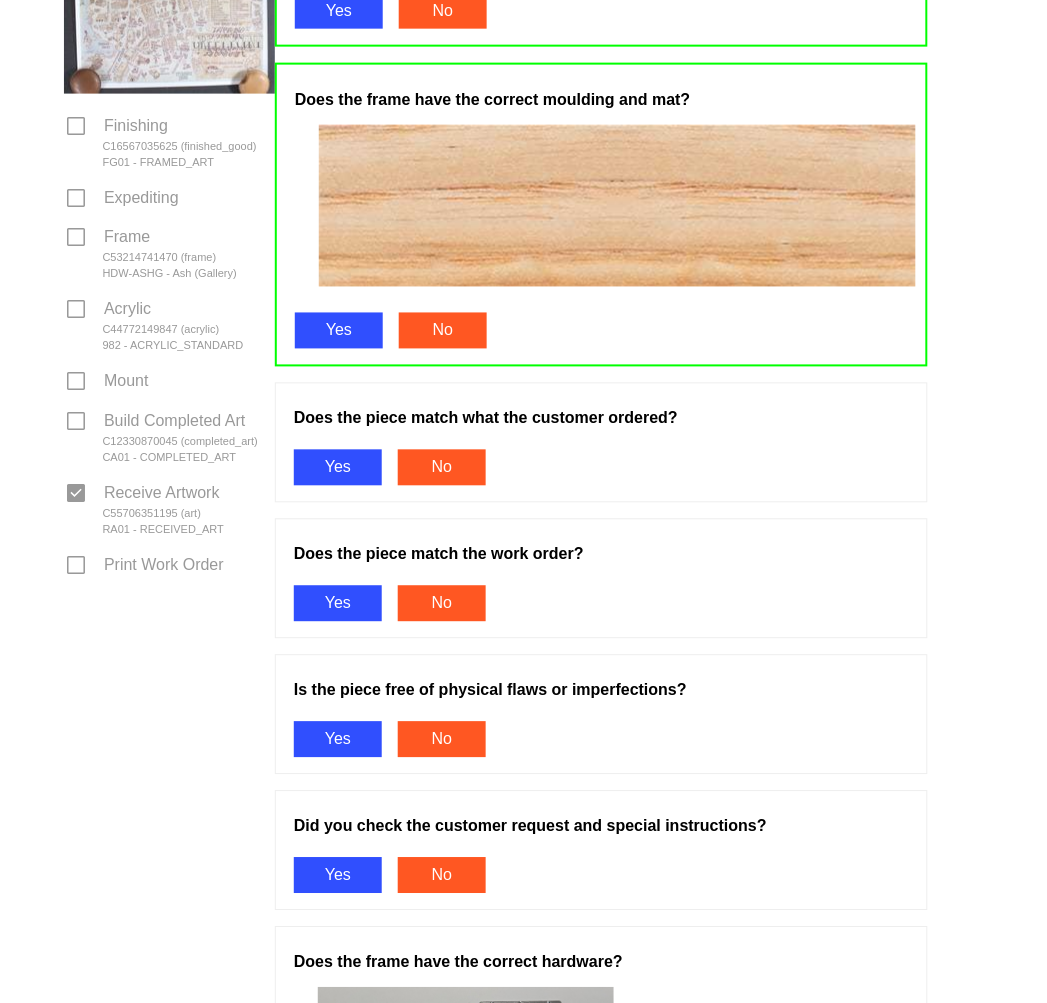 drag, startPoint x: 335, startPoint y: 475, endPoint x: 350, endPoint y: 463, distance: 19.209373 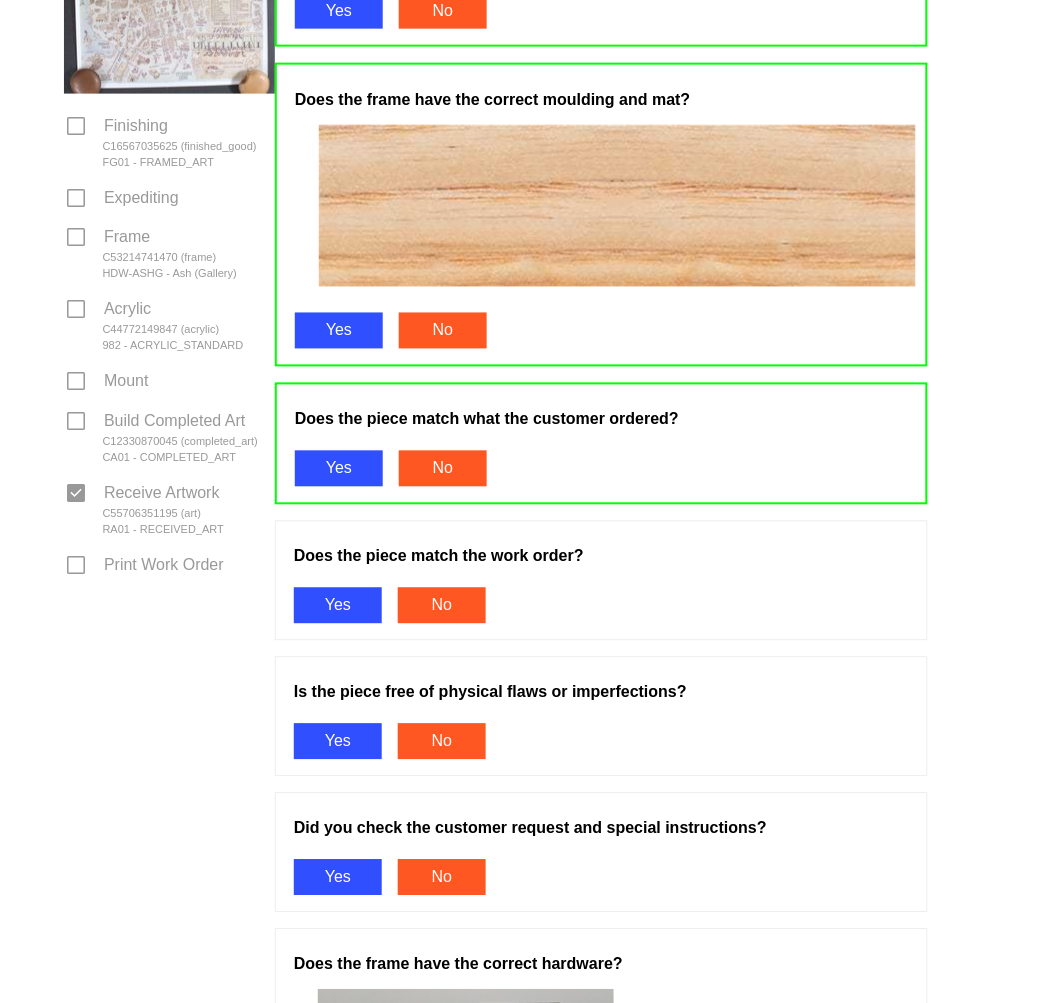 click on "Yes" at bounding box center (338, 606) 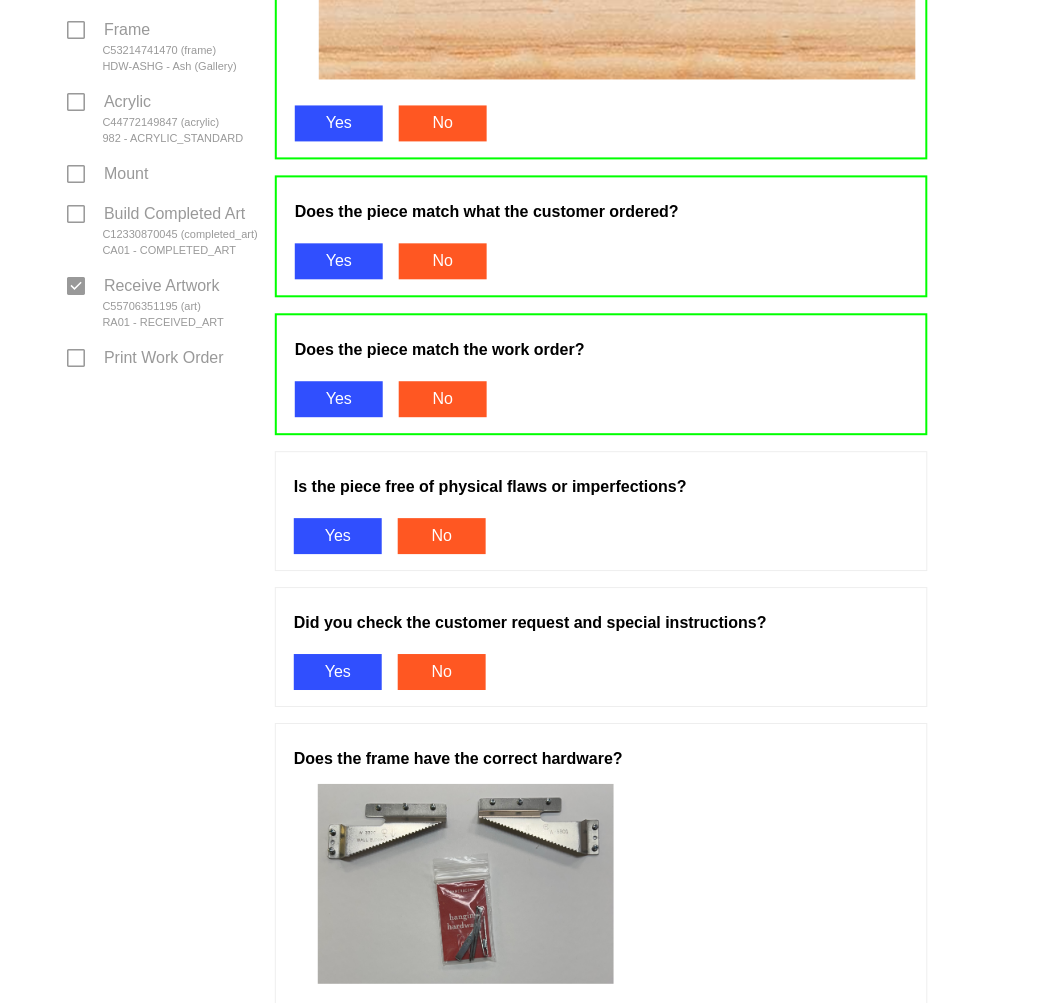 scroll, scrollTop: 777, scrollLeft: 0, axis: vertical 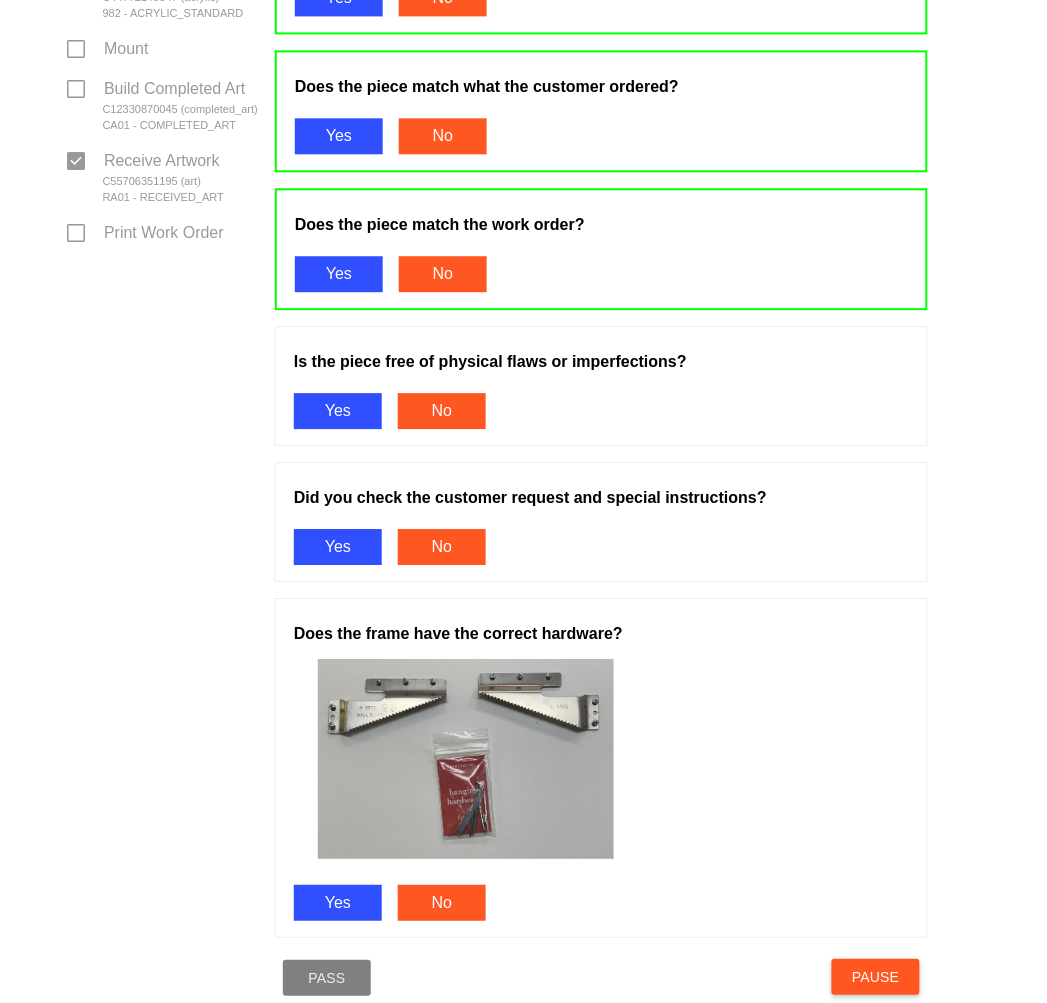 click on "Yes" at bounding box center (338, 411) 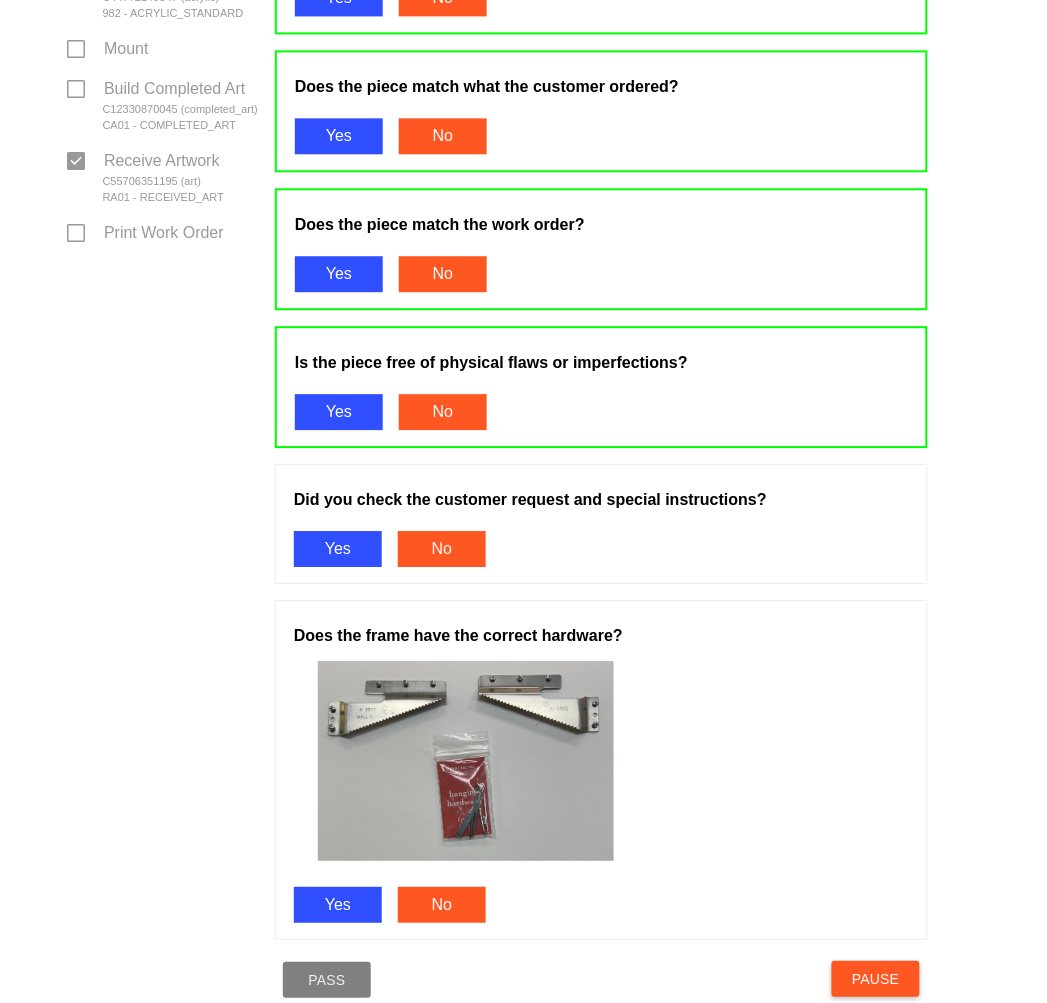 click on "Yes" at bounding box center [338, 549] 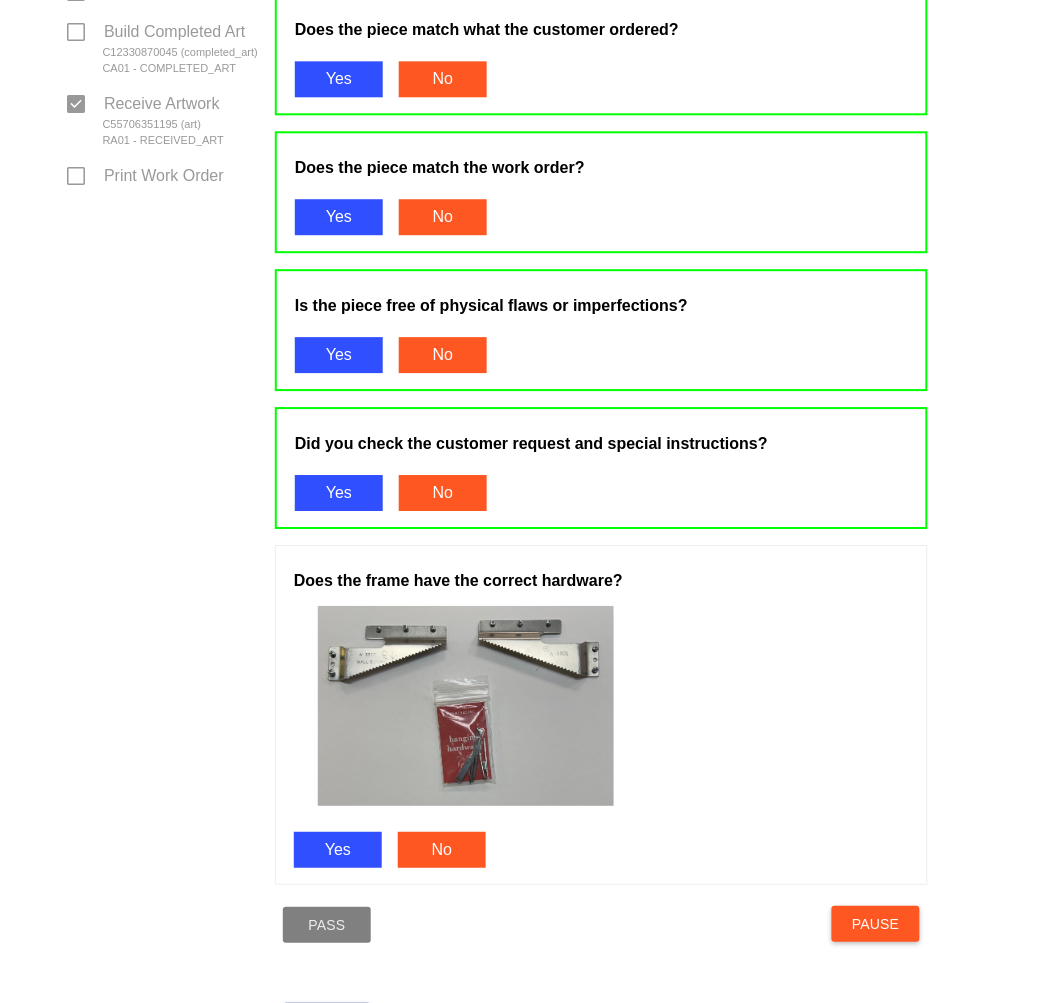 scroll, scrollTop: 956, scrollLeft: 0, axis: vertical 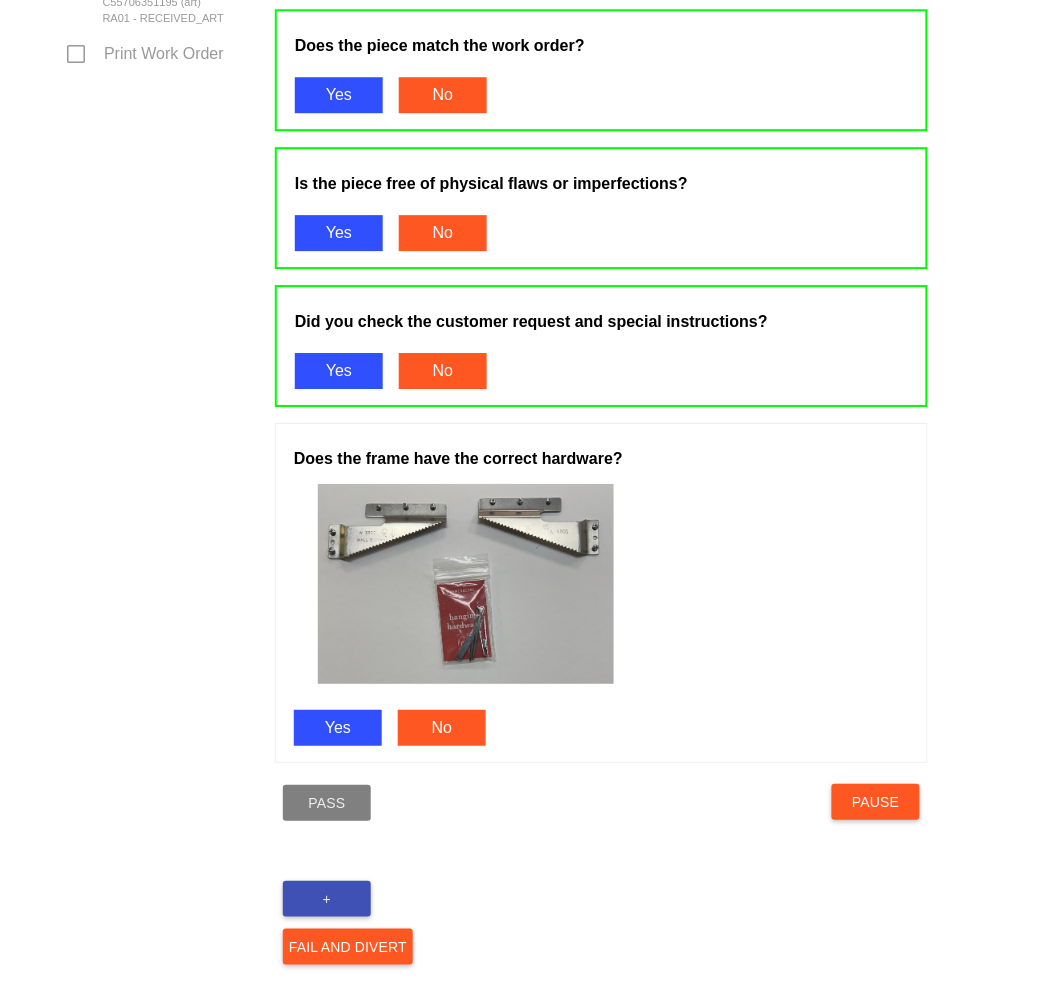 click on "Yes" at bounding box center [338, 728] 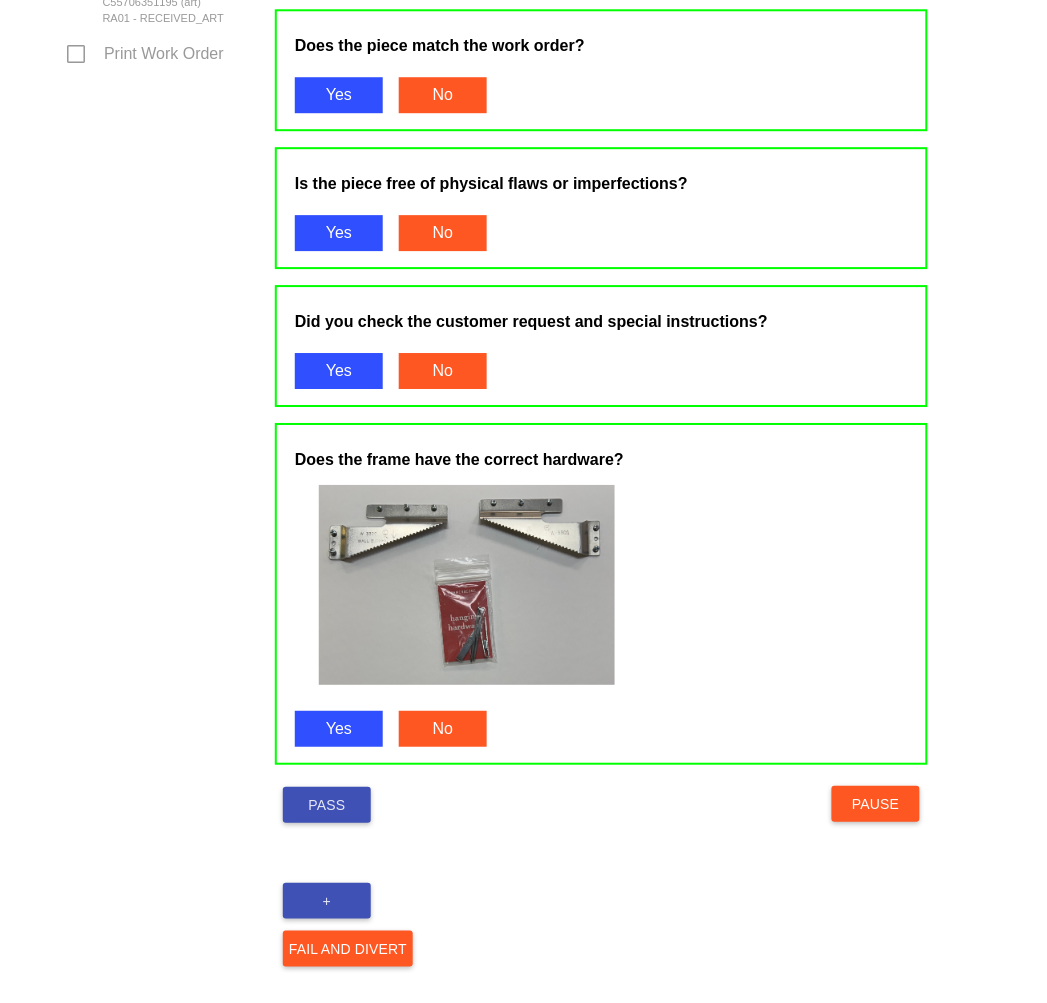 click on "Pass" at bounding box center [327, 805] 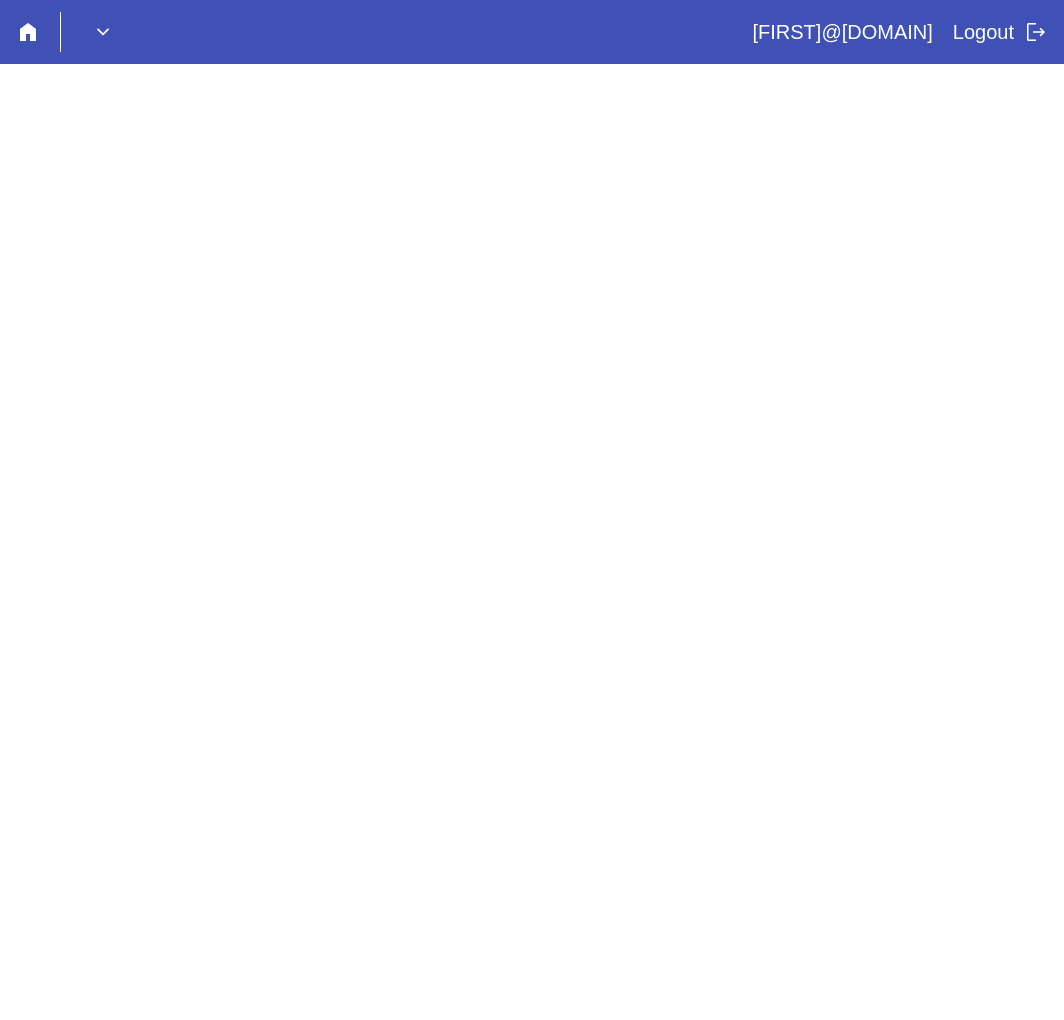 scroll, scrollTop: 0, scrollLeft: 0, axis: both 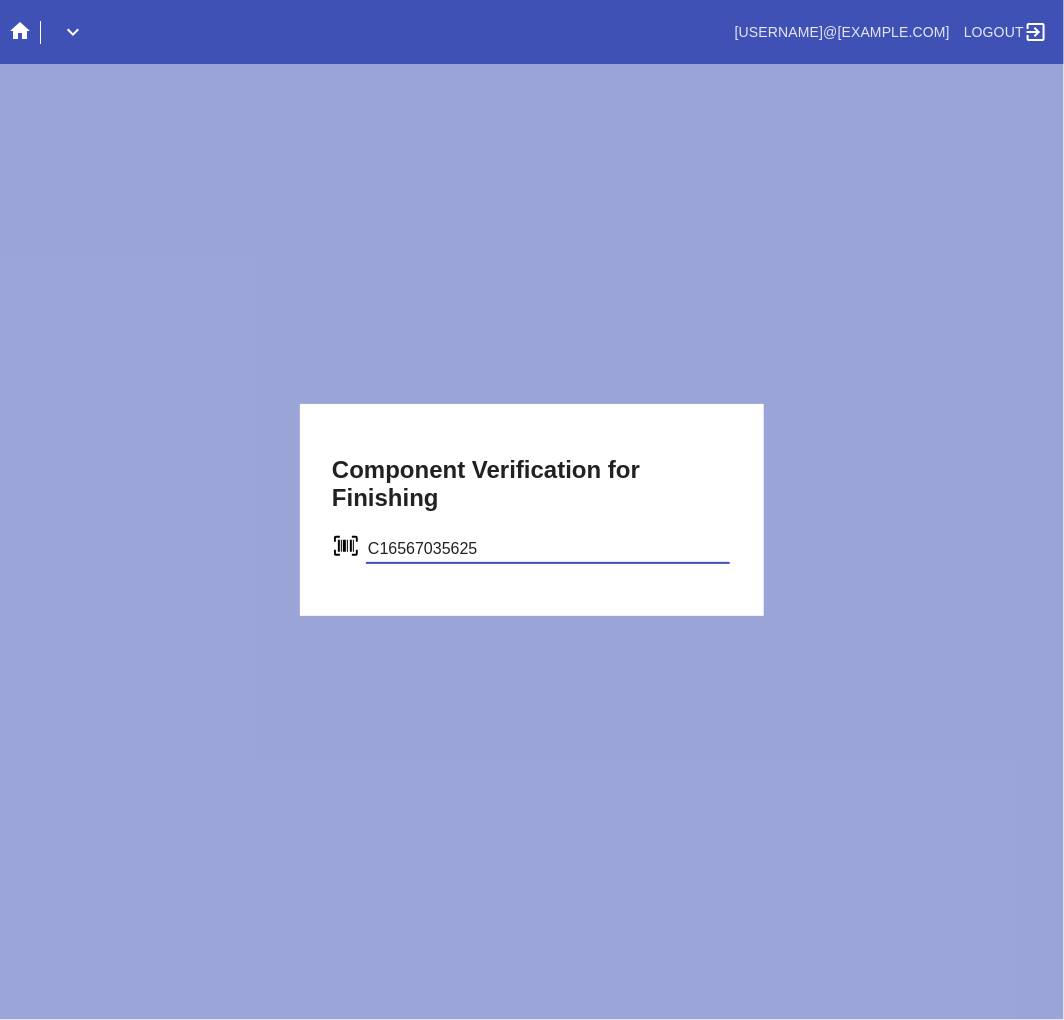 type on "C16567035625" 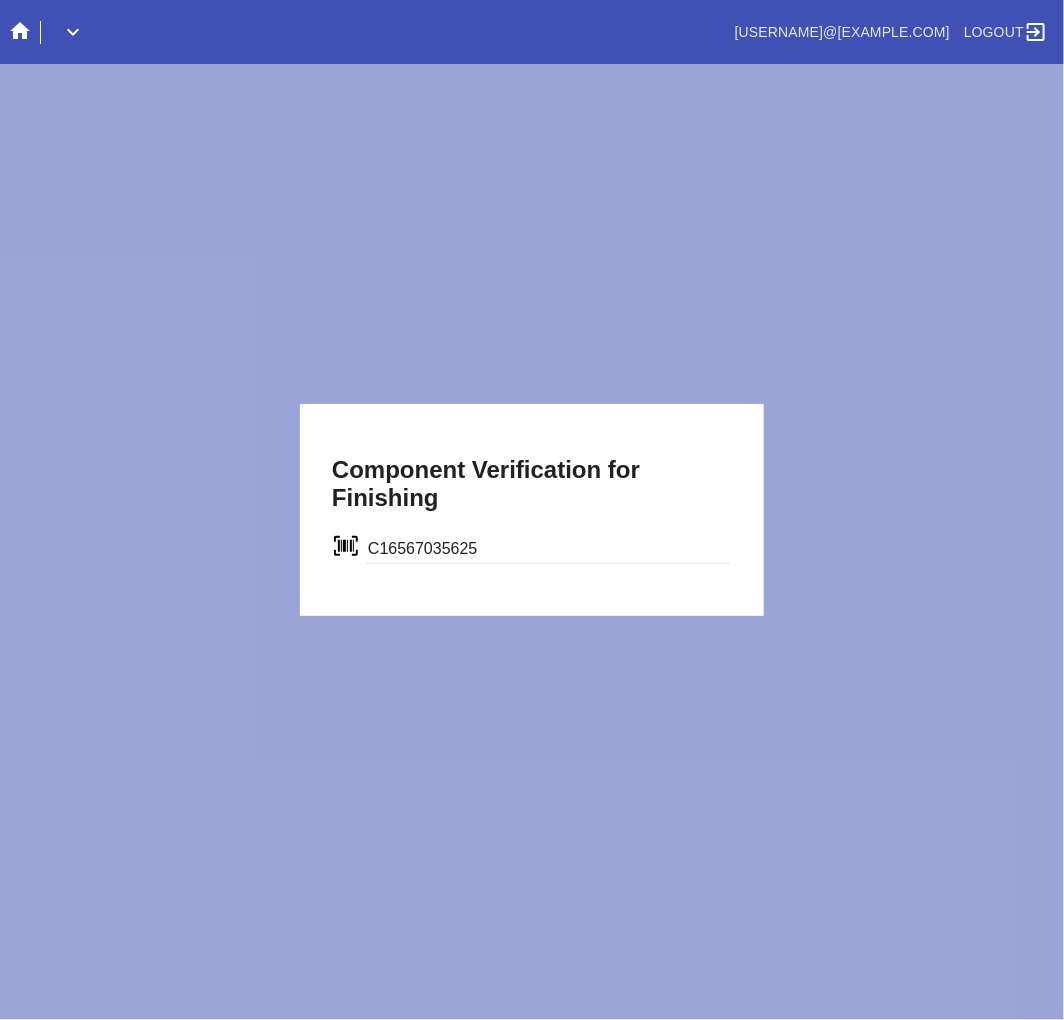 click on "C16567035625" at bounding box center (548, 549) 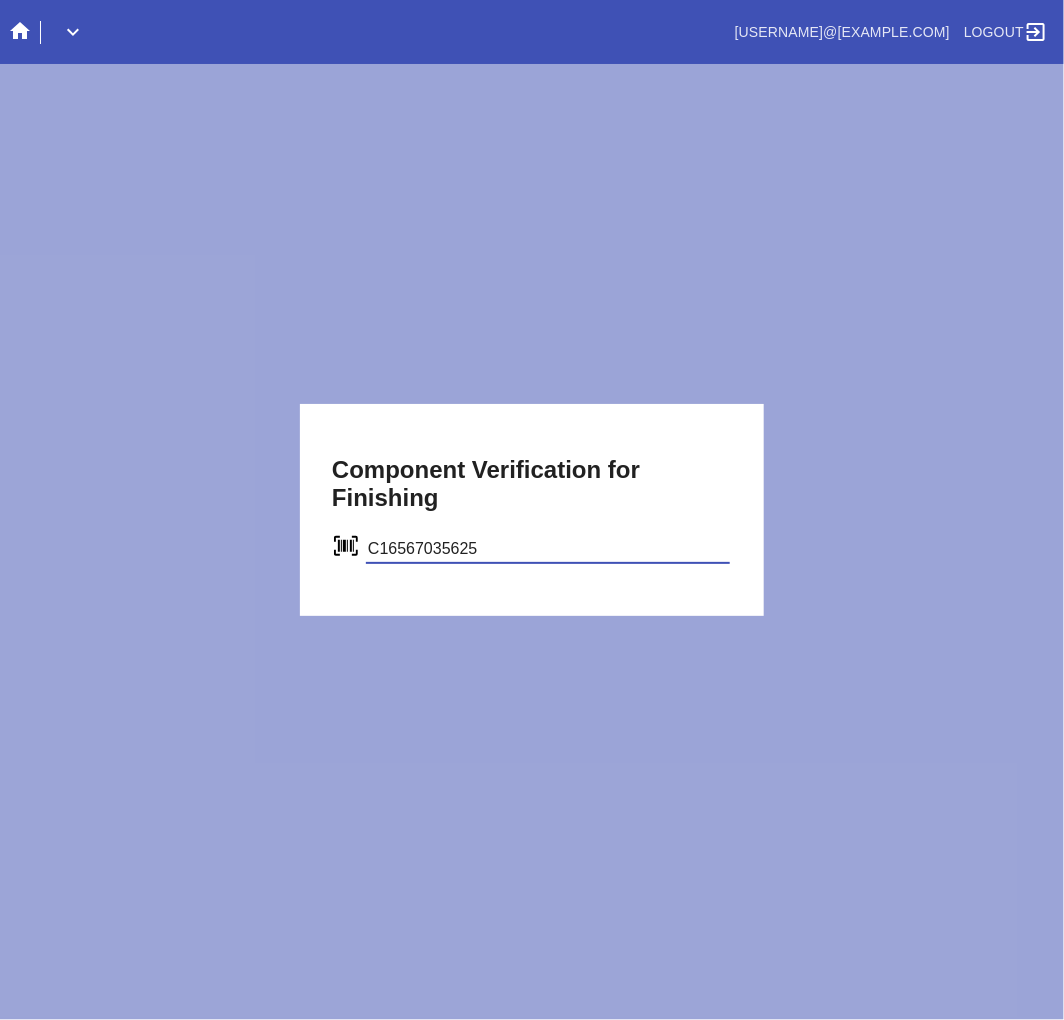 click on "C16567035625" at bounding box center (548, 549) 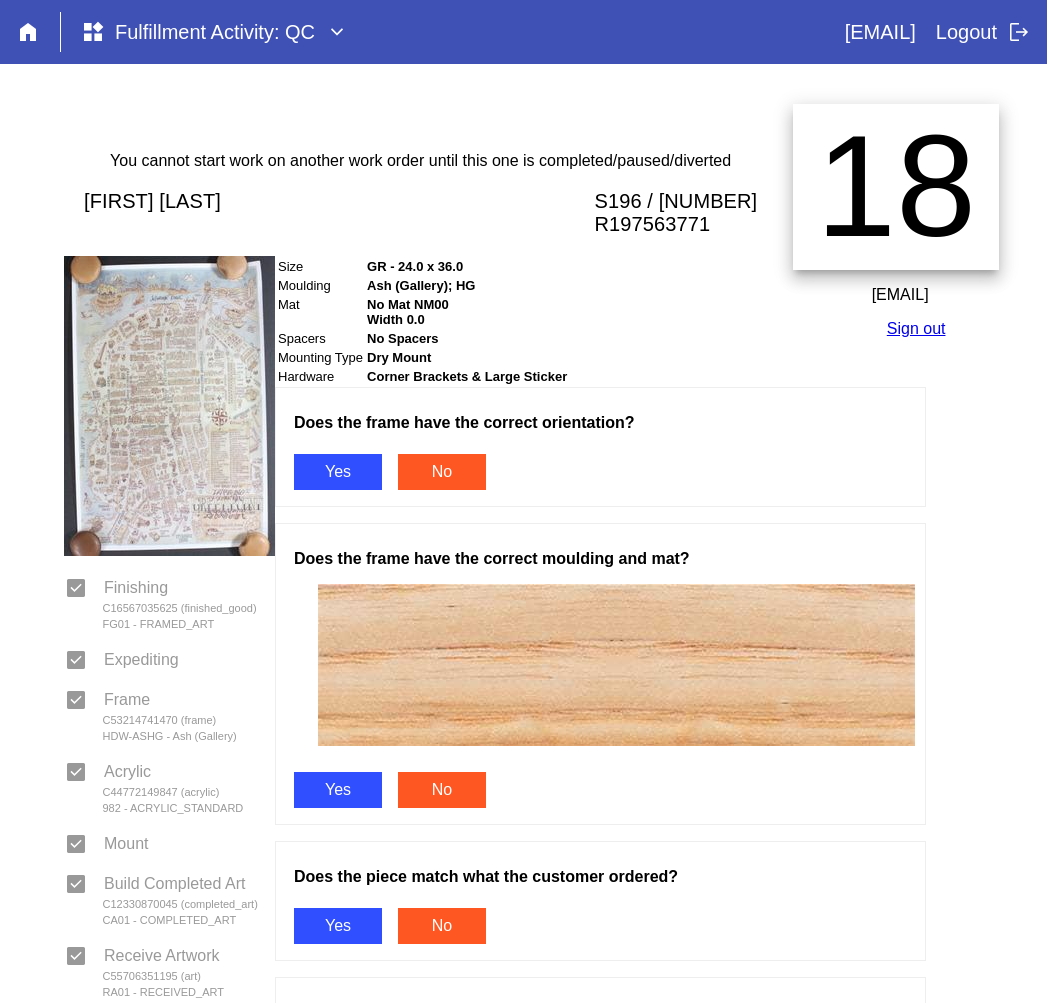 scroll, scrollTop: 0, scrollLeft: 0, axis: both 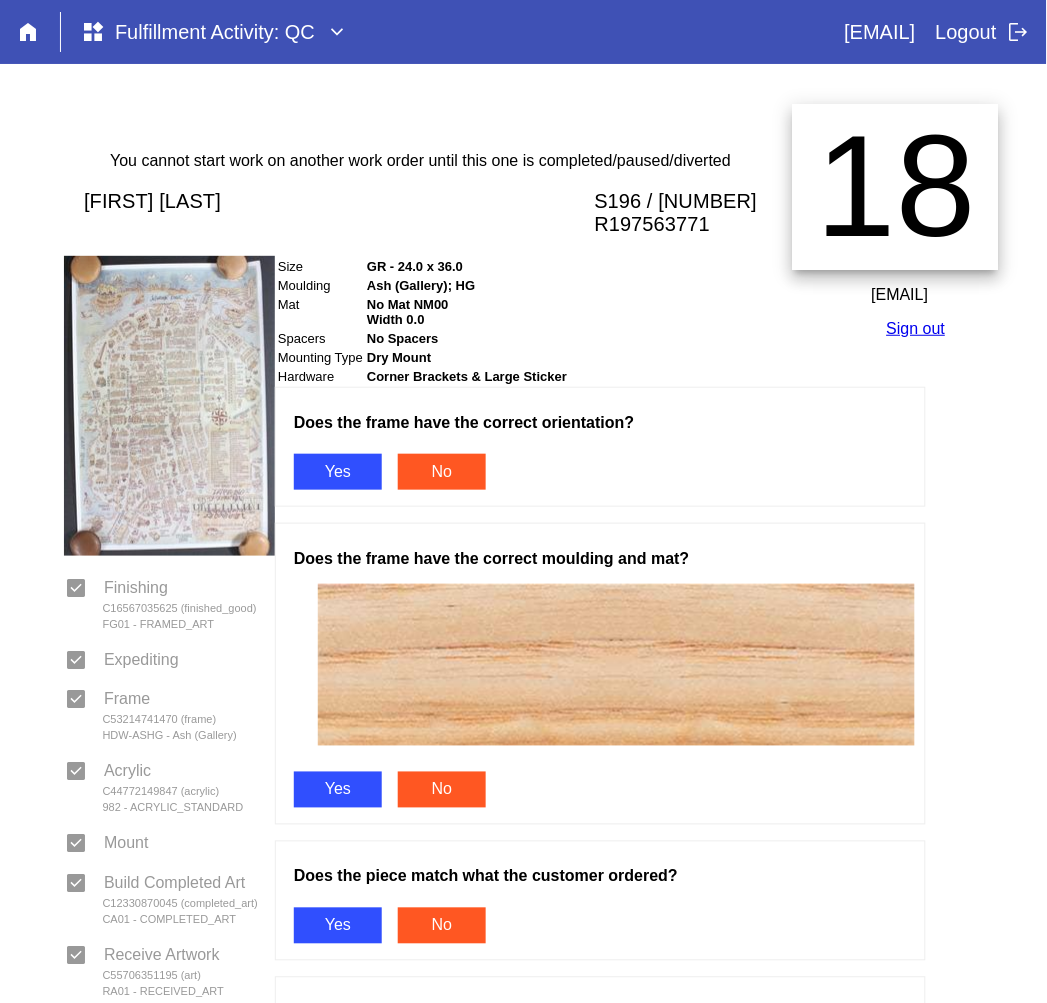 click on "Yes" at bounding box center (338, 472) 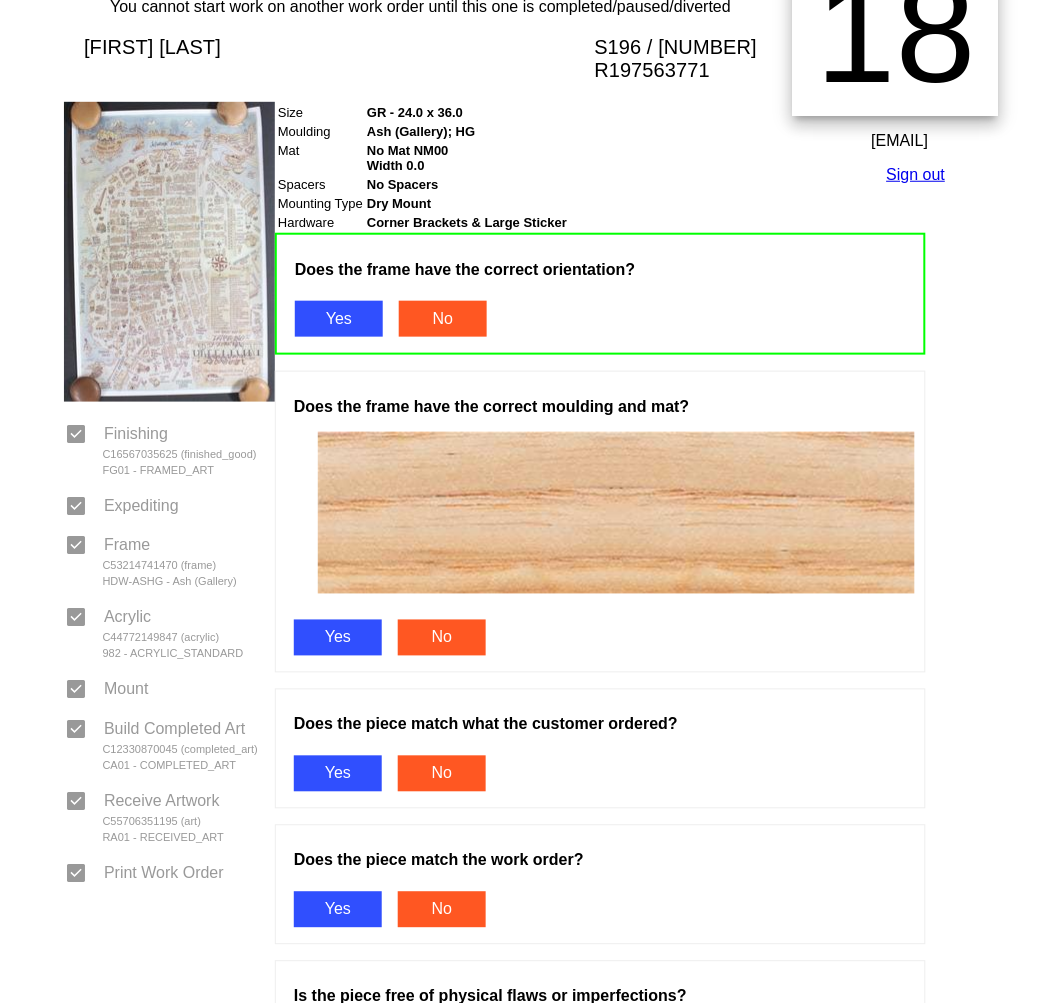 scroll, scrollTop: 333, scrollLeft: 0, axis: vertical 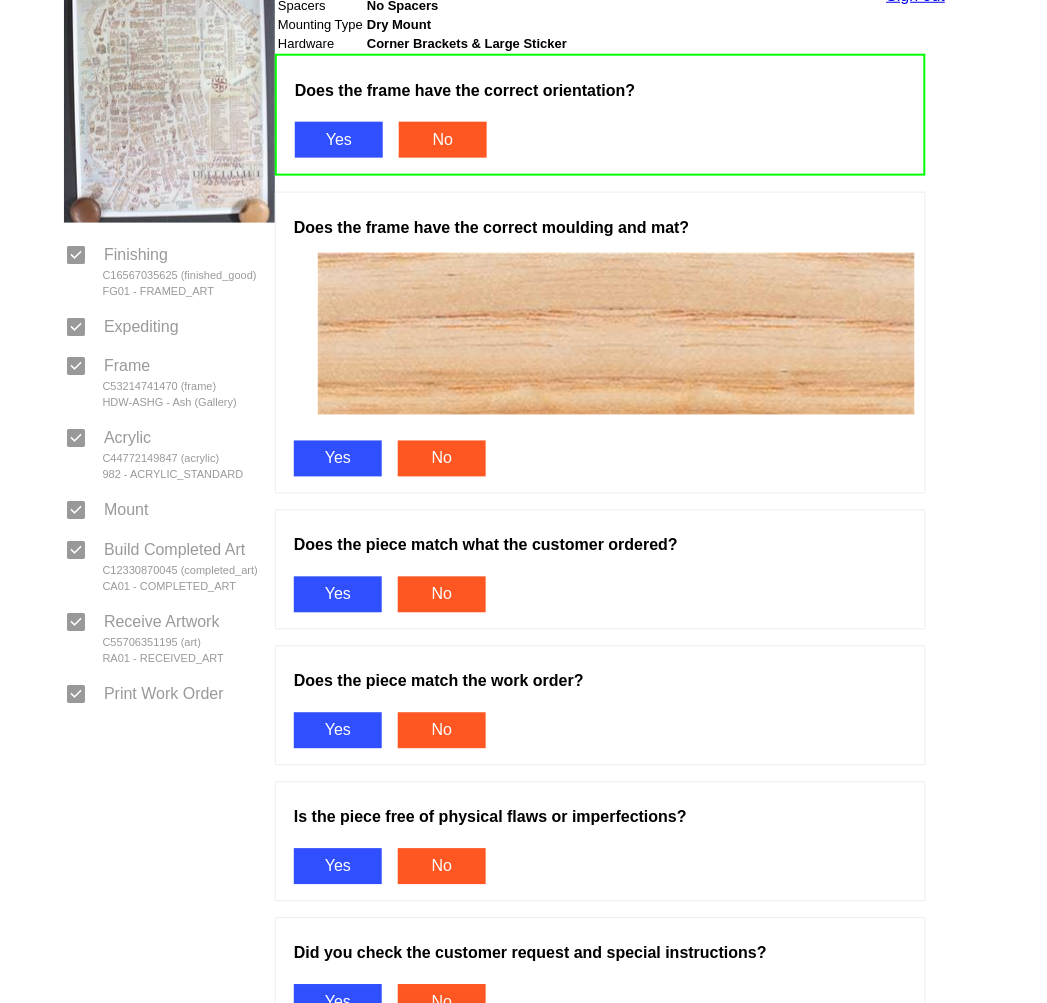 click on "Yes" at bounding box center [338, 459] 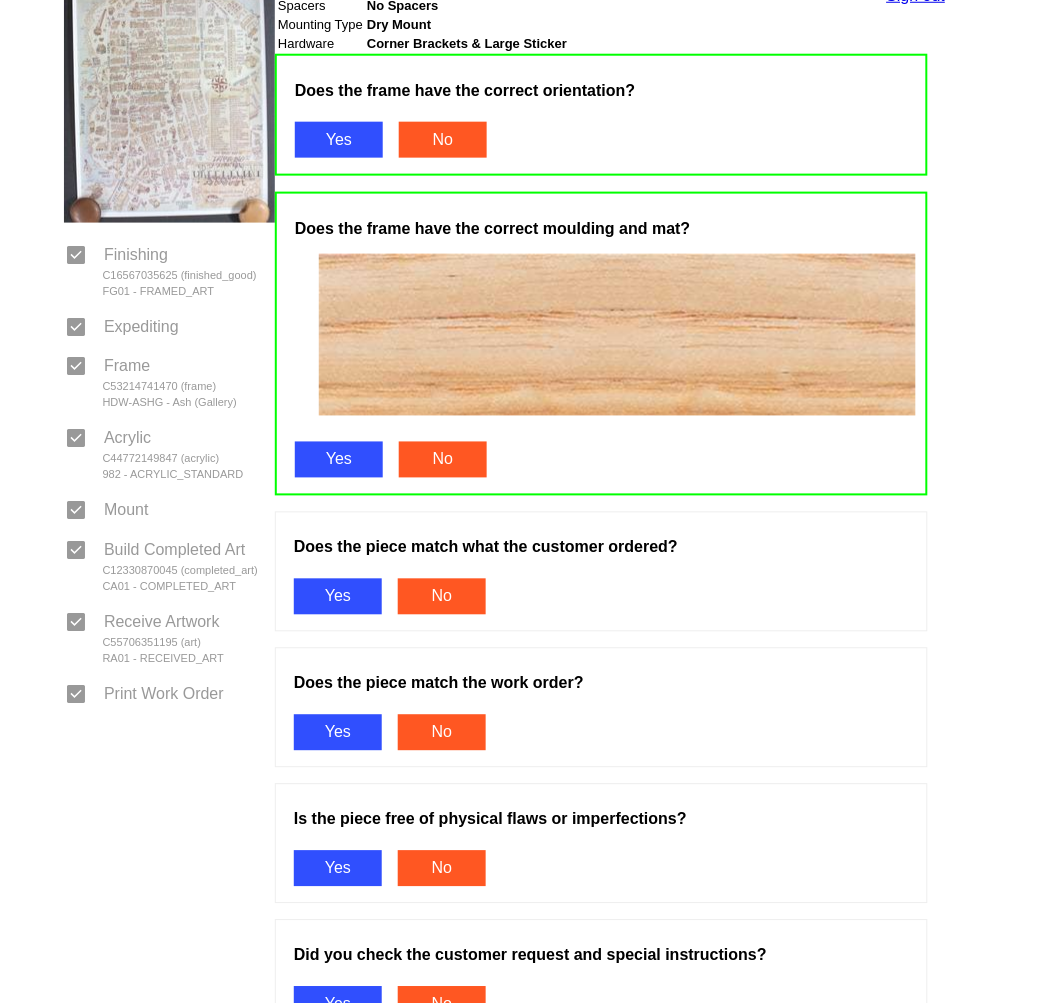 click on "Yes" at bounding box center [338, 597] 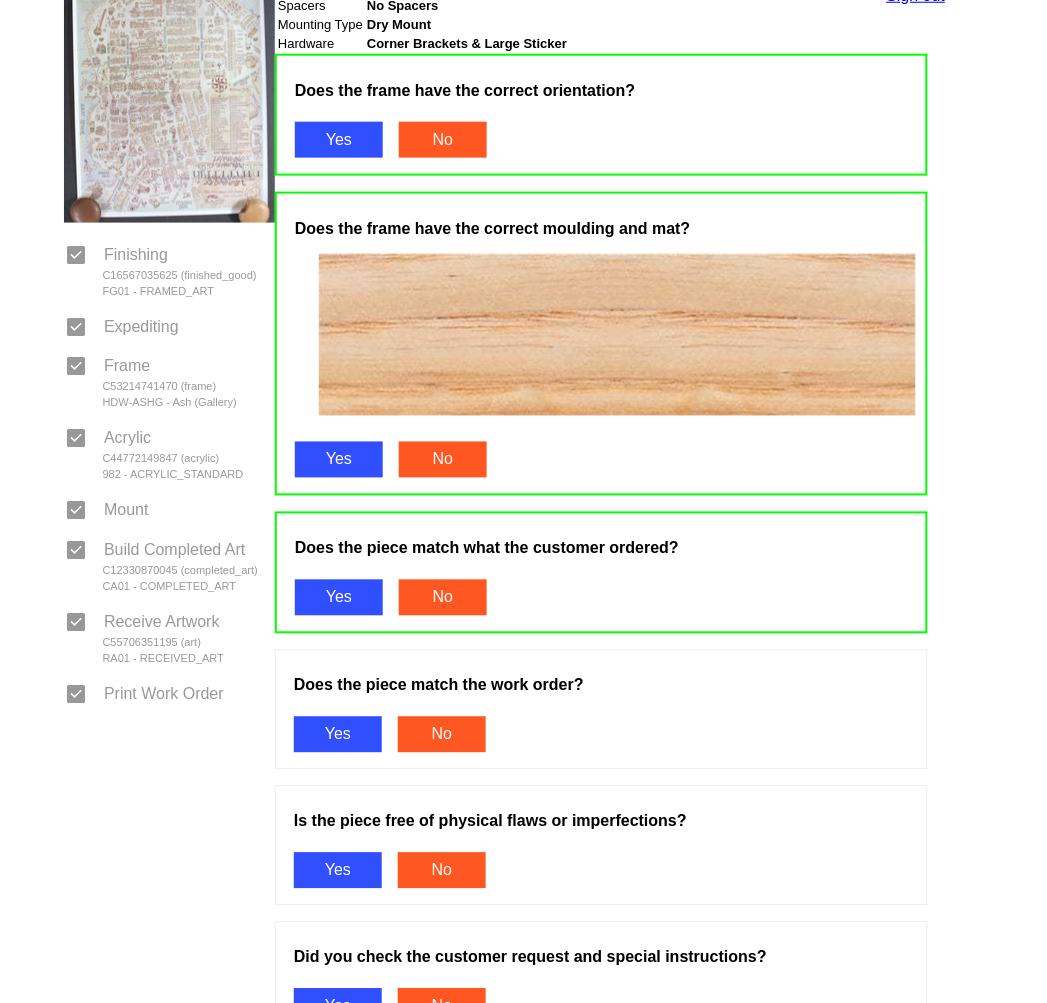 click on "Yes" at bounding box center [338, 735] 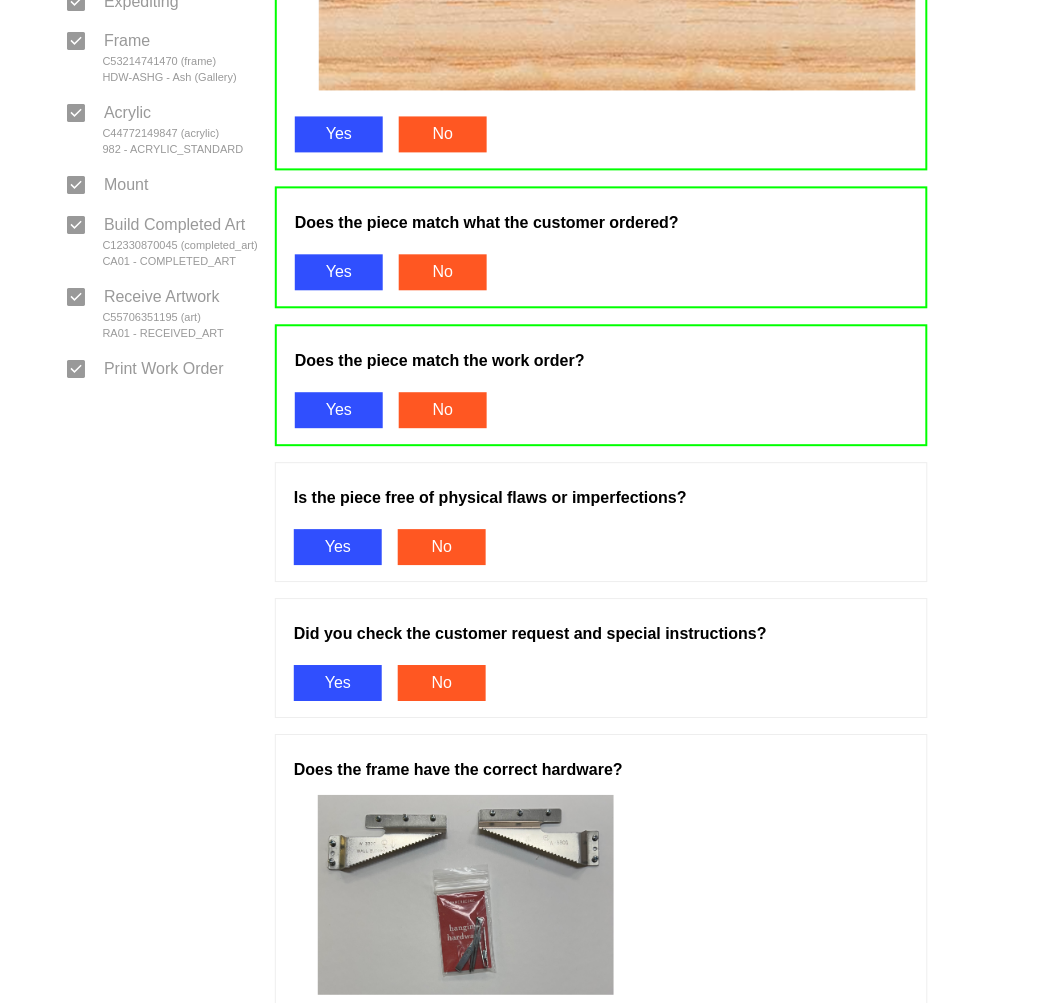scroll, scrollTop: 666, scrollLeft: 0, axis: vertical 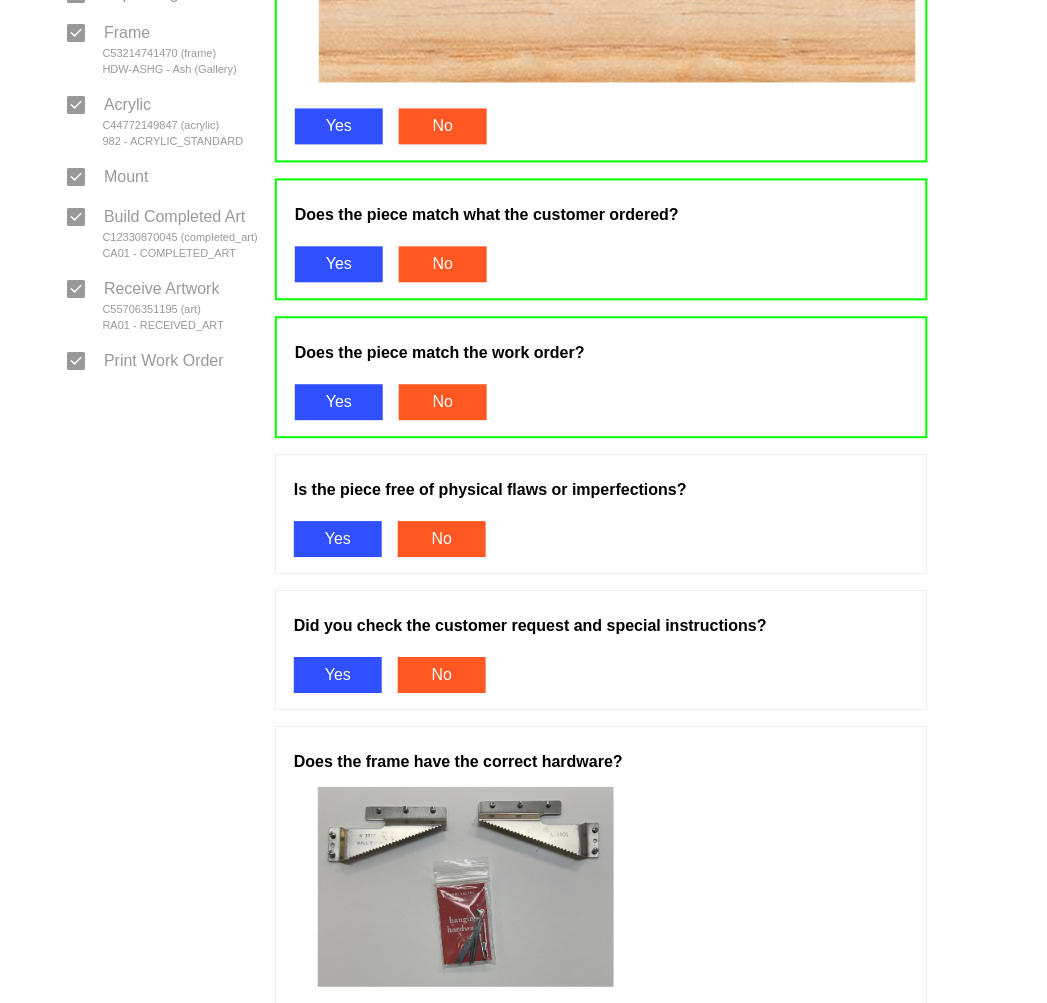 click on "Yes" at bounding box center (338, 540) 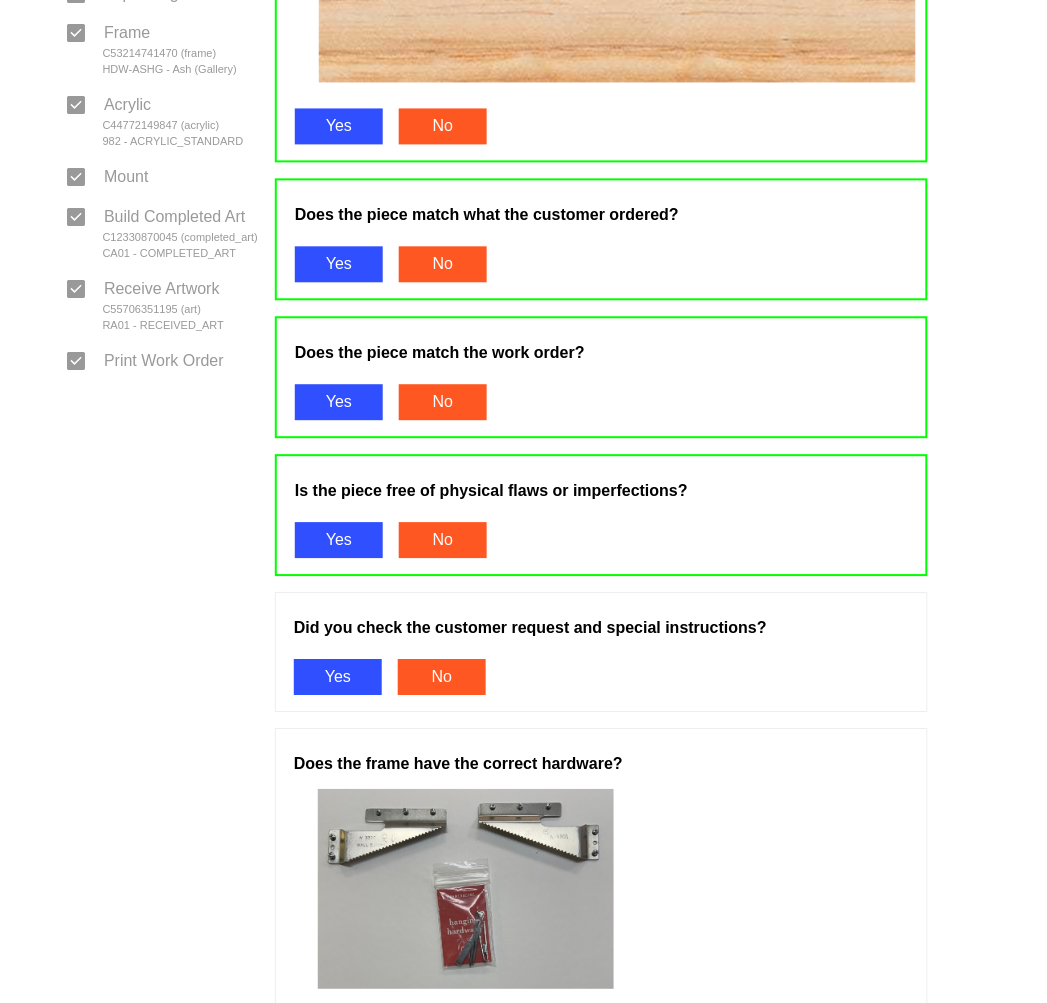 click on "Yes" at bounding box center [338, 678] 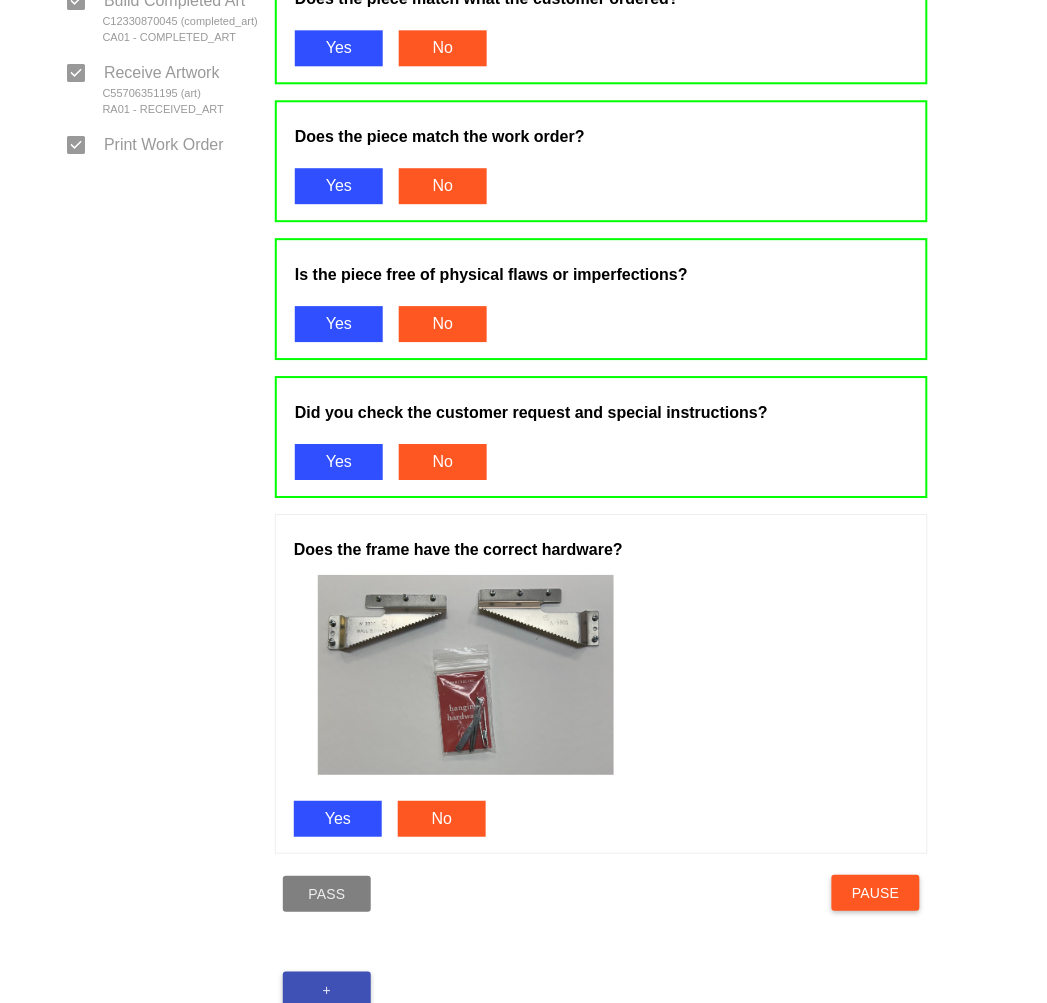 scroll, scrollTop: 974, scrollLeft: 0, axis: vertical 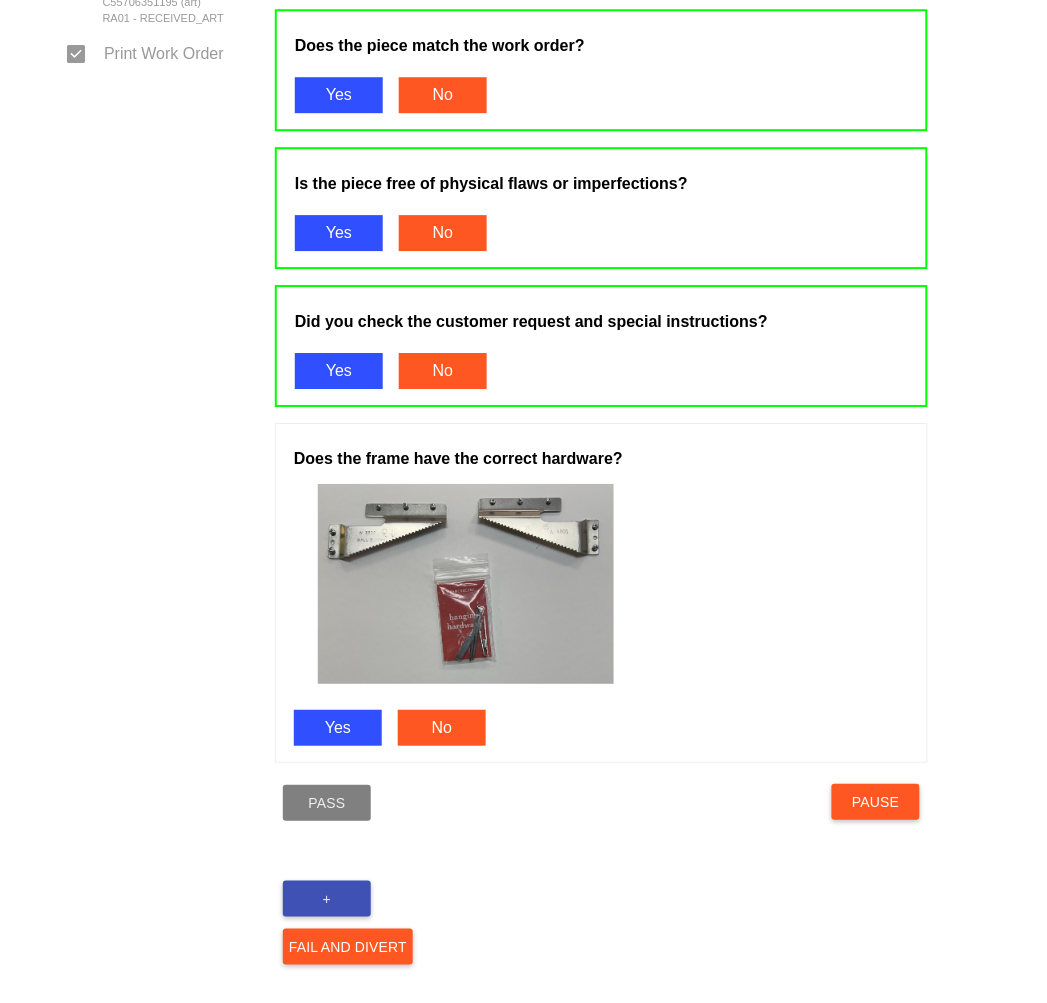 drag, startPoint x: 330, startPoint y: 682, endPoint x: 324, endPoint y: 715, distance: 33.54102 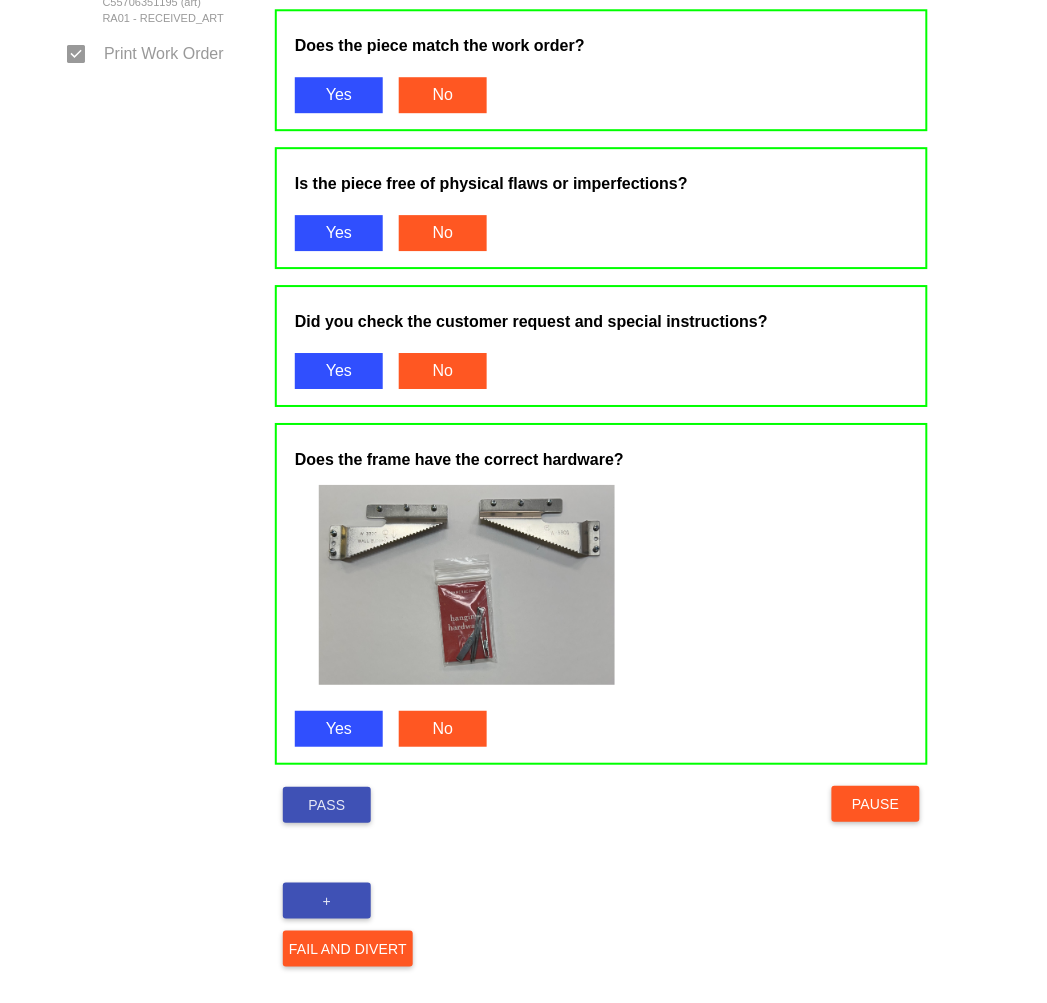 click on "Pass" at bounding box center (327, 805) 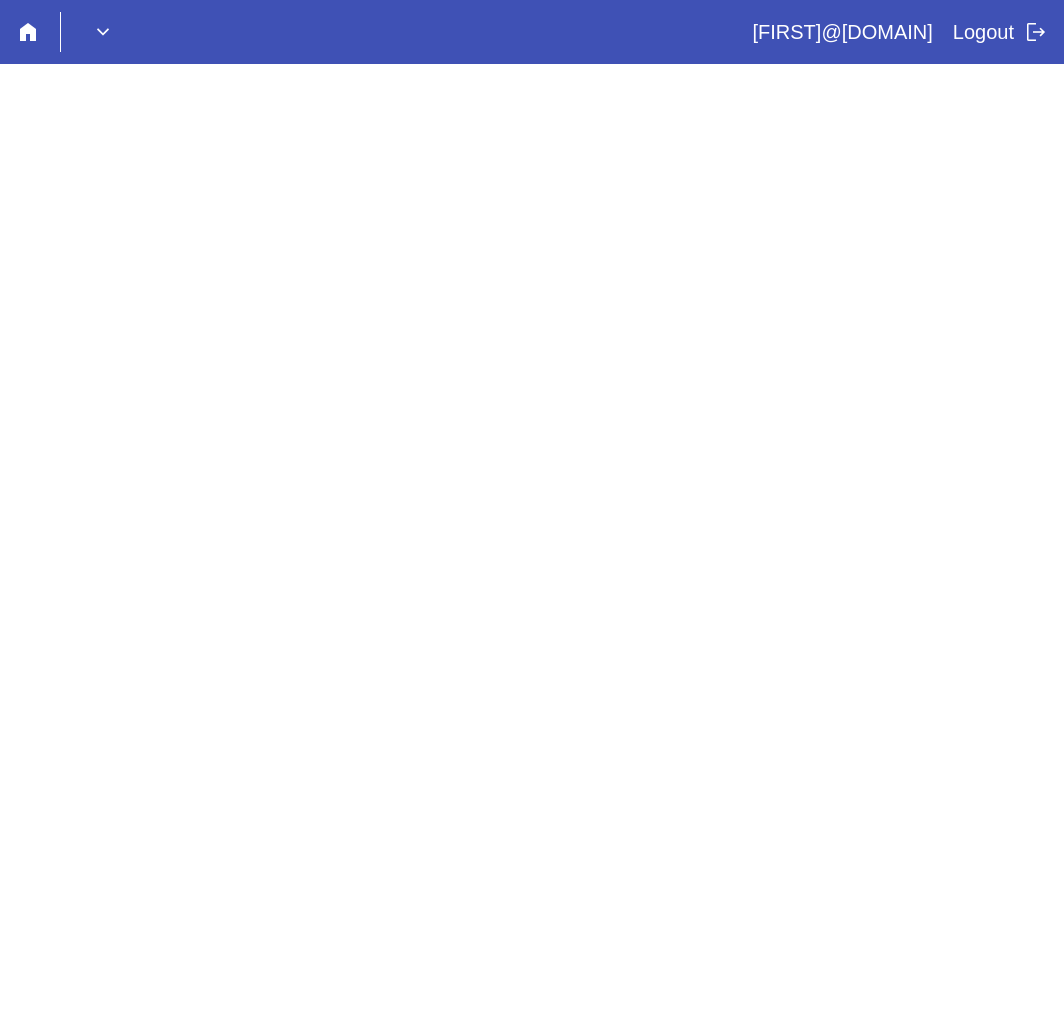 scroll, scrollTop: 0, scrollLeft: 0, axis: both 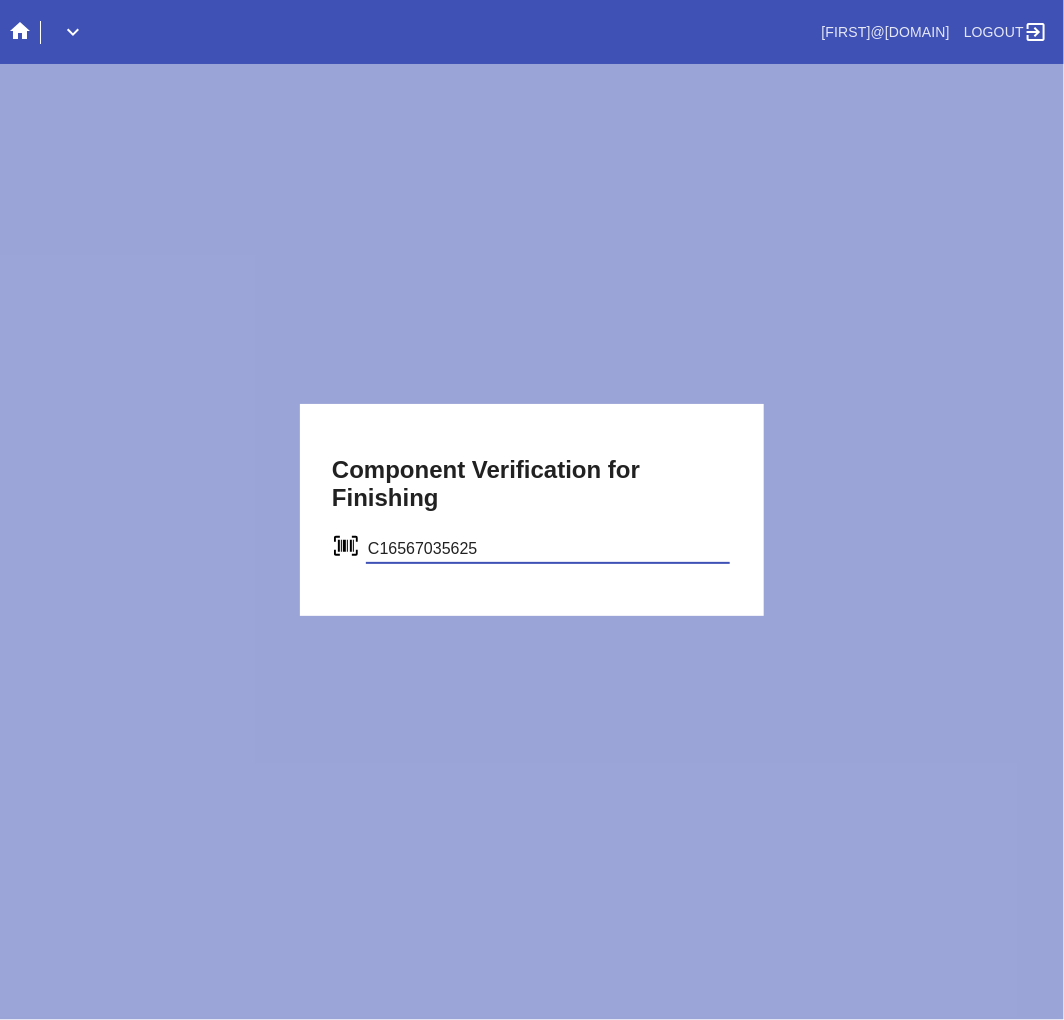 type on "C16567035625" 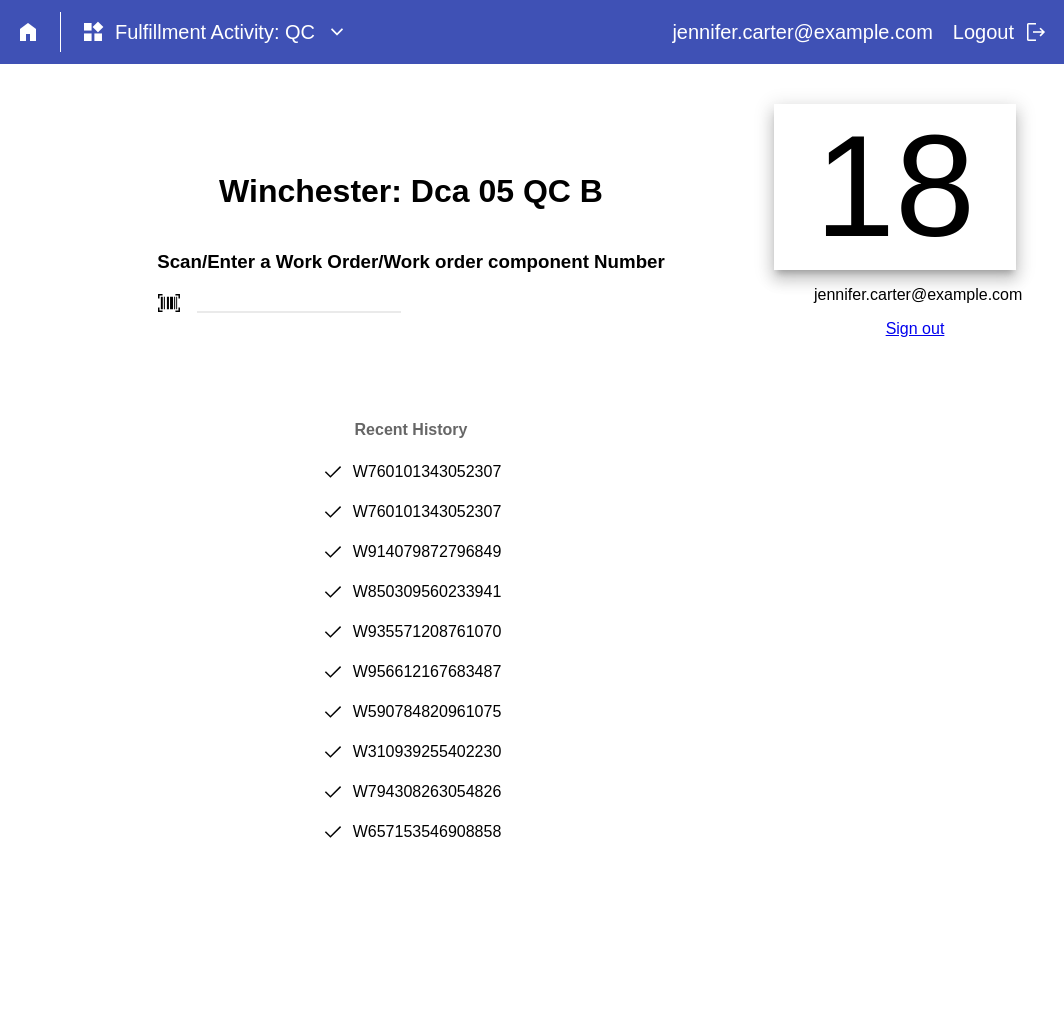 scroll, scrollTop: 0, scrollLeft: 0, axis: both 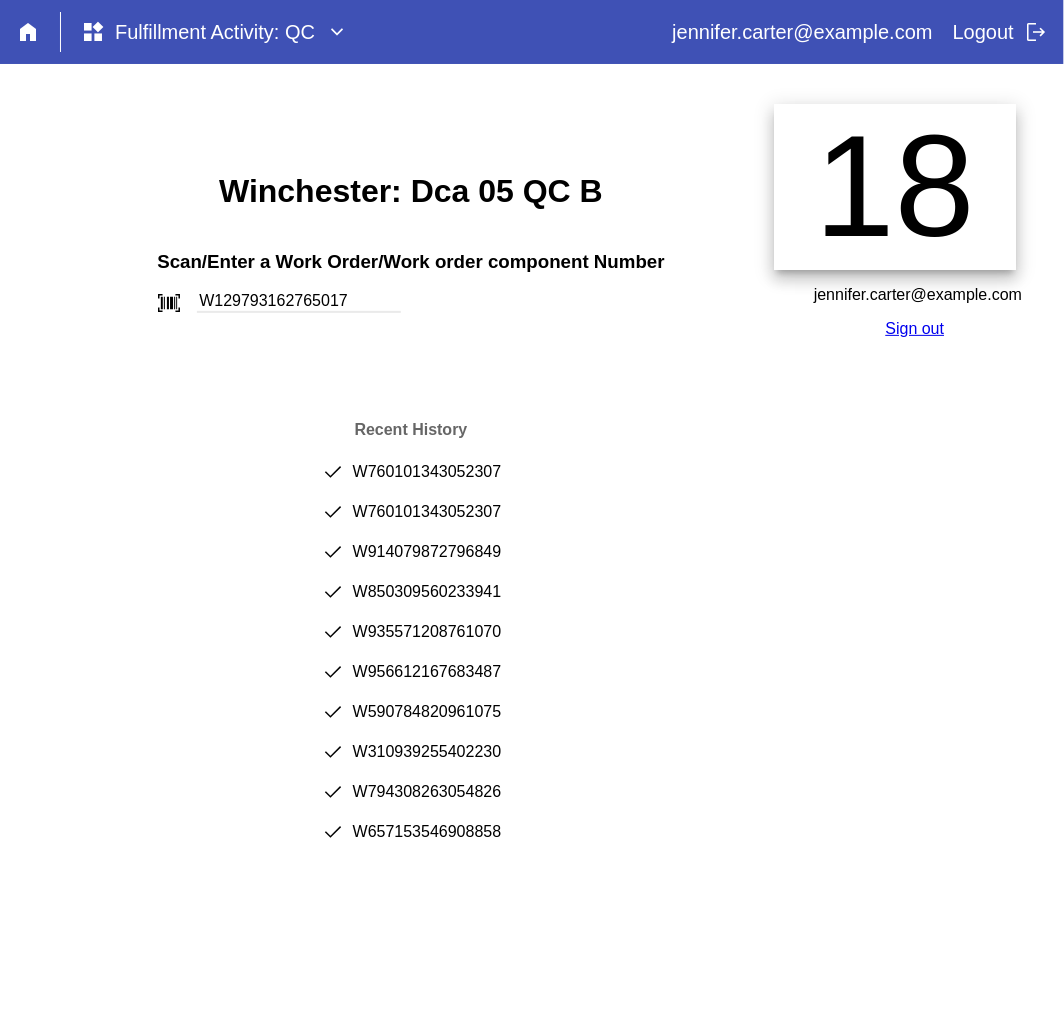 type on "W129793162765017" 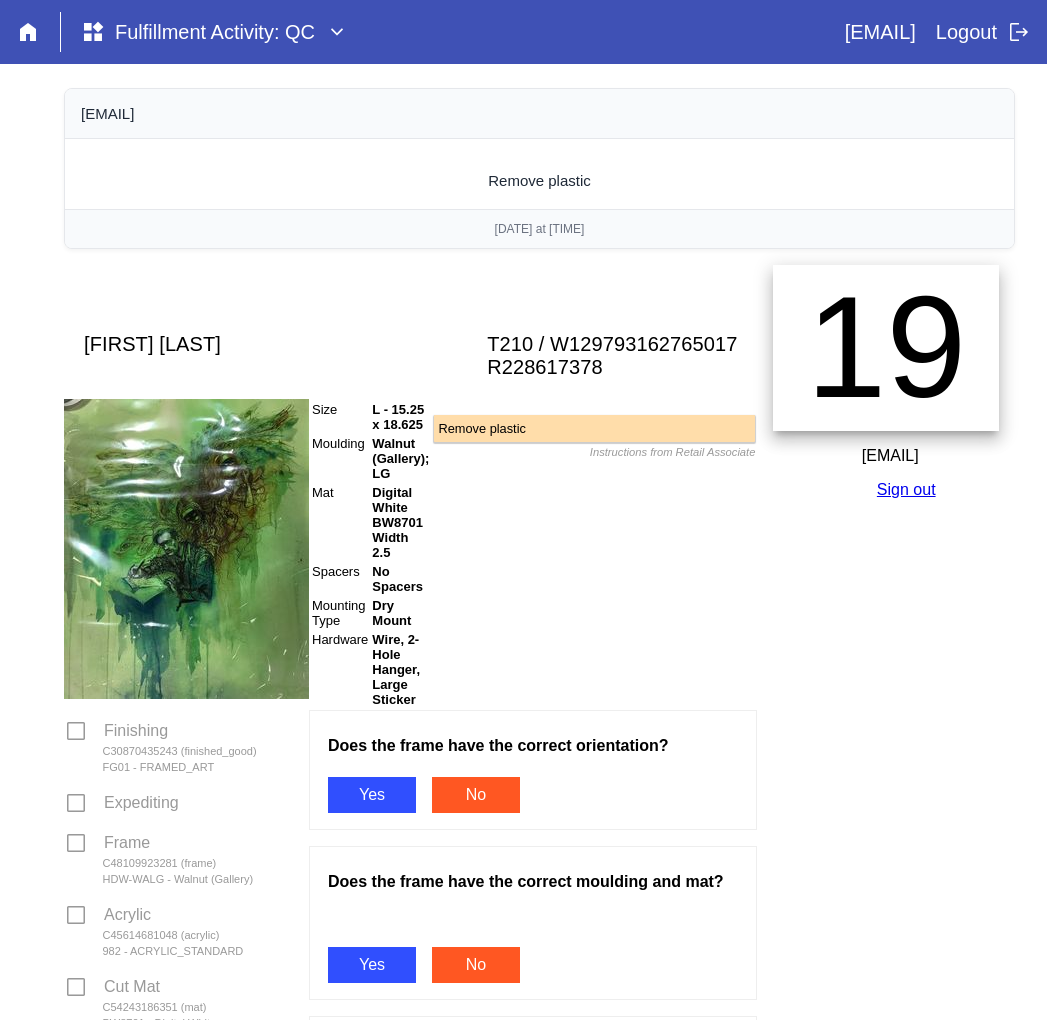 scroll, scrollTop: 0, scrollLeft: 0, axis: both 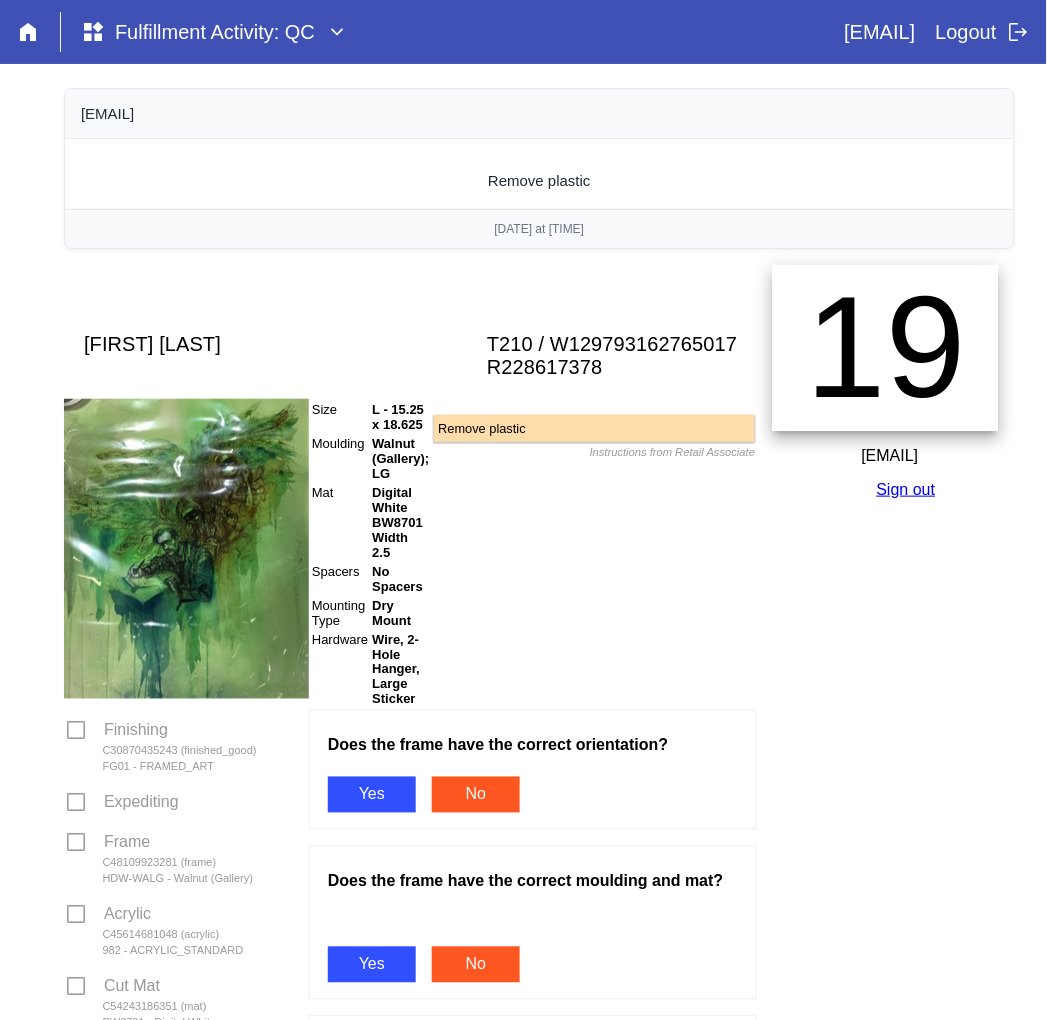 drag, startPoint x: 344, startPoint y: 777, endPoint x: 300, endPoint y: 727, distance: 66.6033 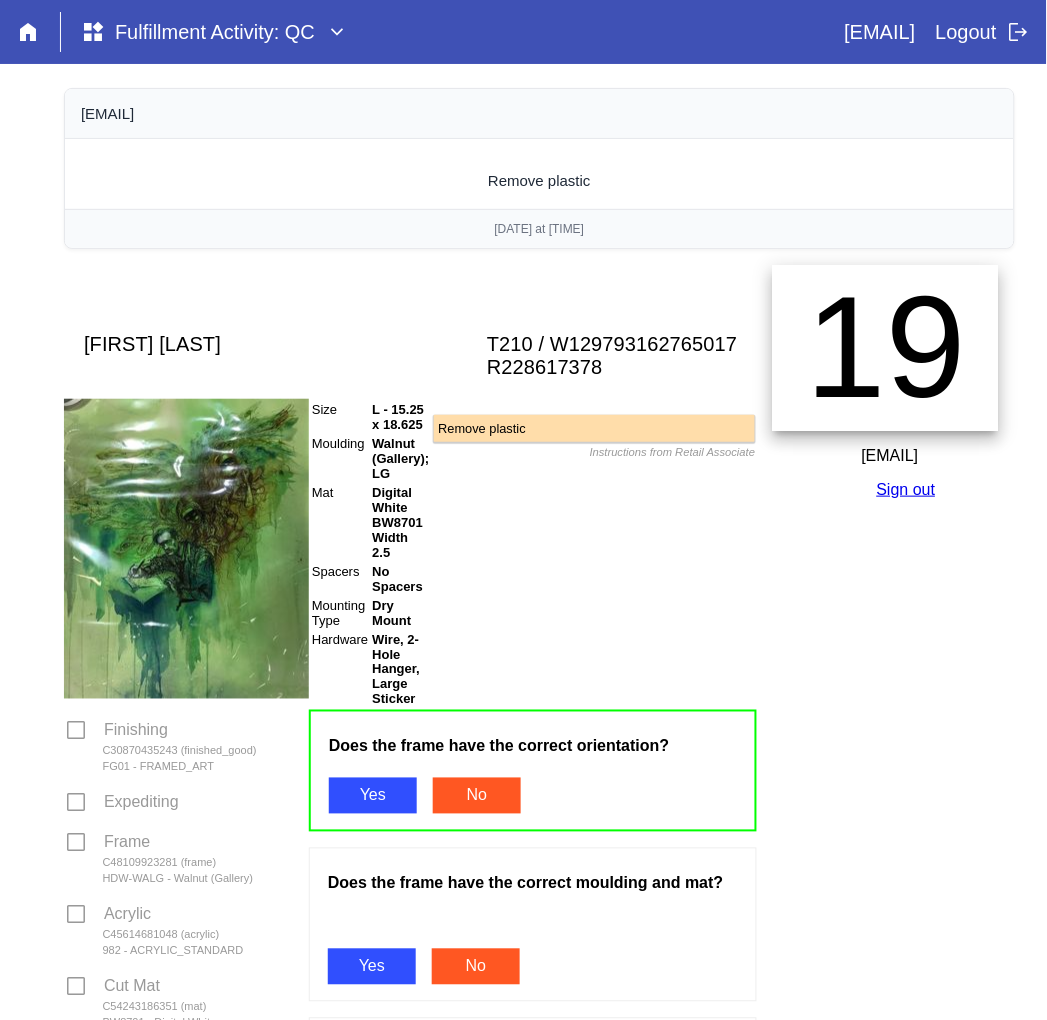 click on "Yes" at bounding box center (372, 967) 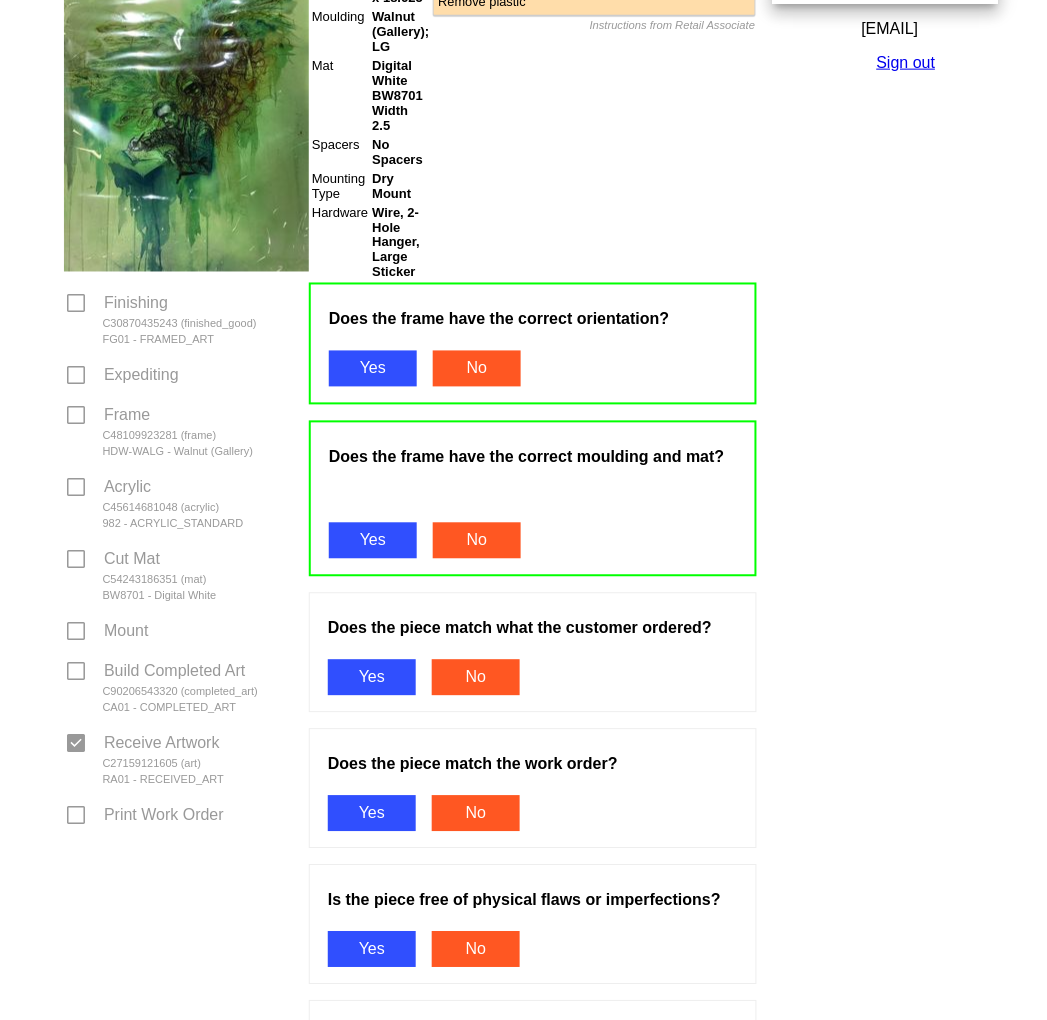 scroll, scrollTop: 444, scrollLeft: 0, axis: vertical 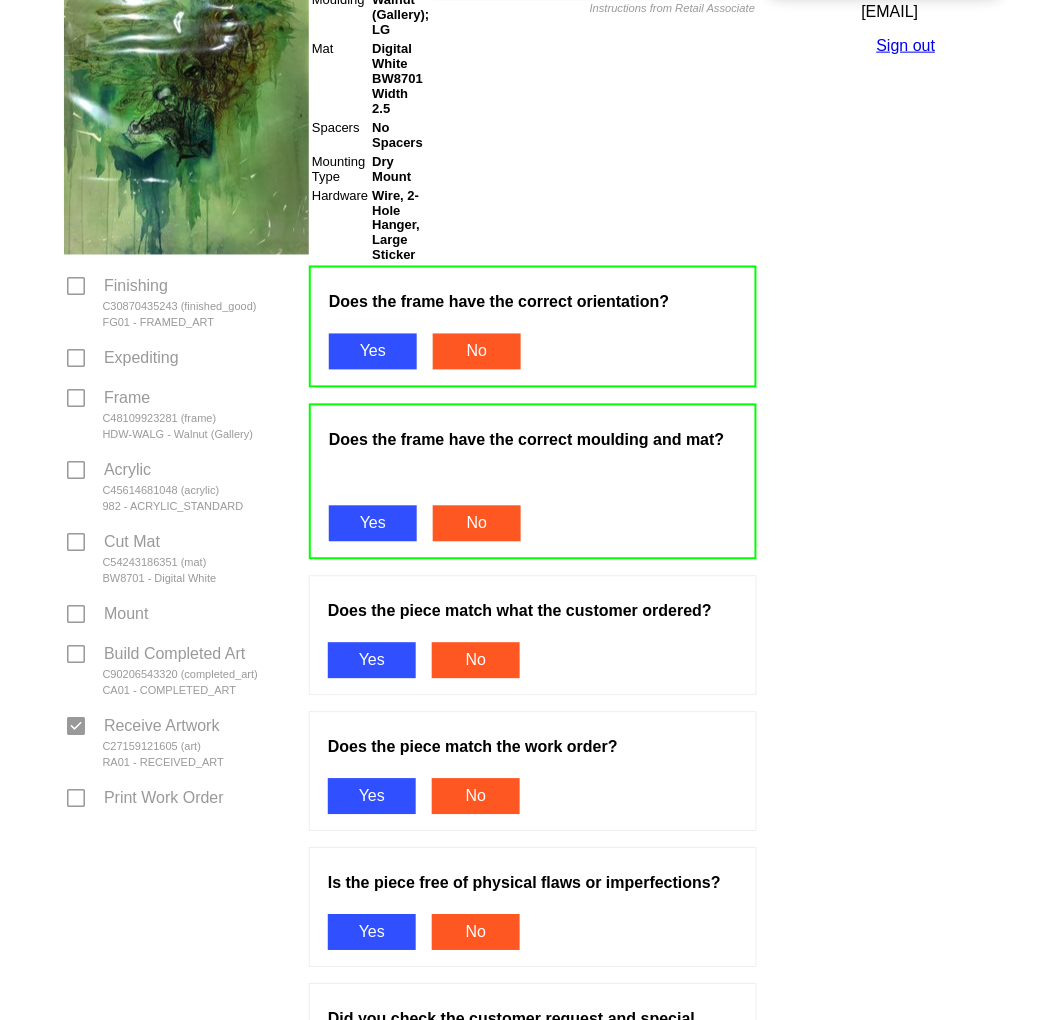 click on "Yes" at bounding box center [372, 661] 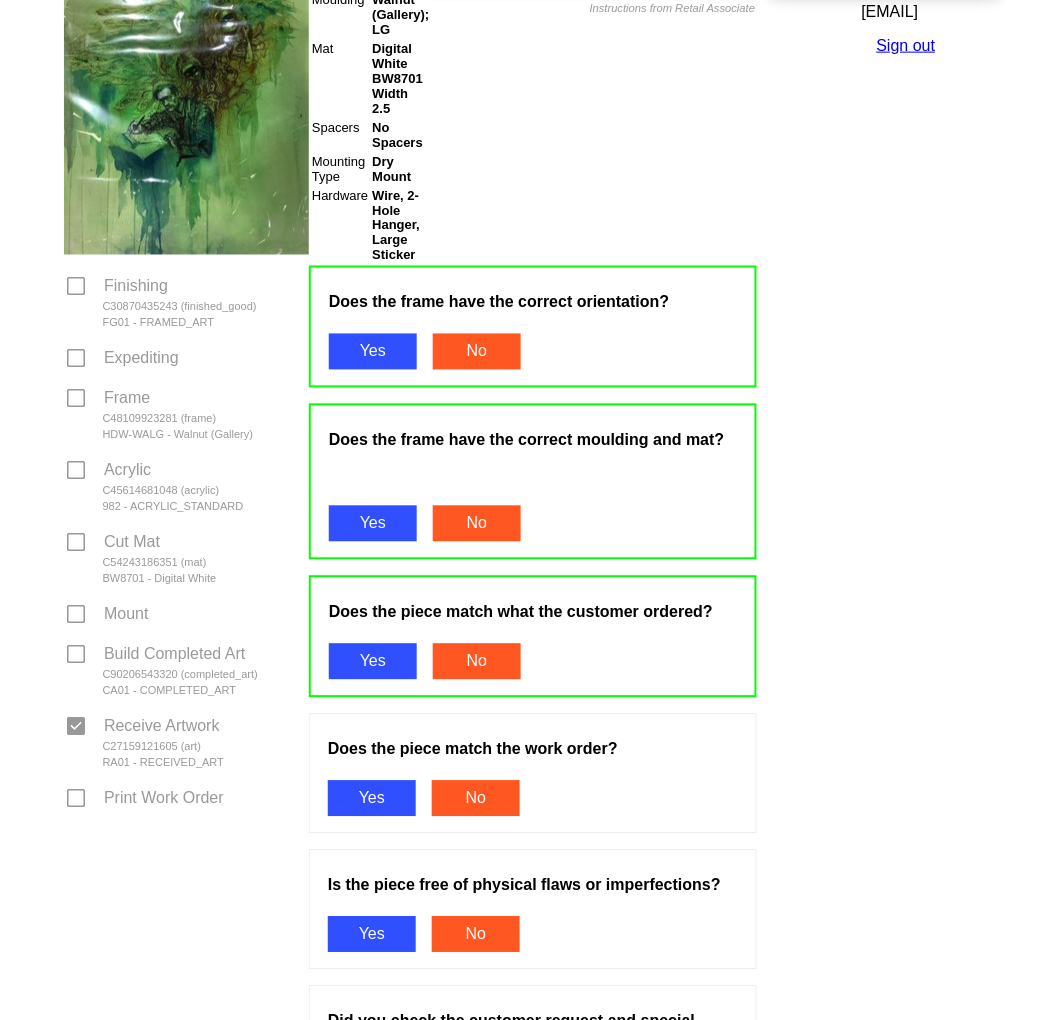 click on "Does the piece match the work order? Yes No" at bounding box center [533, 774] 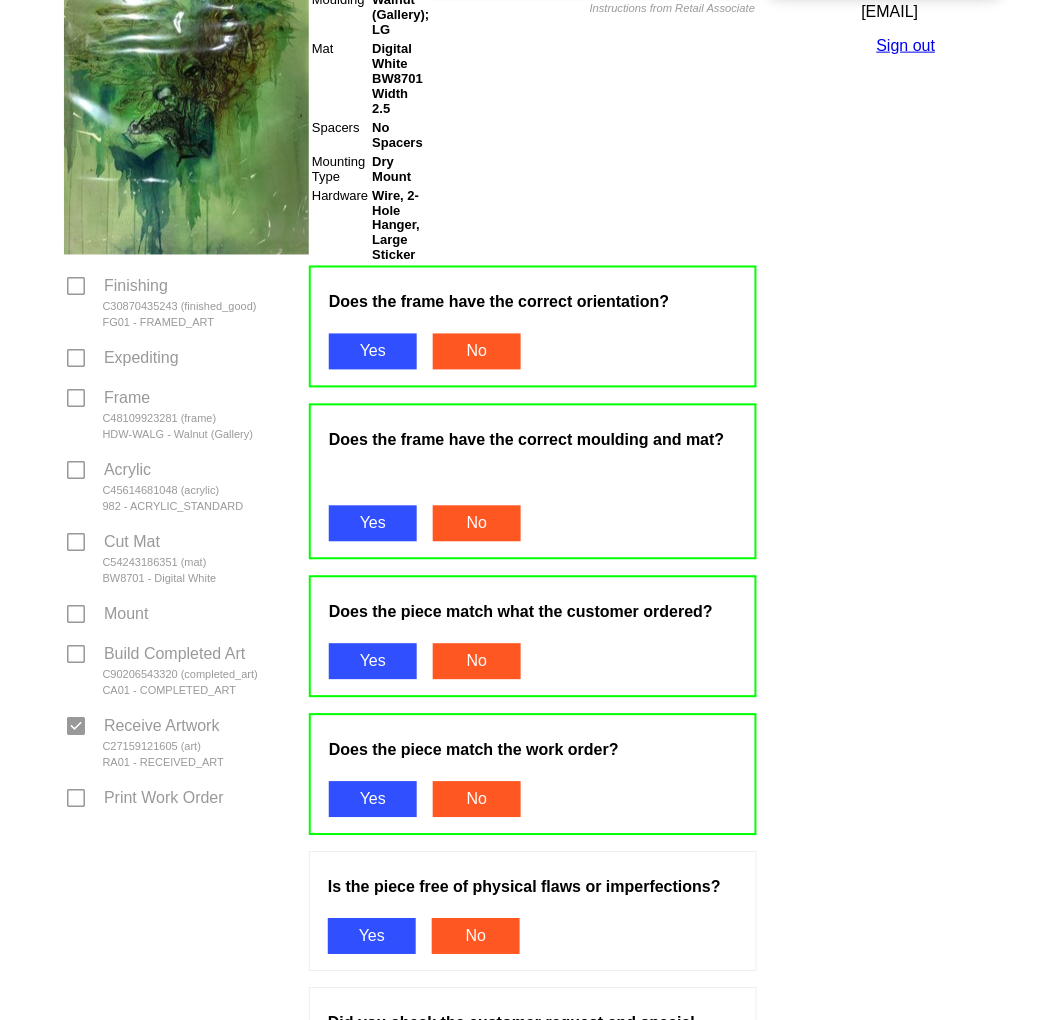 click on "Yes" at bounding box center [372, 937] 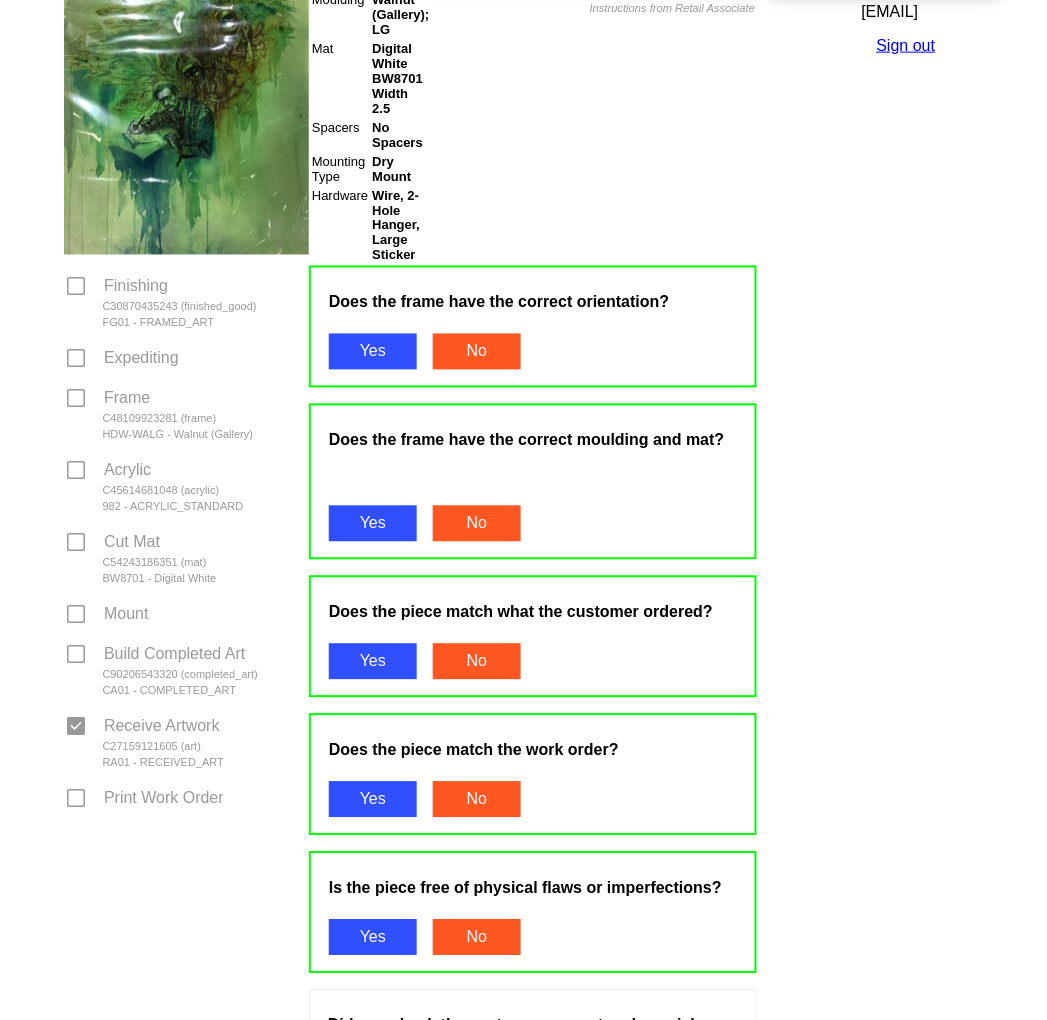 scroll, scrollTop: 888, scrollLeft: 0, axis: vertical 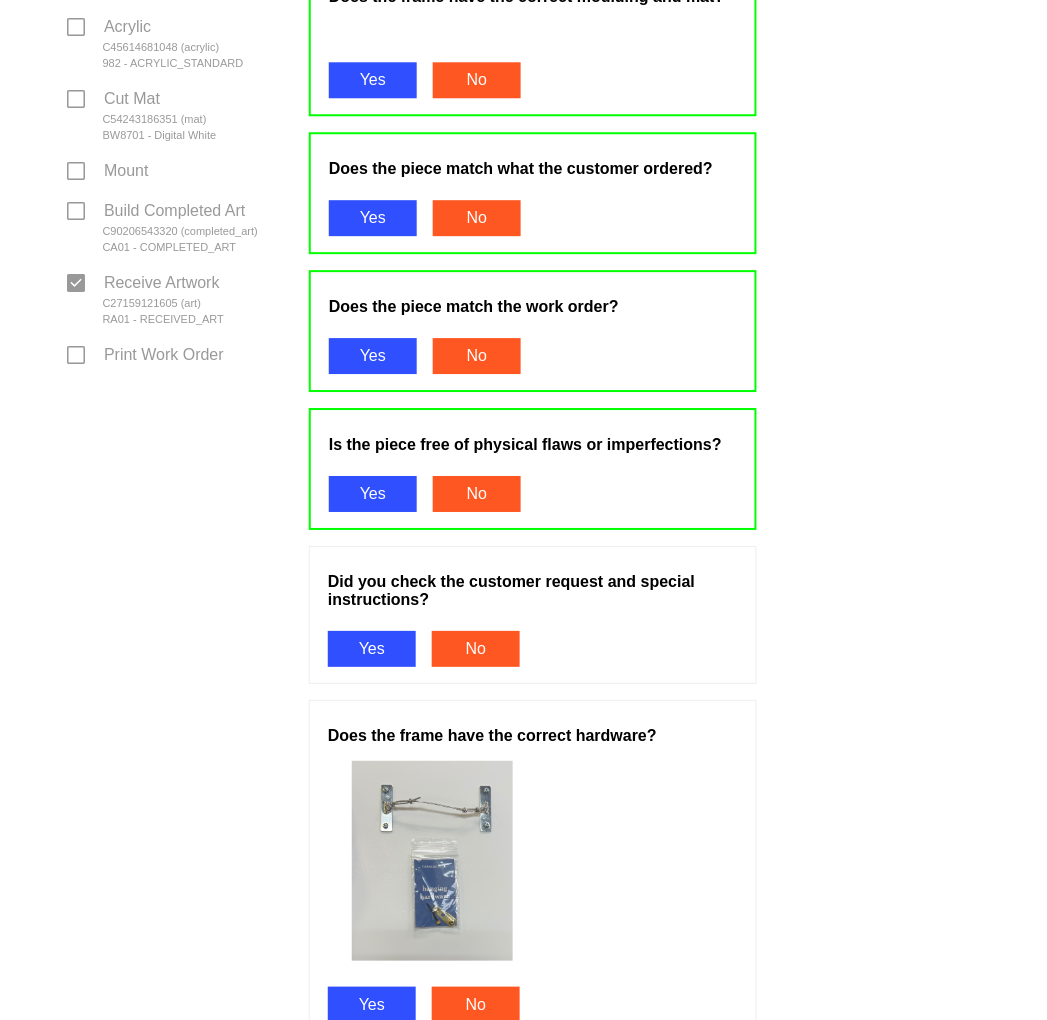 click on "Yes" at bounding box center [372, 649] 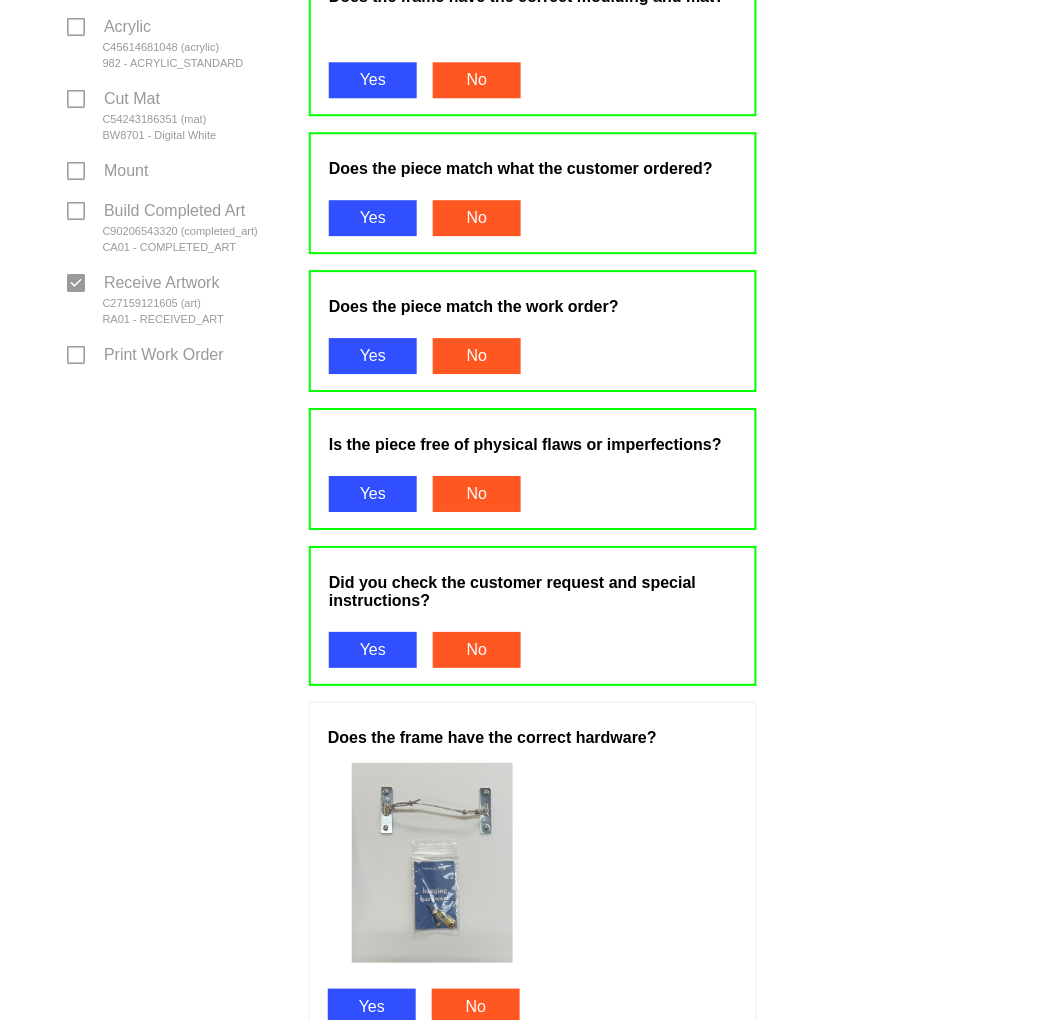 click on "Yes" at bounding box center [372, 1007] 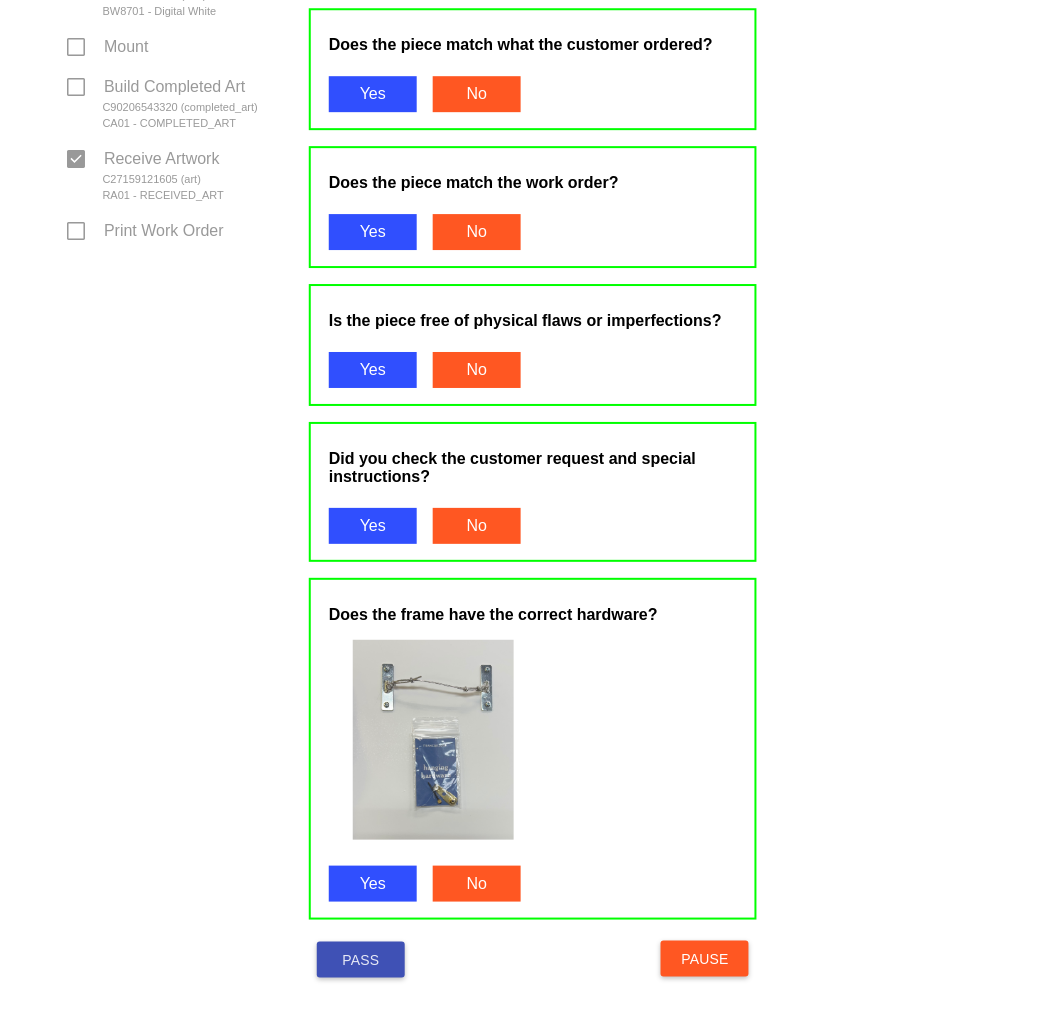 scroll, scrollTop: 1143, scrollLeft: 0, axis: vertical 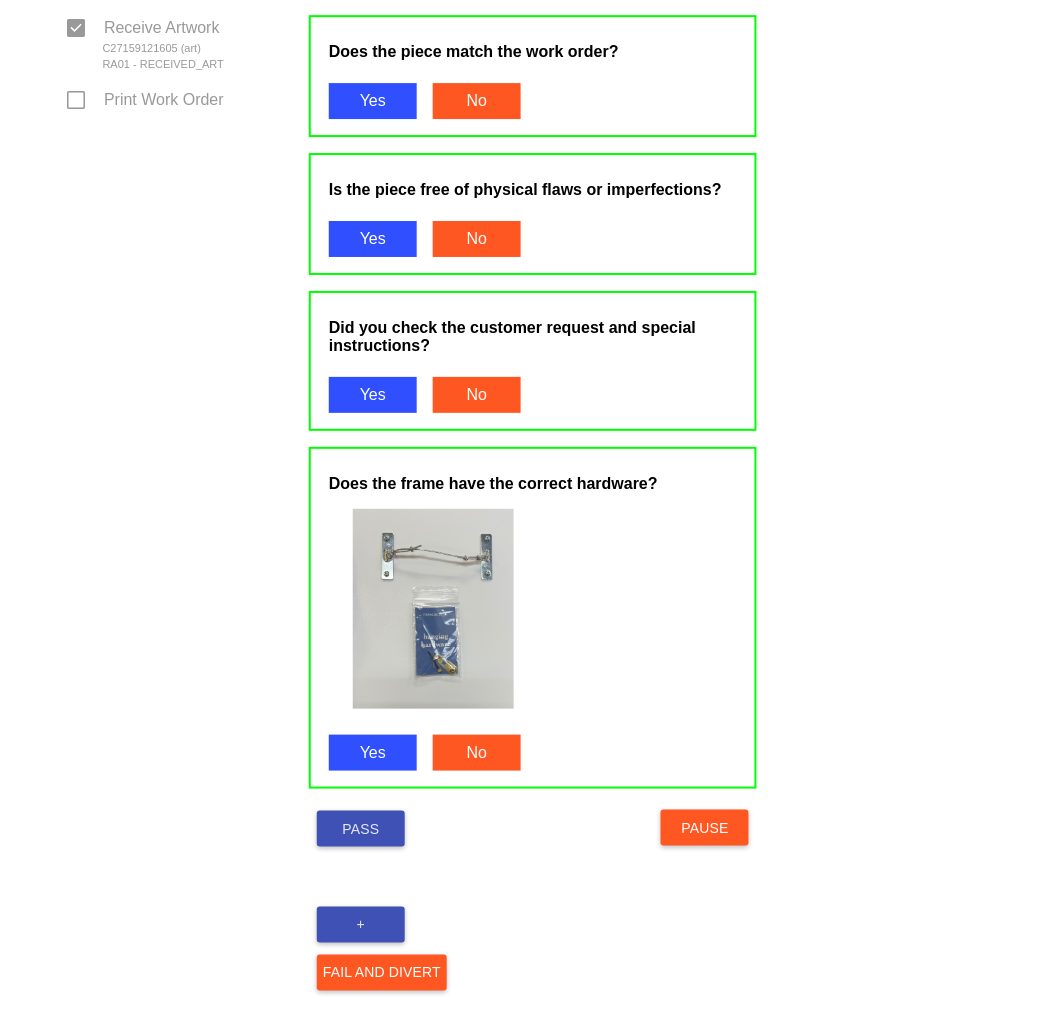 click on "Pass" at bounding box center [361, 829] 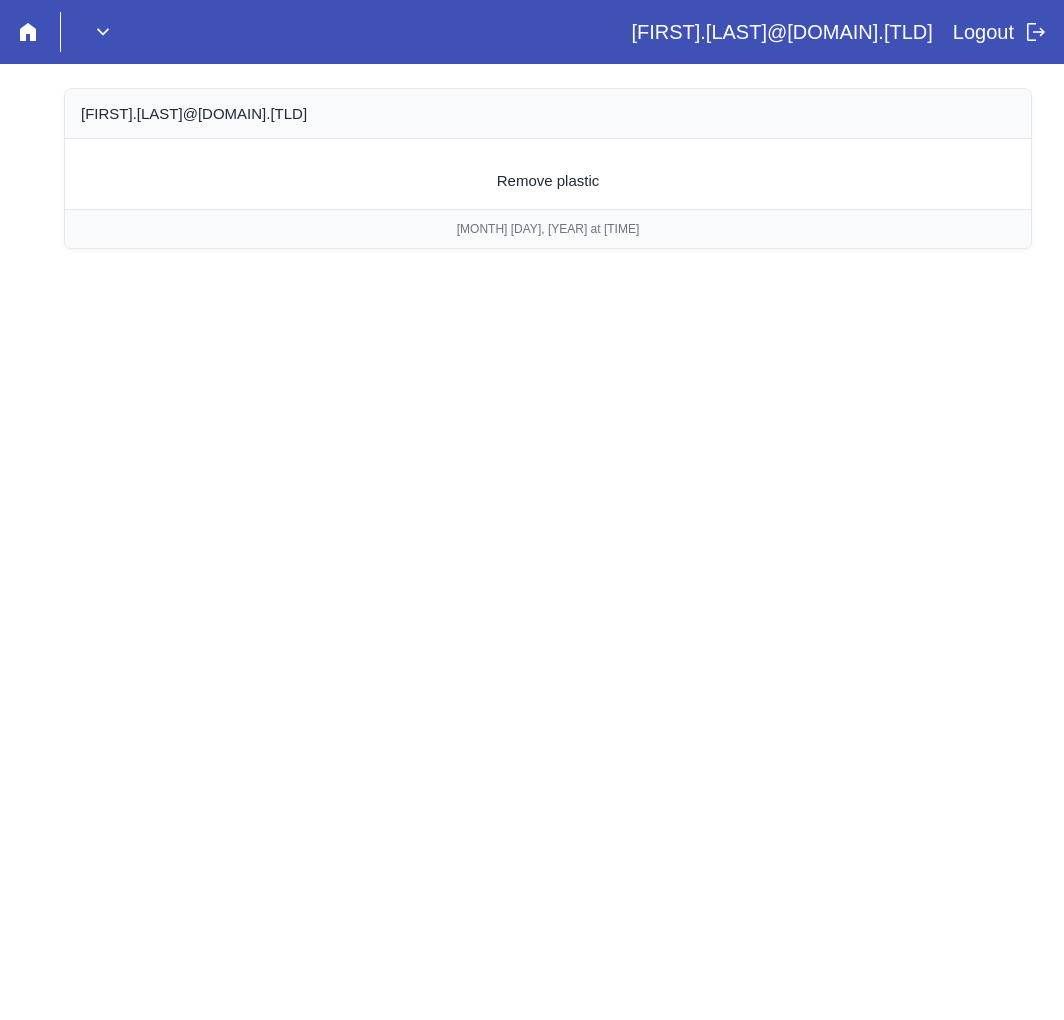 scroll, scrollTop: 0, scrollLeft: 0, axis: both 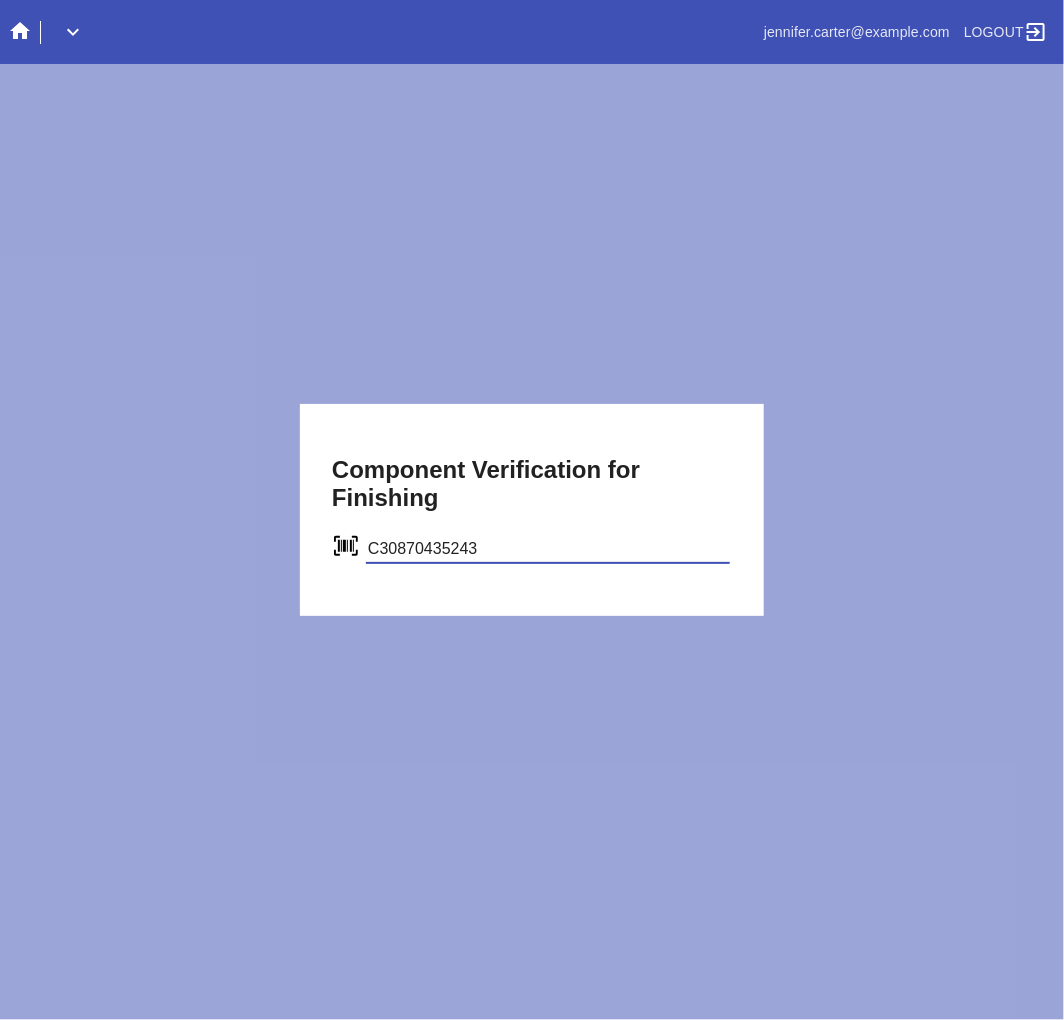 type on "C30870435243" 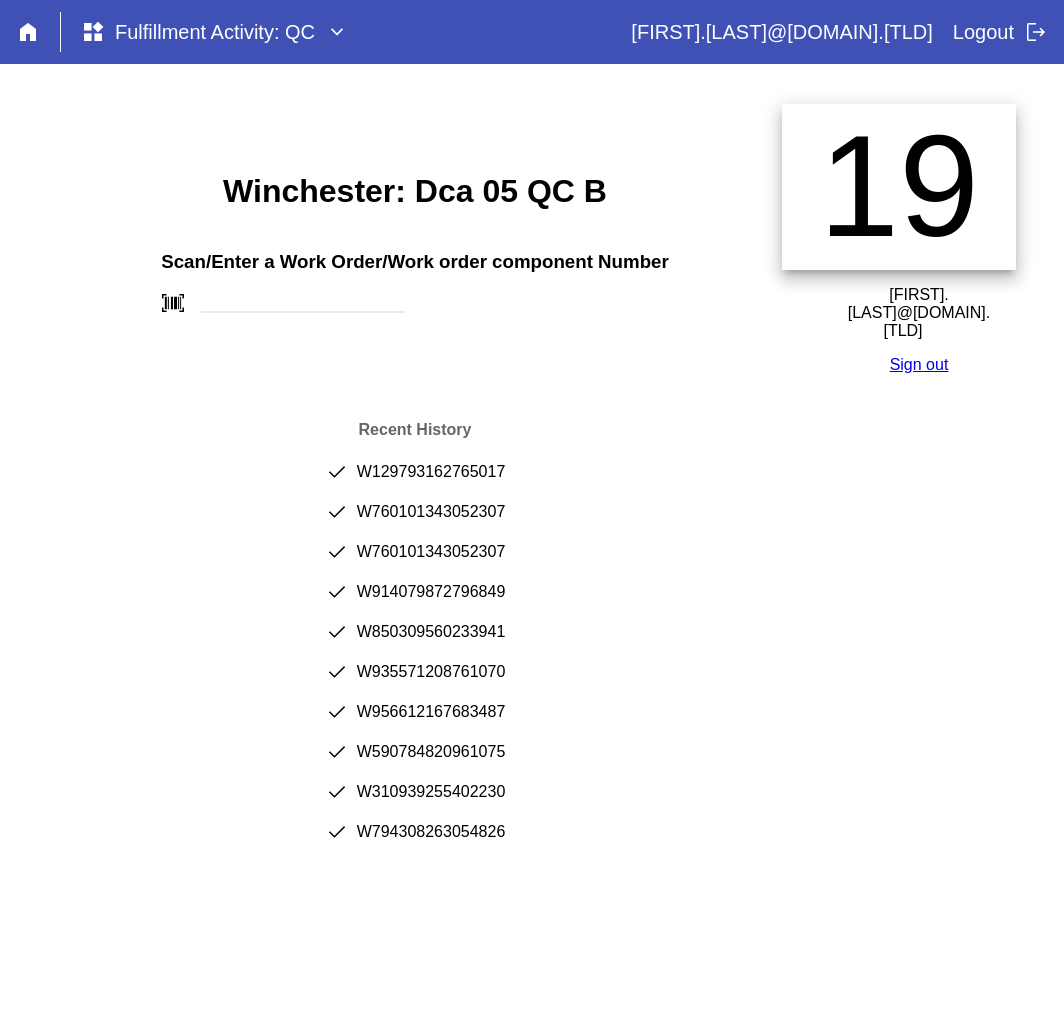 scroll, scrollTop: 0, scrollLeft: 0, axis: both 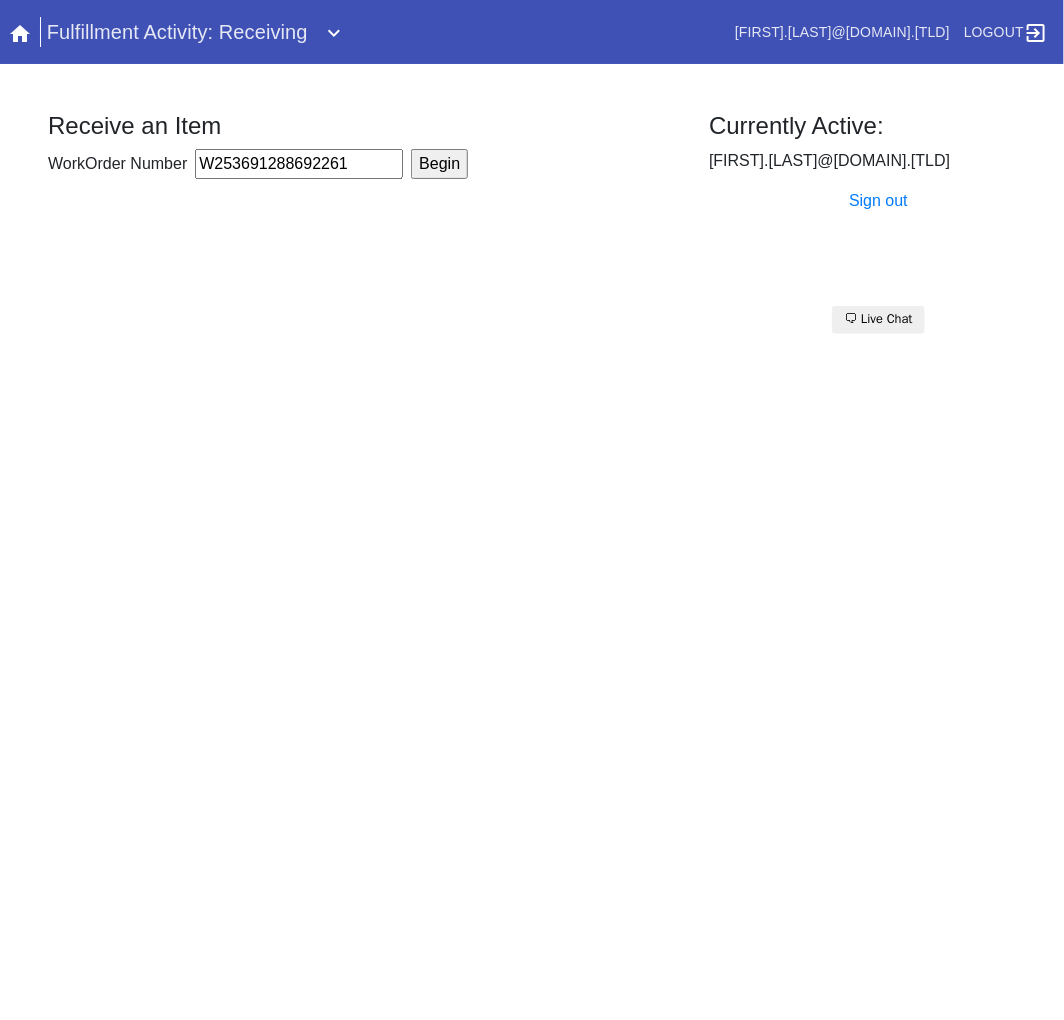 type on "W253691288692261" 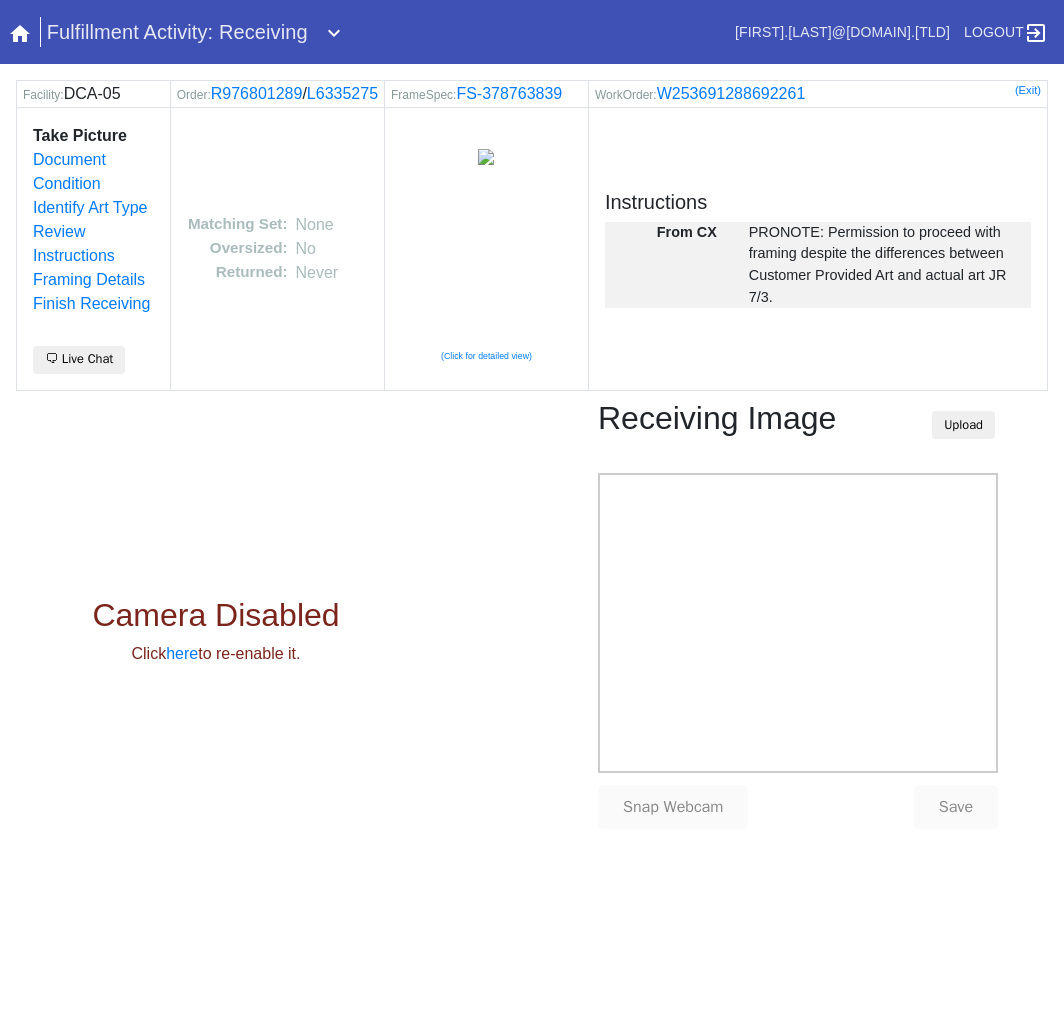 scroll, scrollTop: 0, scrollLeft: 0, axis: both 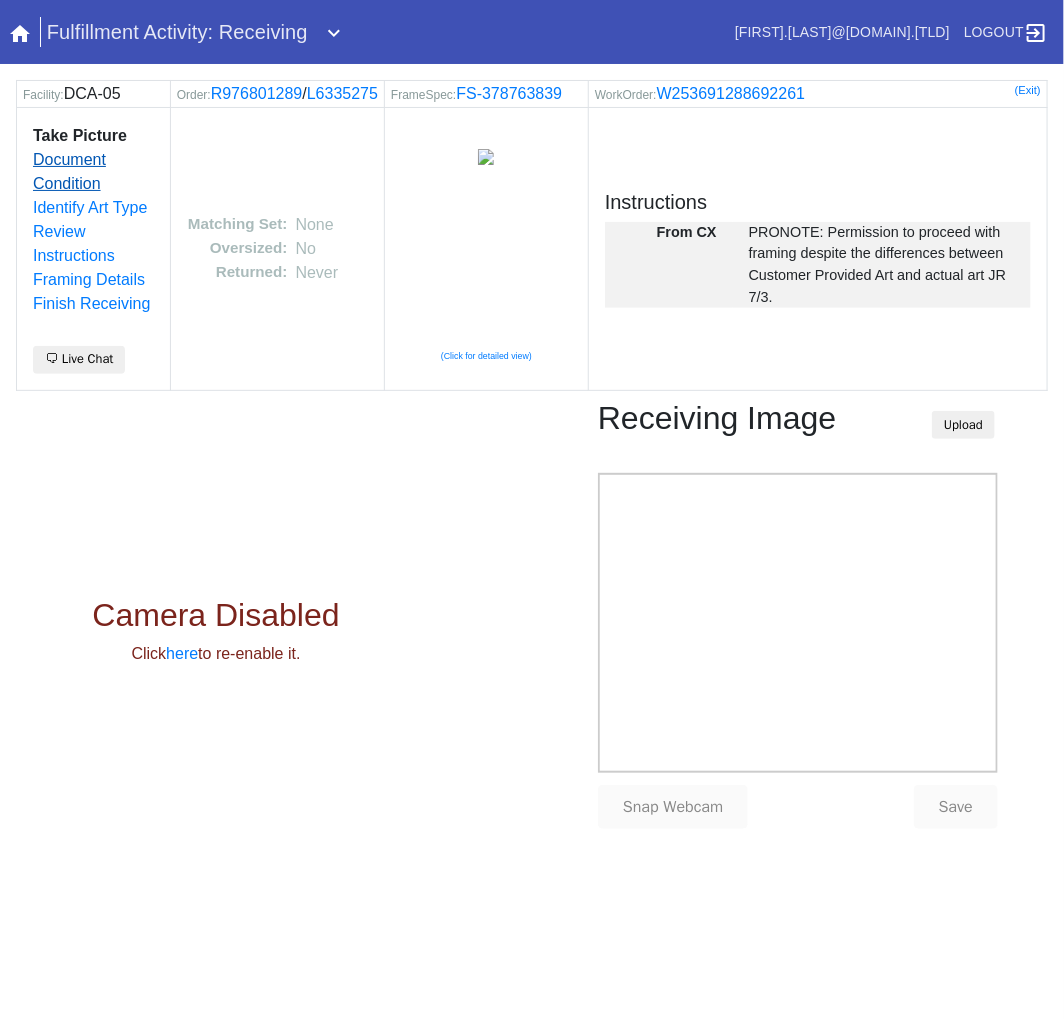click on "Document Condition" at bounding box center (69, 171) 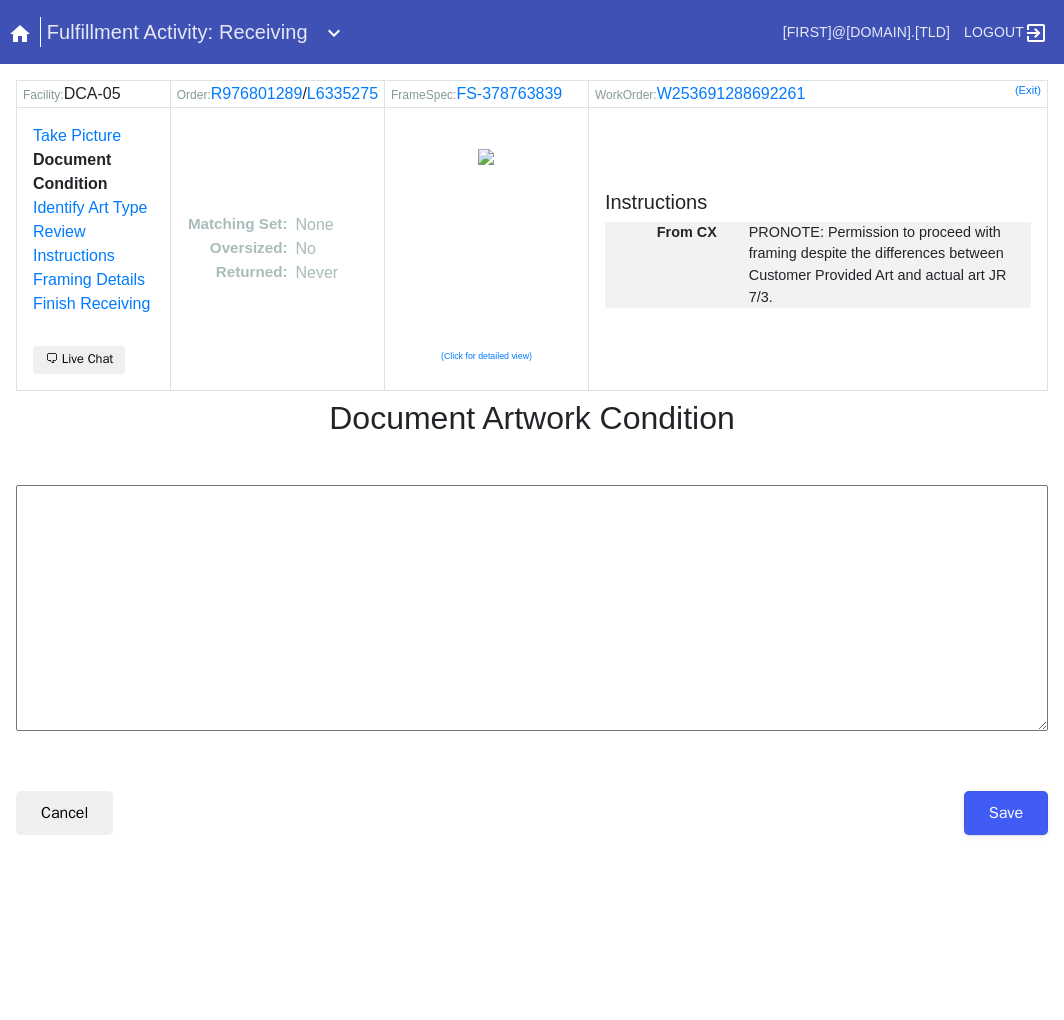 scroll, scrollTop: 0, scrollLeft: 0, axis: both 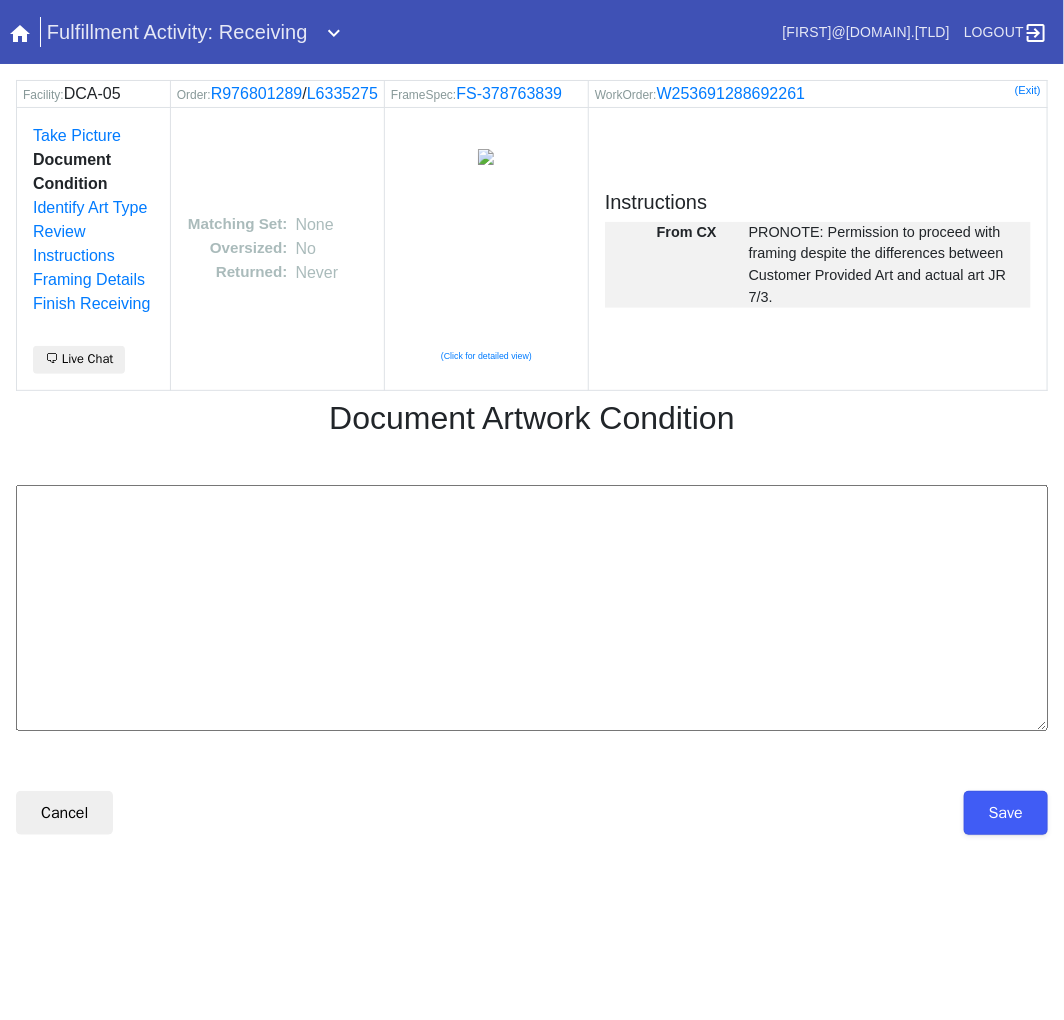 drag, startPoint x: 500, startPoint y: 590, endPoint x: 498, endPoint y: 618, distance: 28.071337 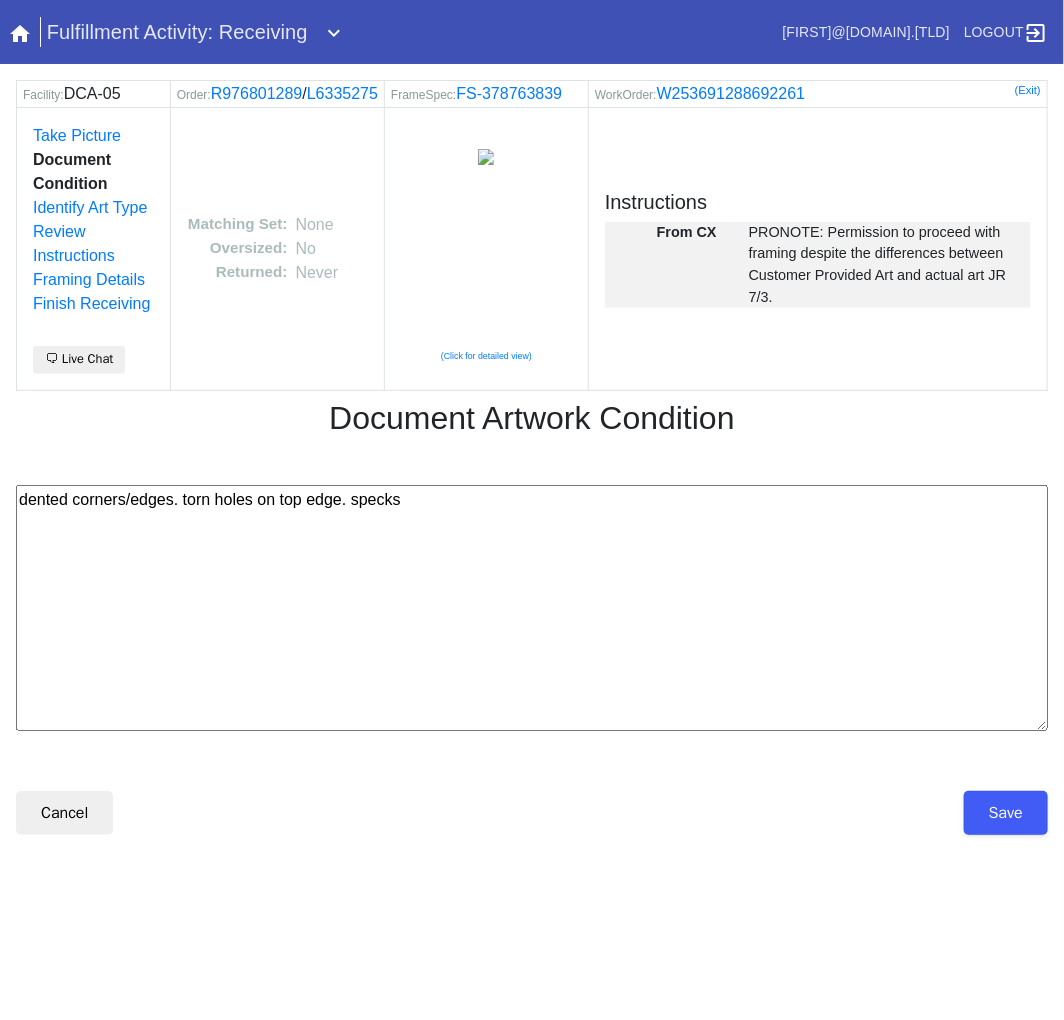 type on "dented corners/edges. torn holes on top edge. specks" 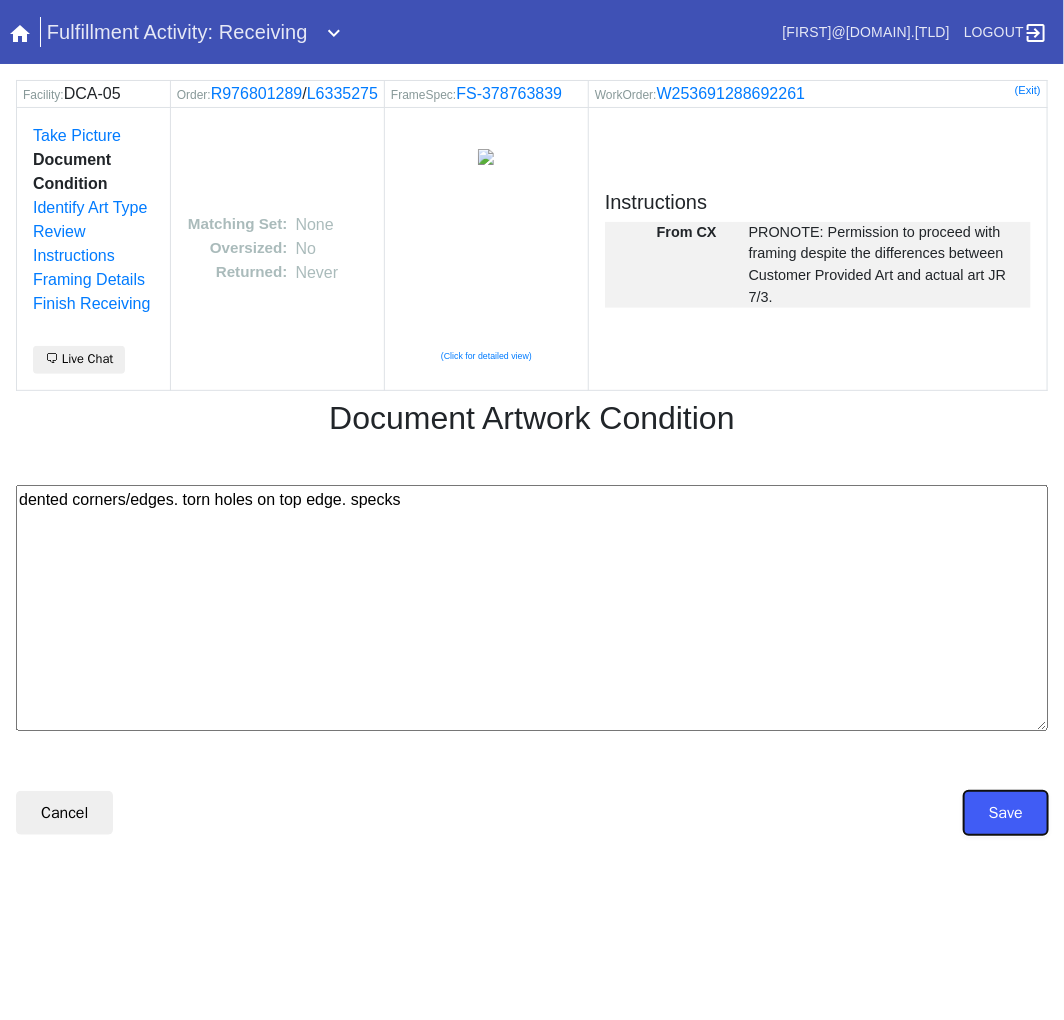 click on "Save" at bounding box center (1006, 813) 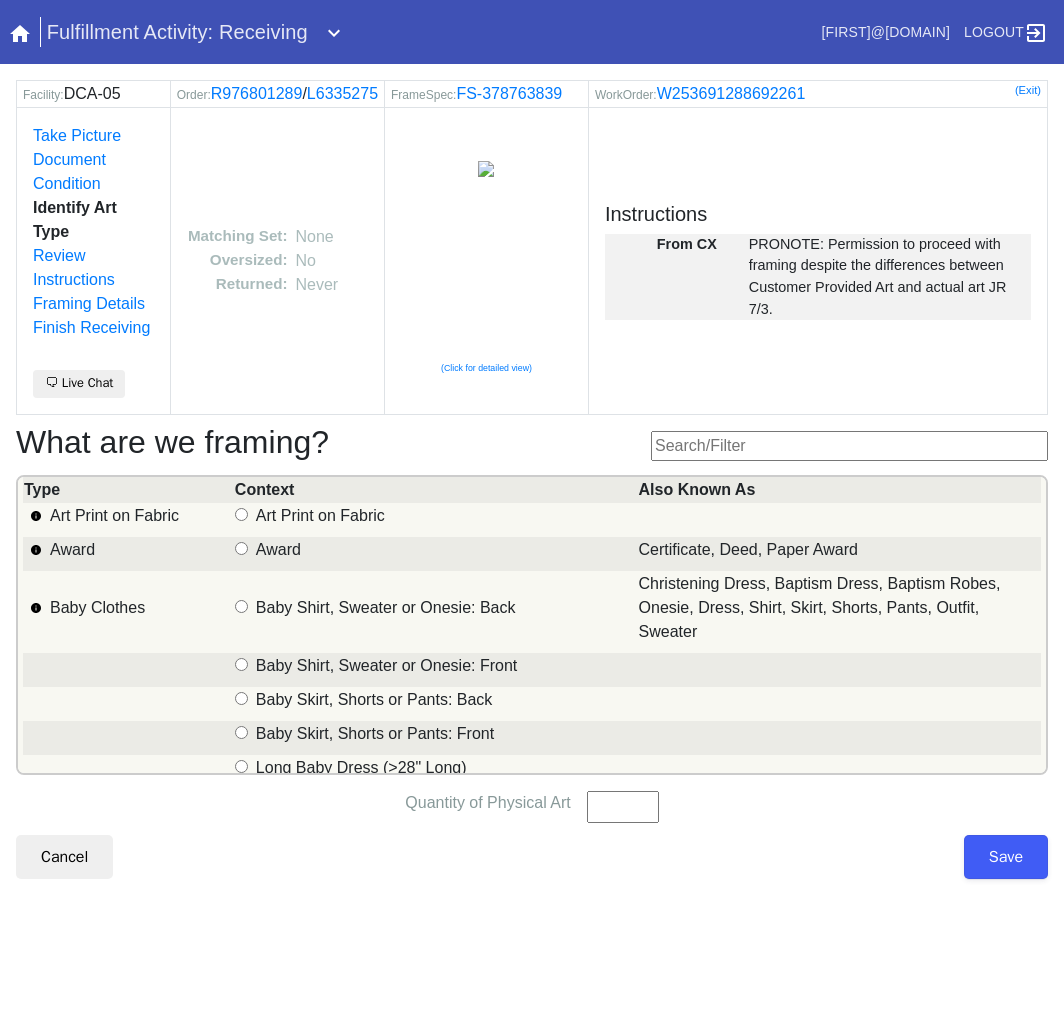 scroll, scrollTop: 0, scrollLeft: 0, axis: both 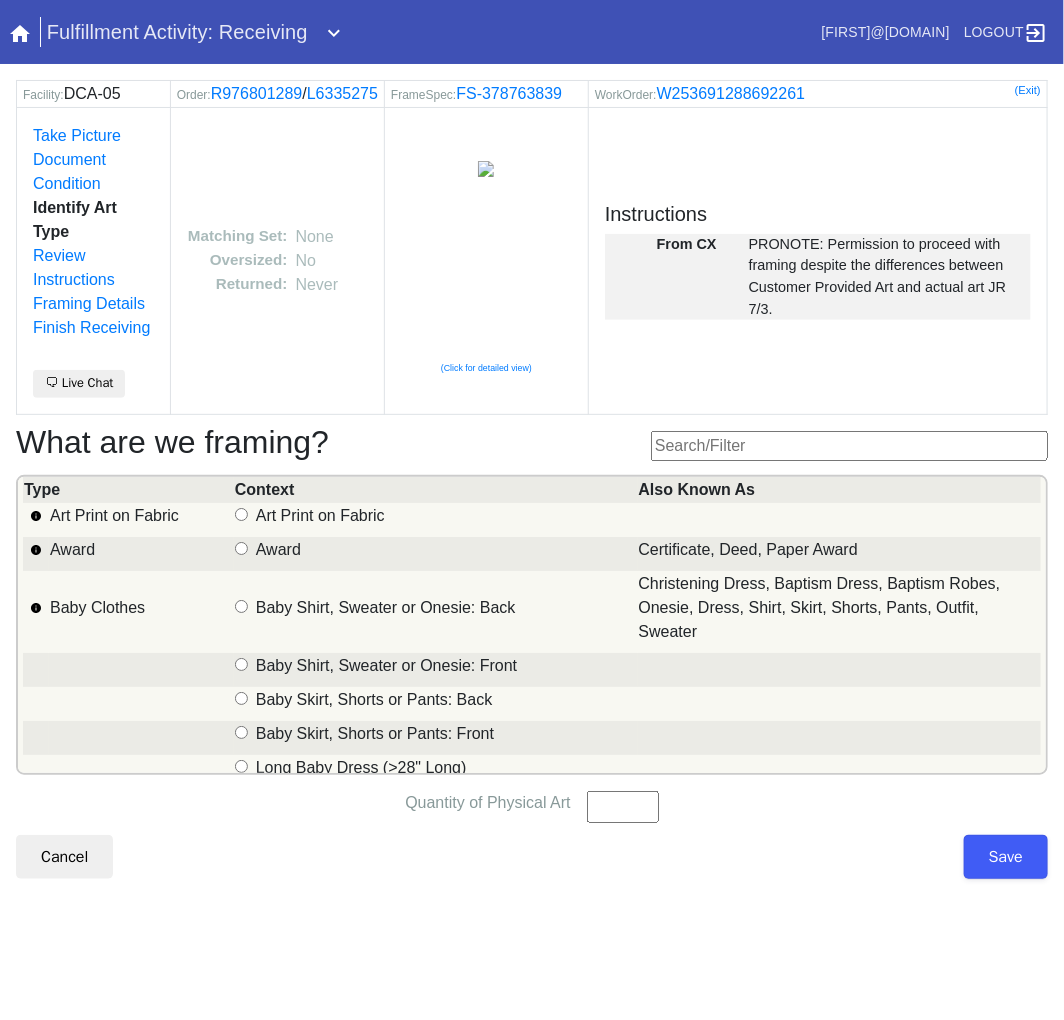 click at bounding box center (849, 446) 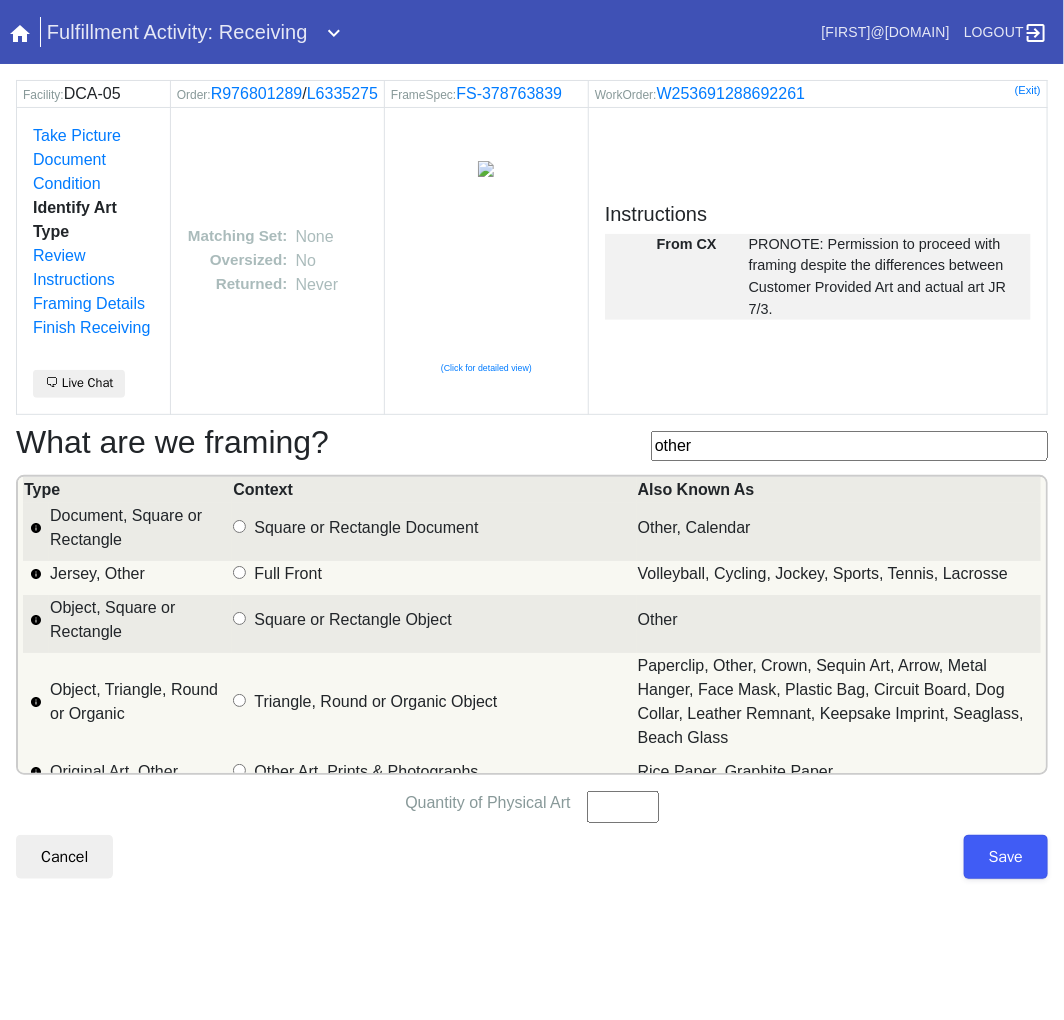 scroll, scrollTop: 111, scrollLeft: 0, axis: vertical 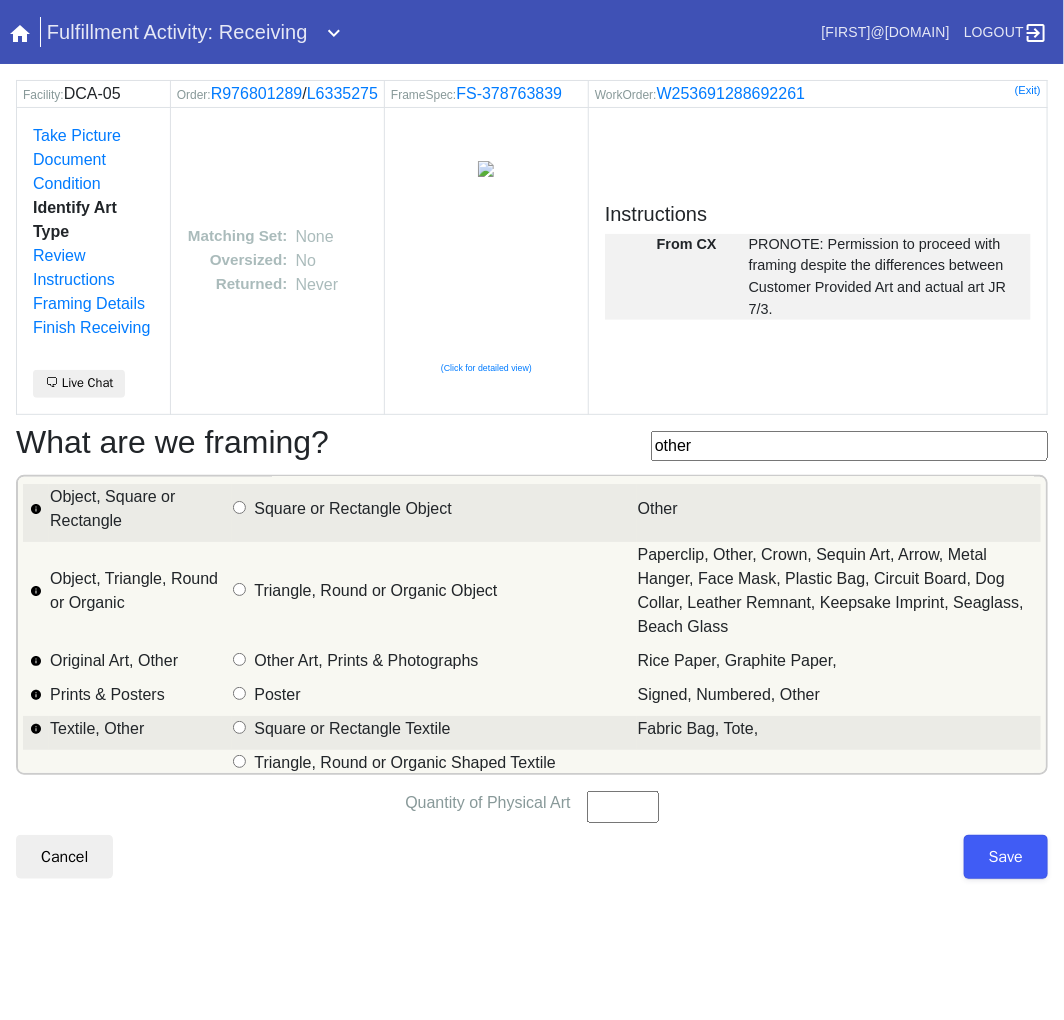 type on "other" 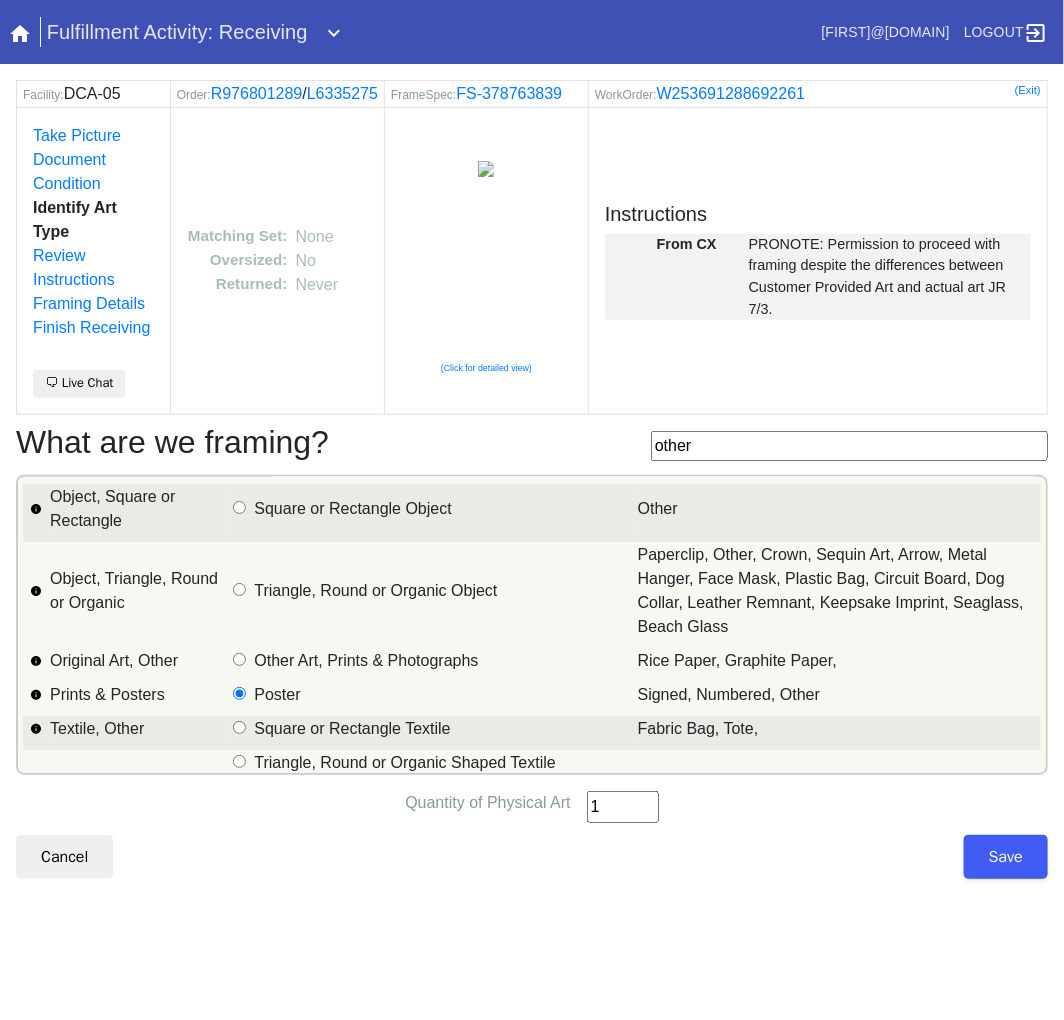 type on "1" 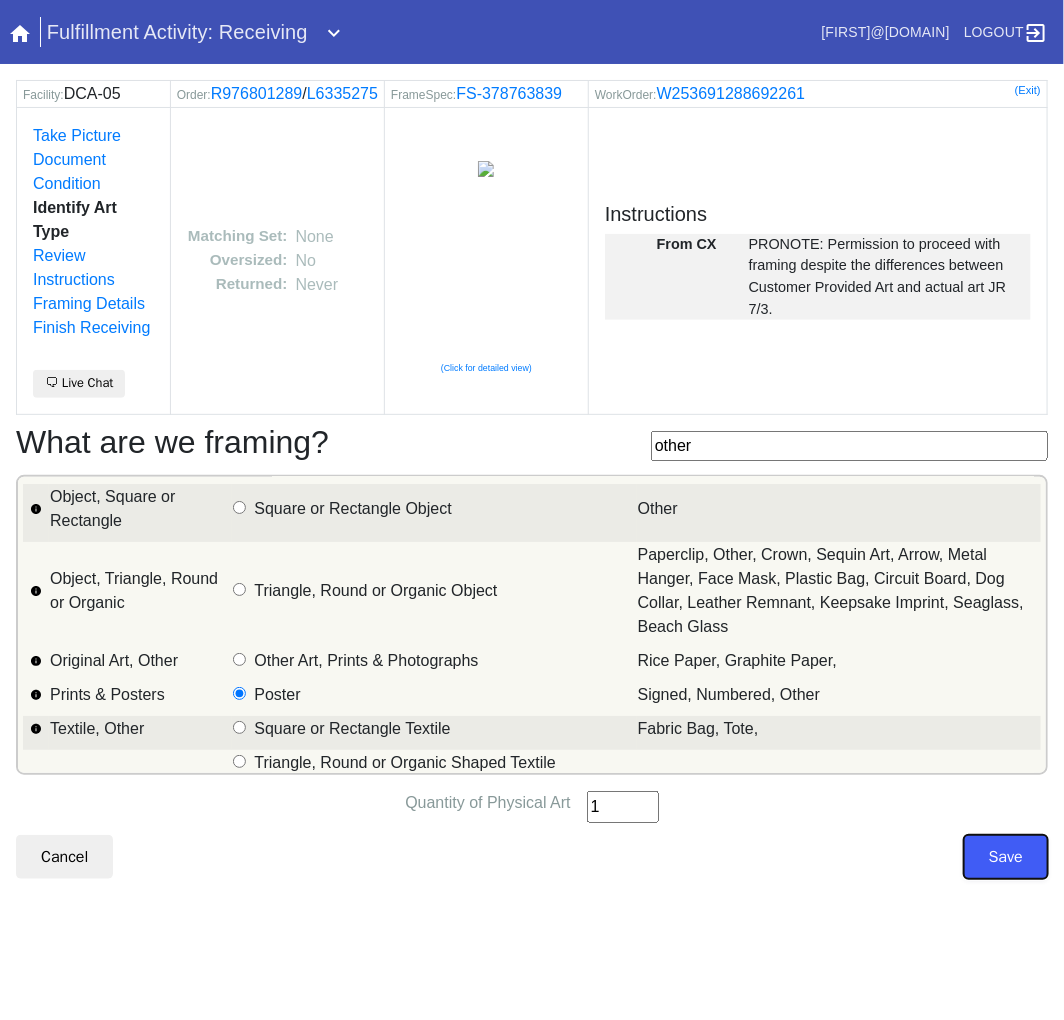 click on "Save" at bounding box center (1006, 857) 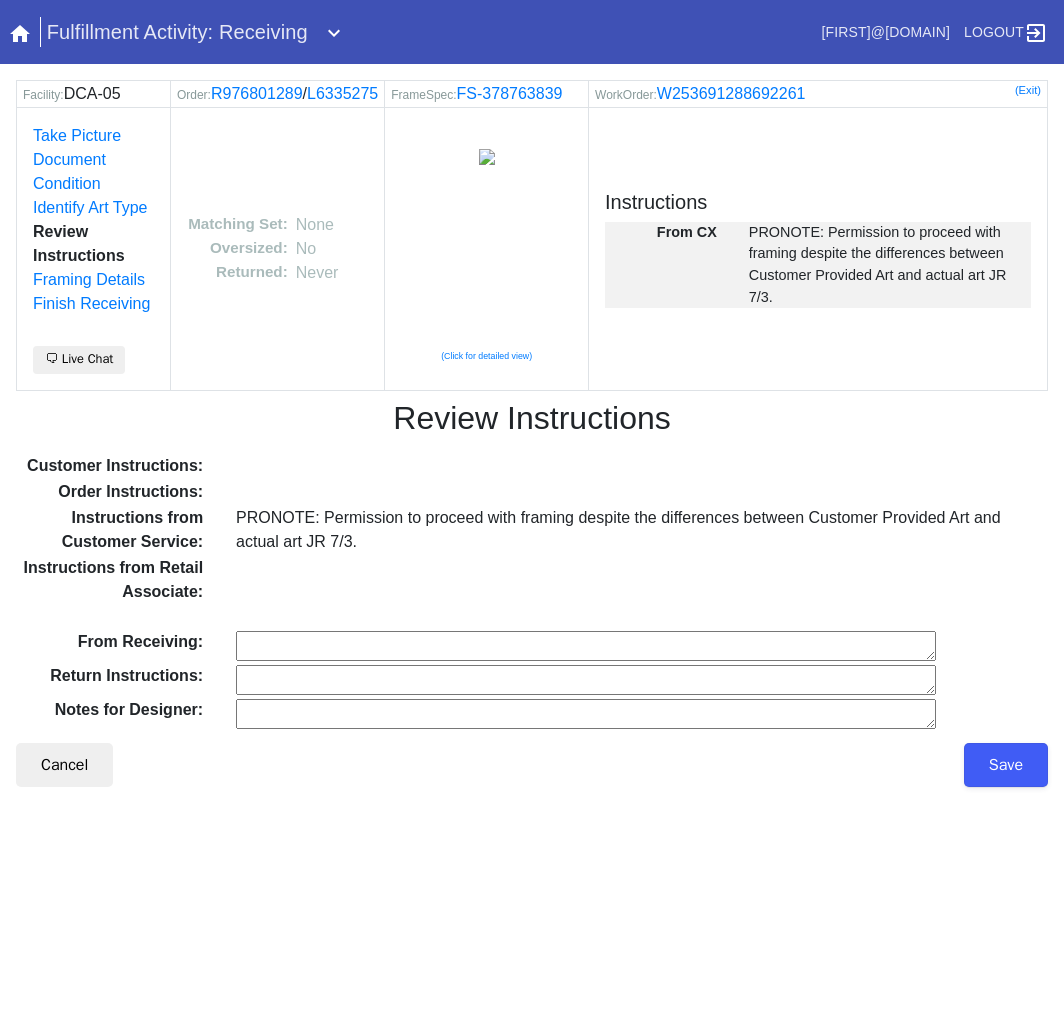 scroll, scrollTop: 0, scrollLeft: 0, axis: both 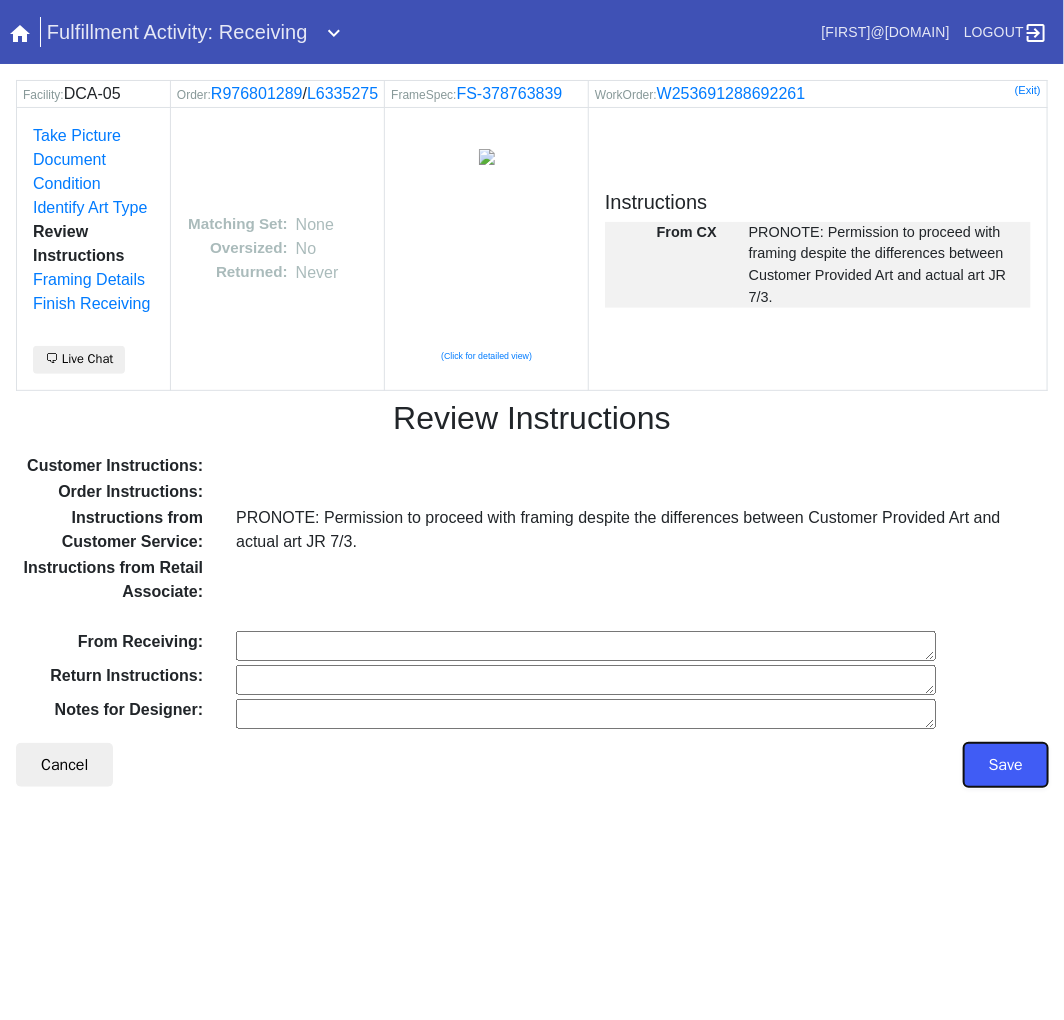 click on "Save" at bounding box center (1006, 765) 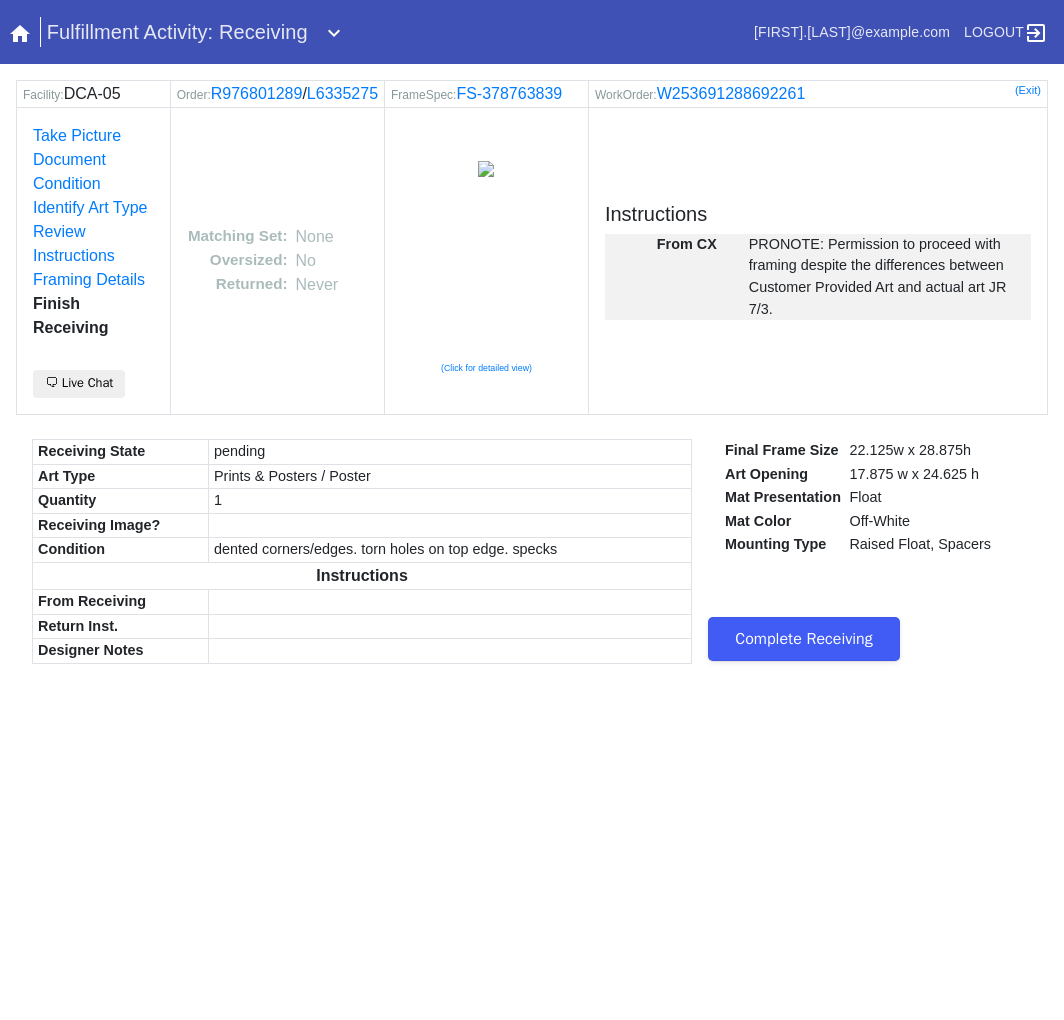scroll, scrollTop: 0, scrollLeft: 0, axis: both 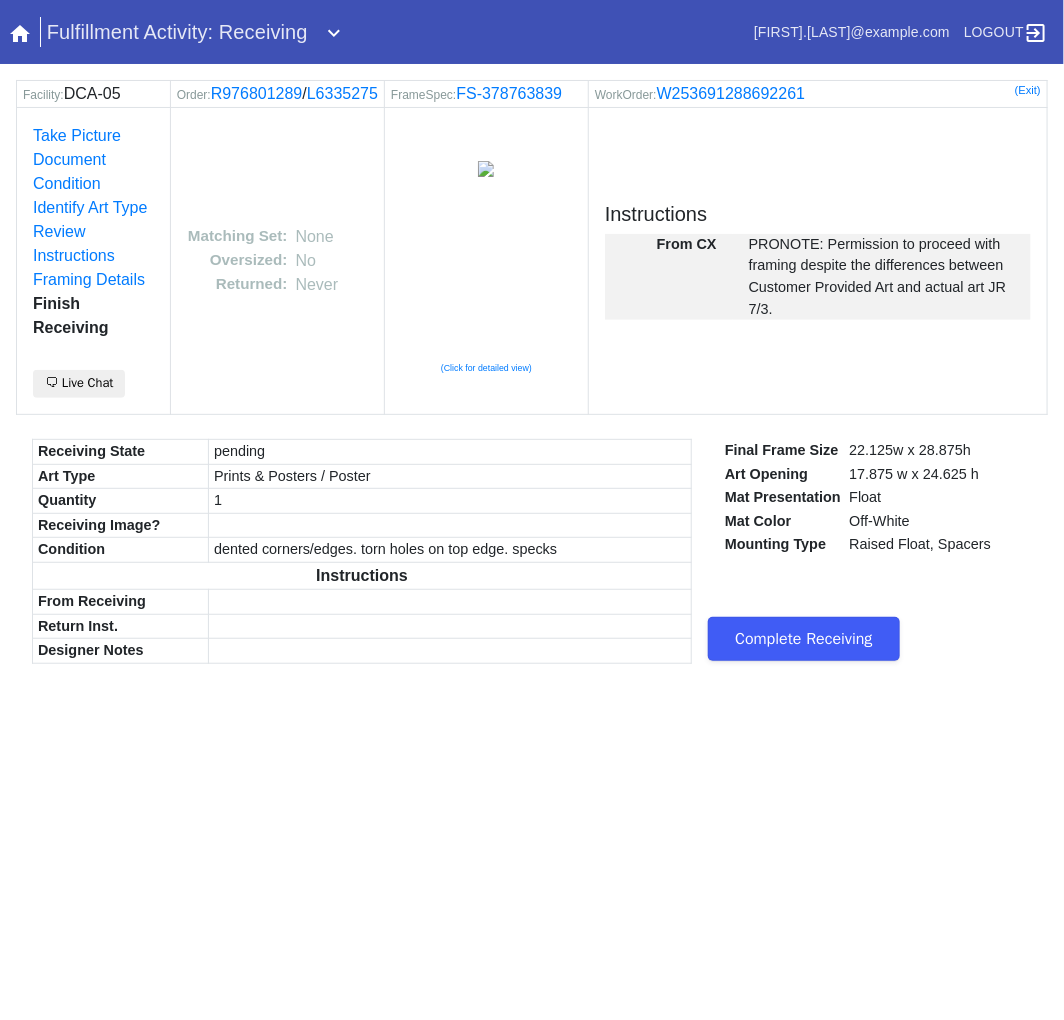 click on "Complete Receiving" at bounding box center [804, 639] 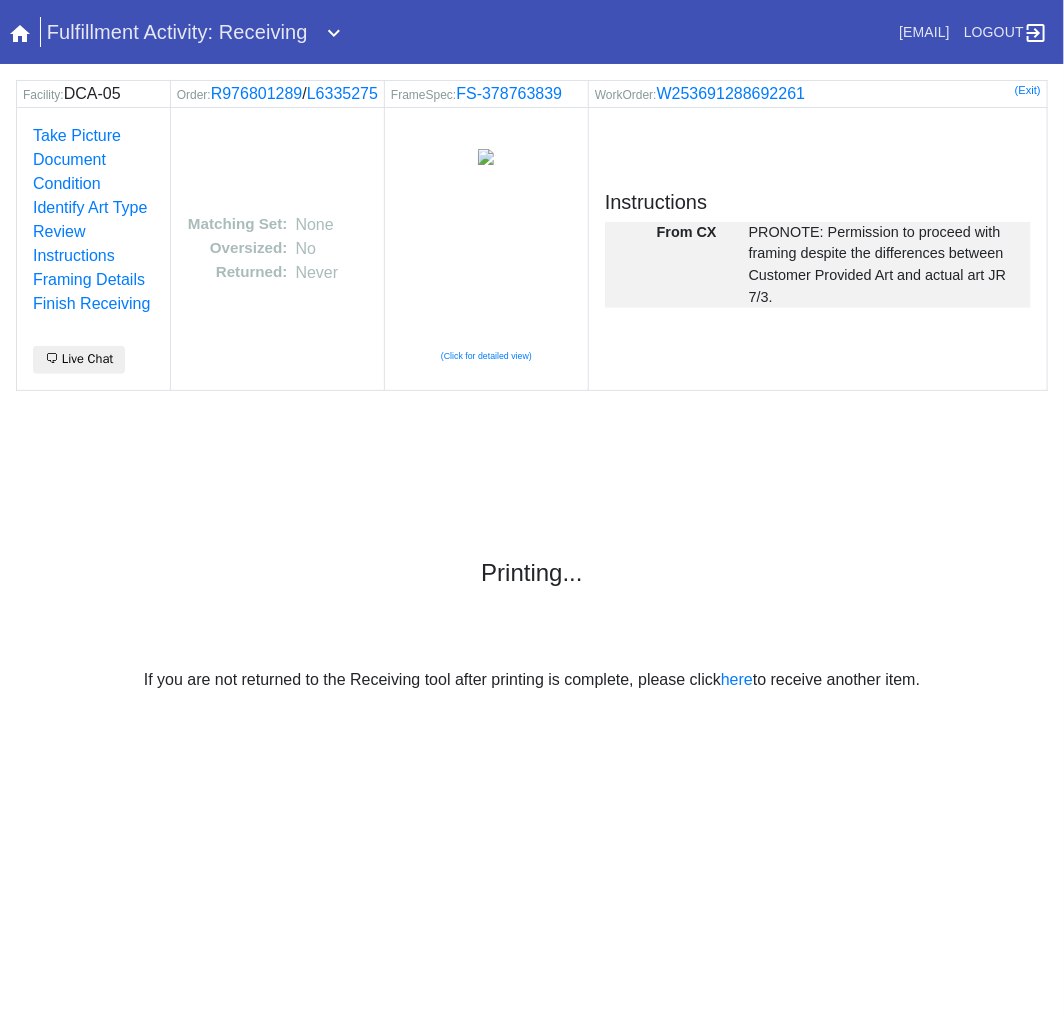 scroll, scrollTop: 0, scrollLeft: 0, axis: both 